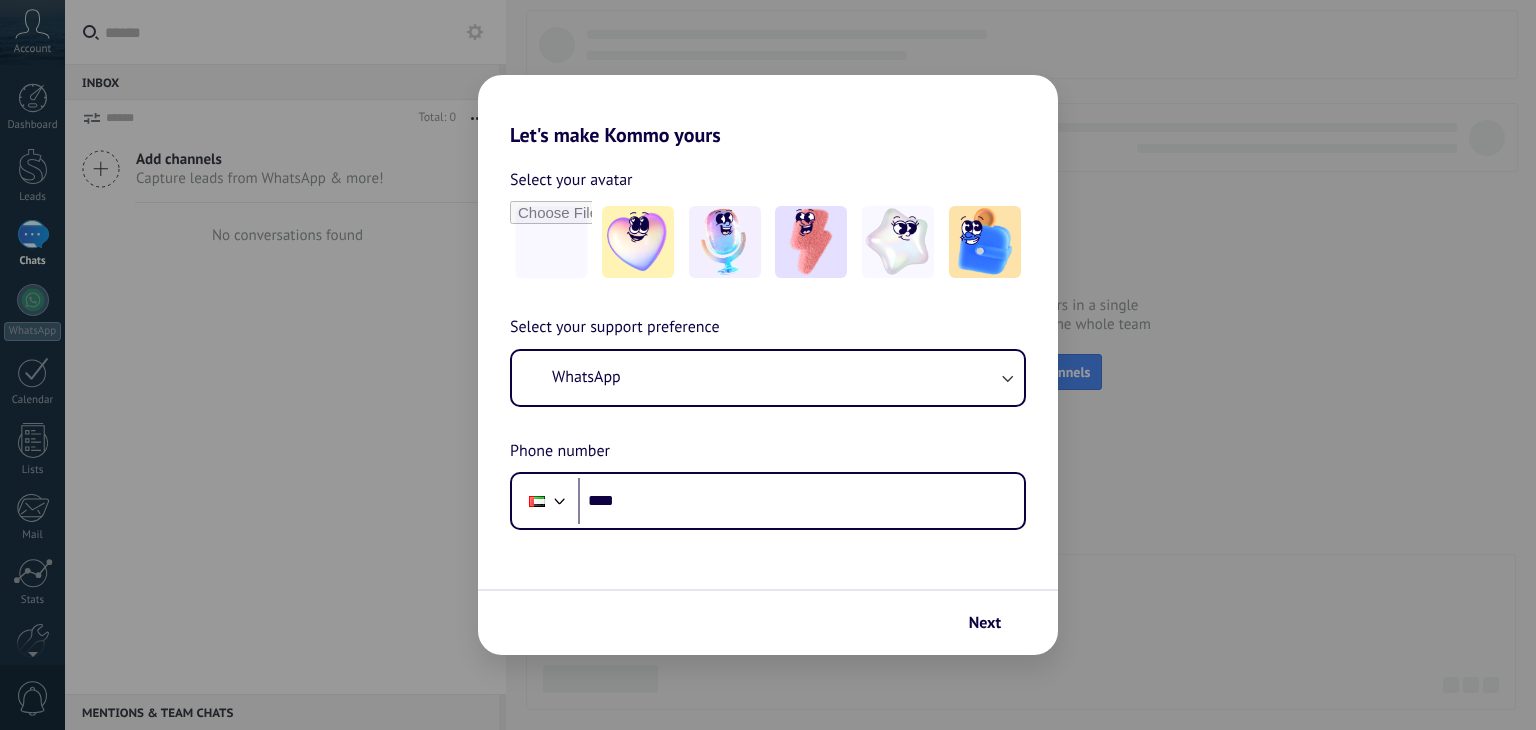 scroll, scrollTop: 0, scrollLeft: 0, axis: both 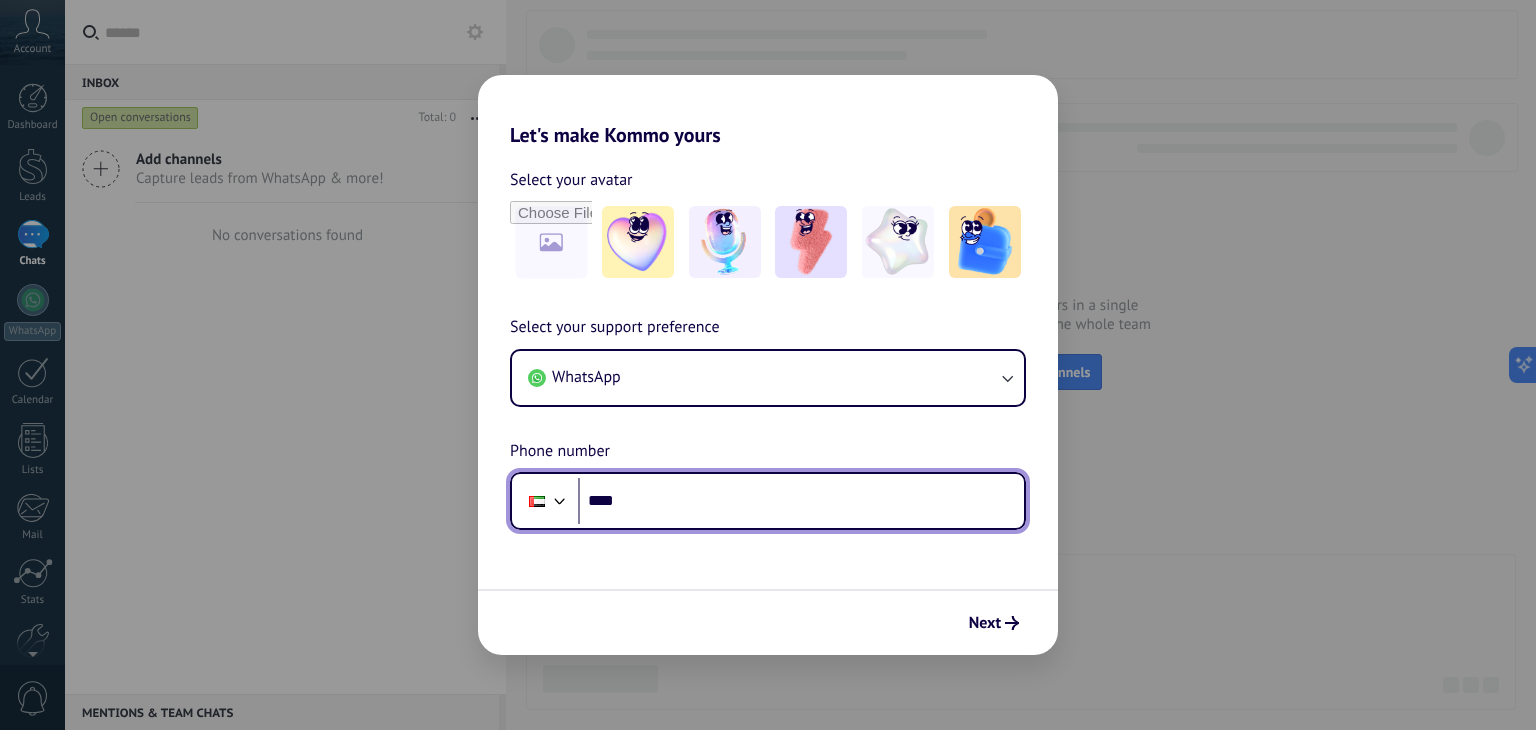click on "****" at bounding box center (801, 501) 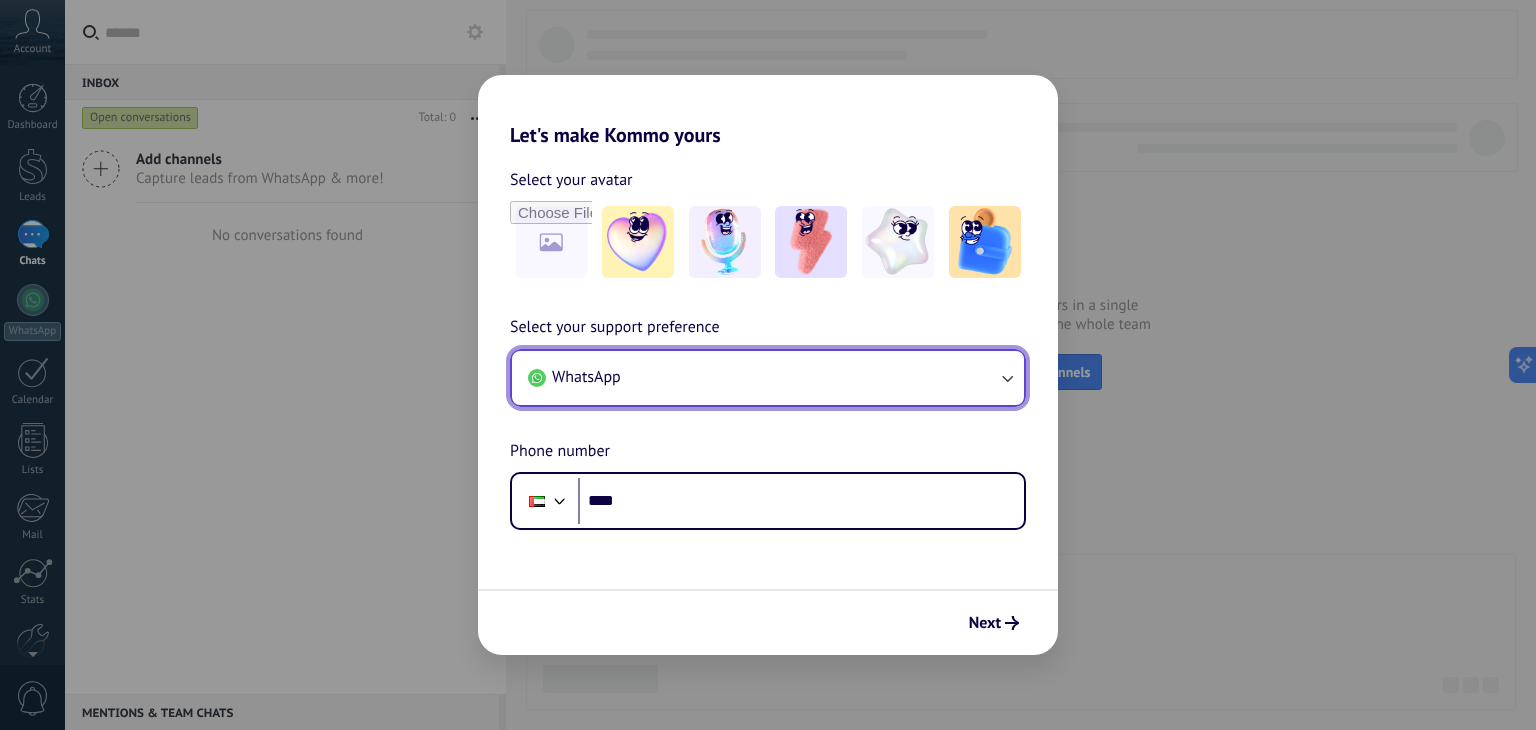 click on "WhatsApp" at bounding box center [768, 378] 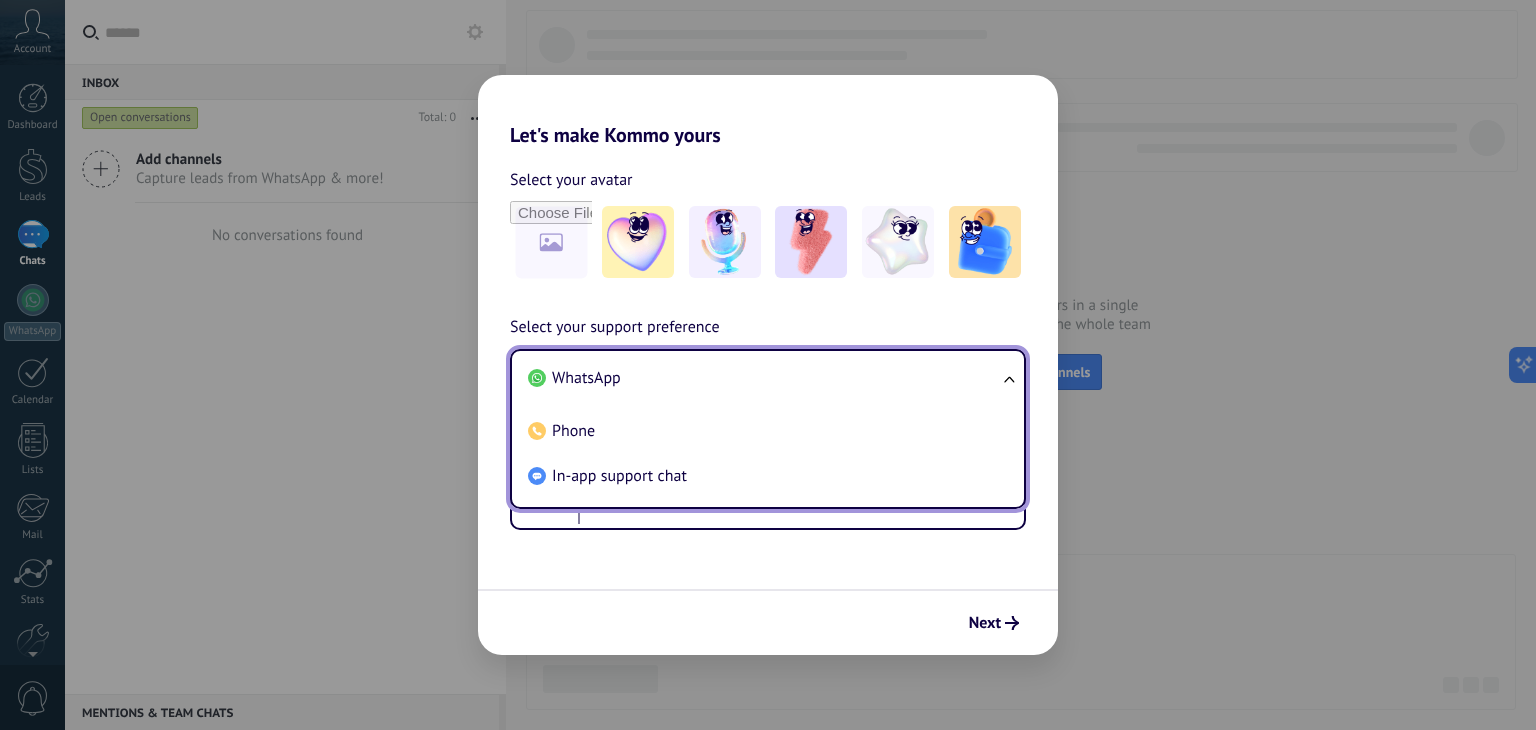 click on "Select your avatar Select your support preference WhatsApp WhatsApp Phone In-app support chat Phone number Phone **** Next" at bounding box center [768, 401] 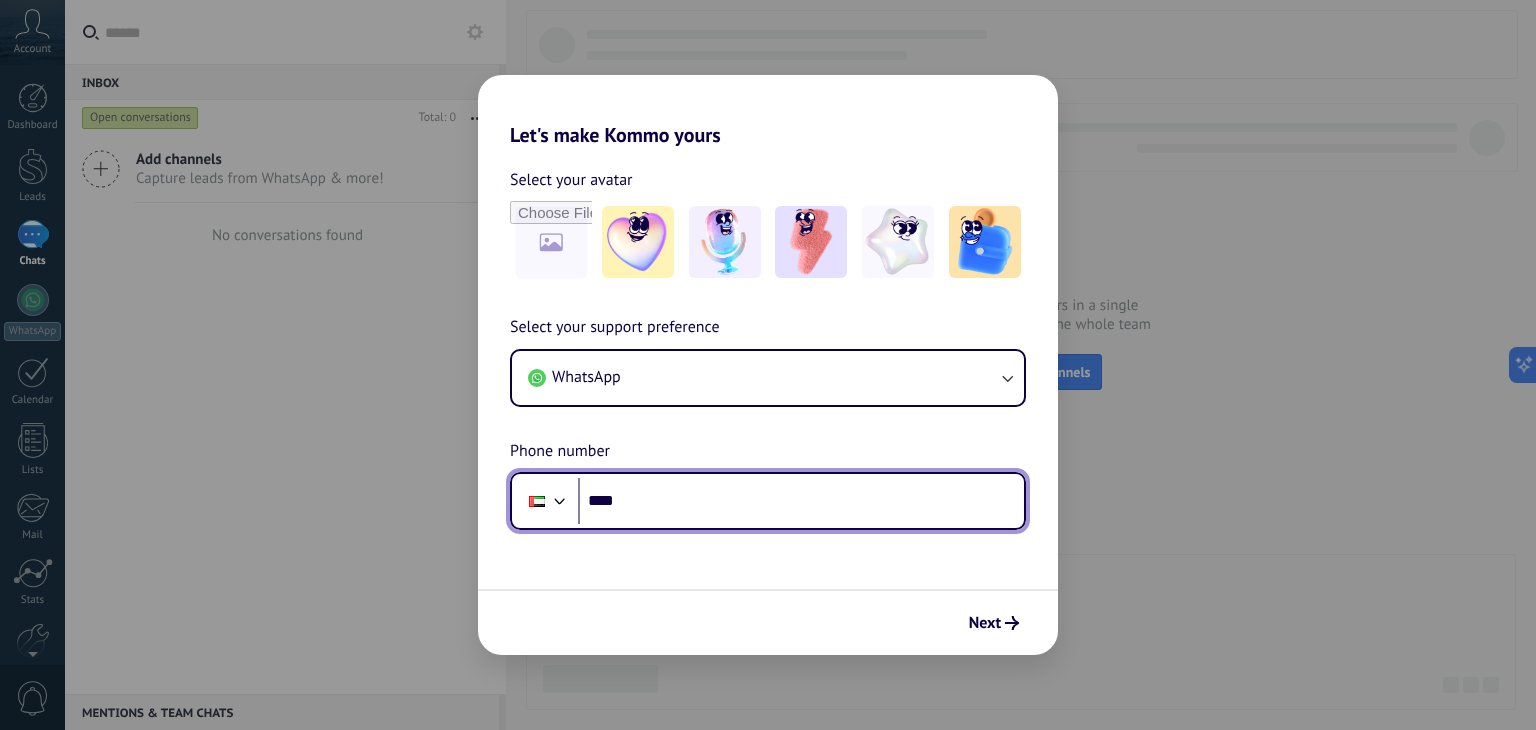 click on "****" at bounding box center [801, 501] 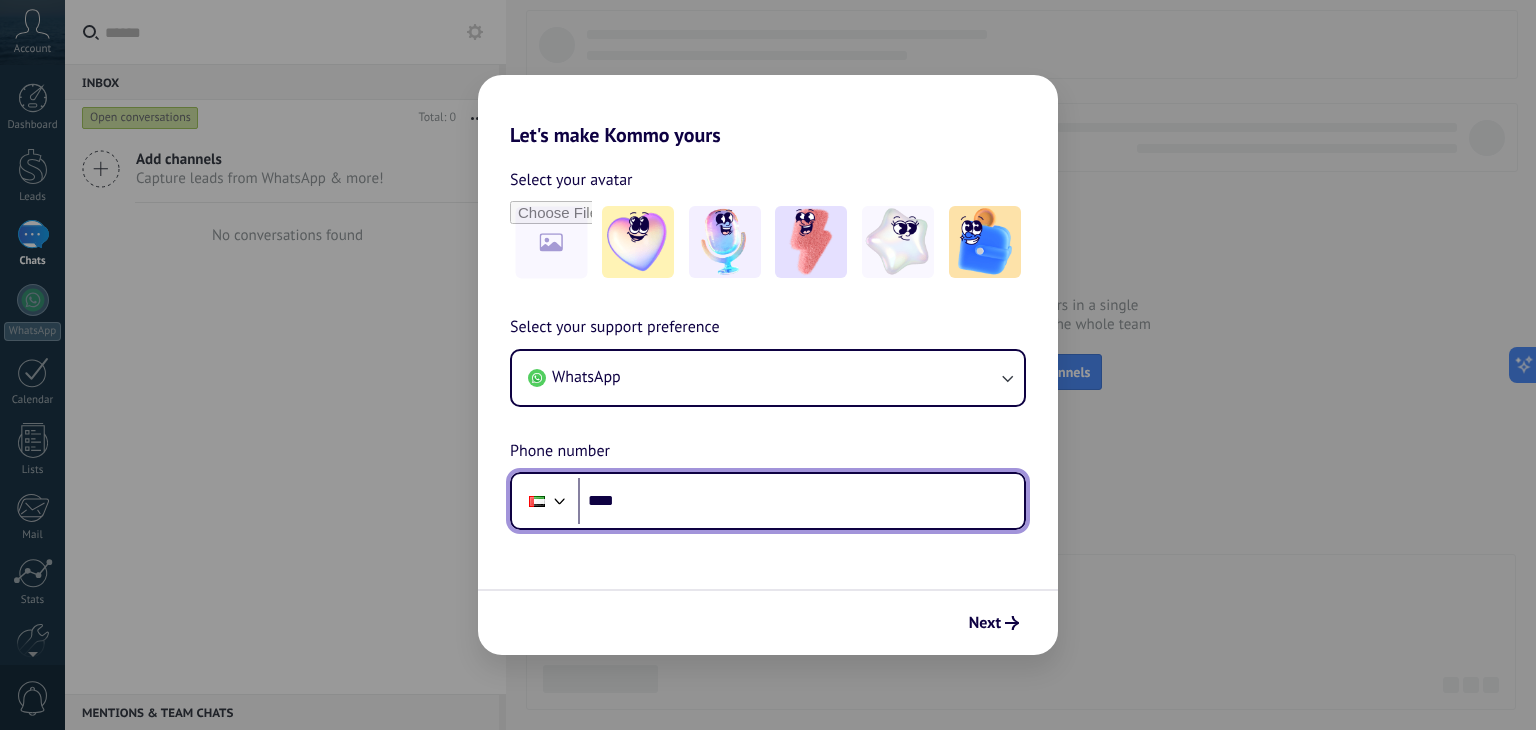 paste on "**********" 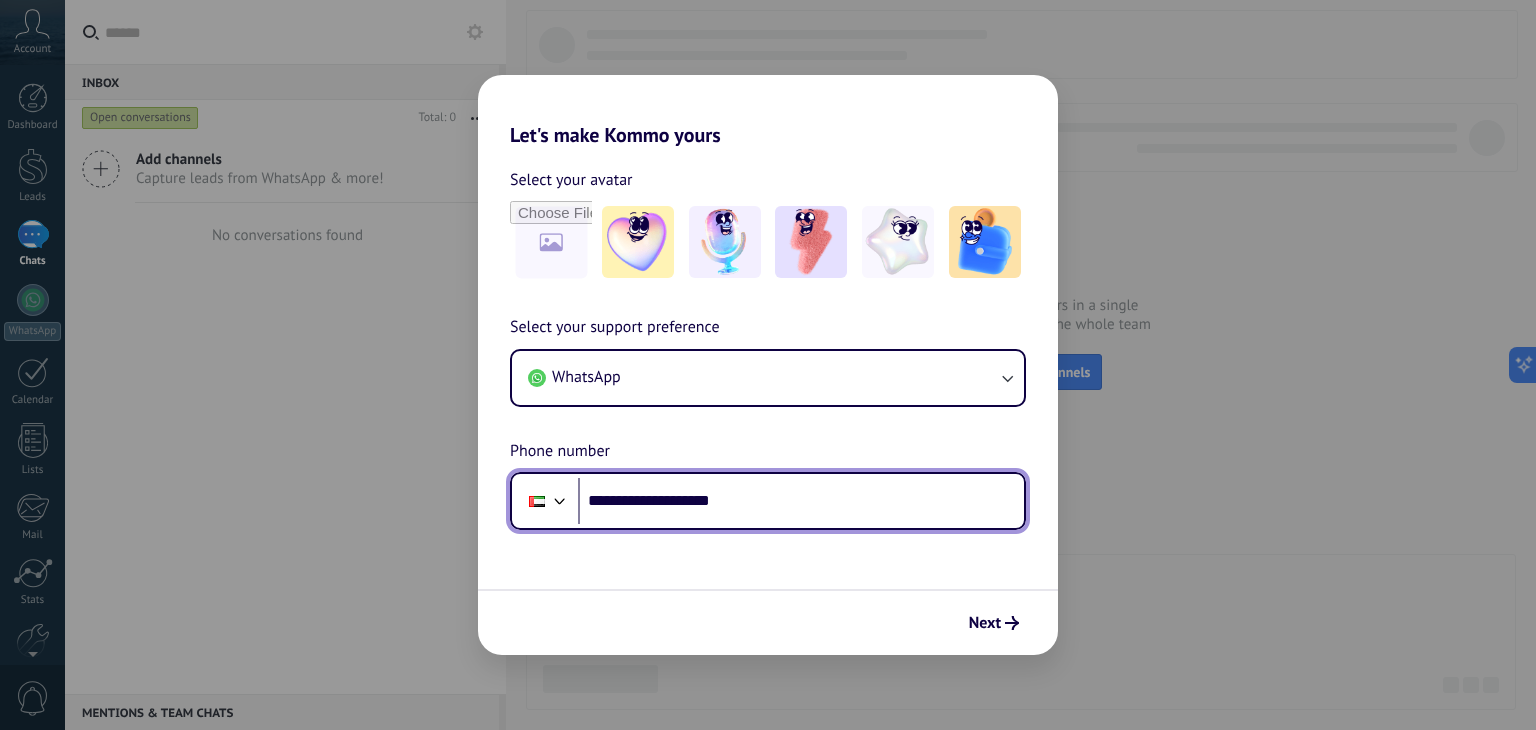 click on "**********" at bounding box center (801, 501) 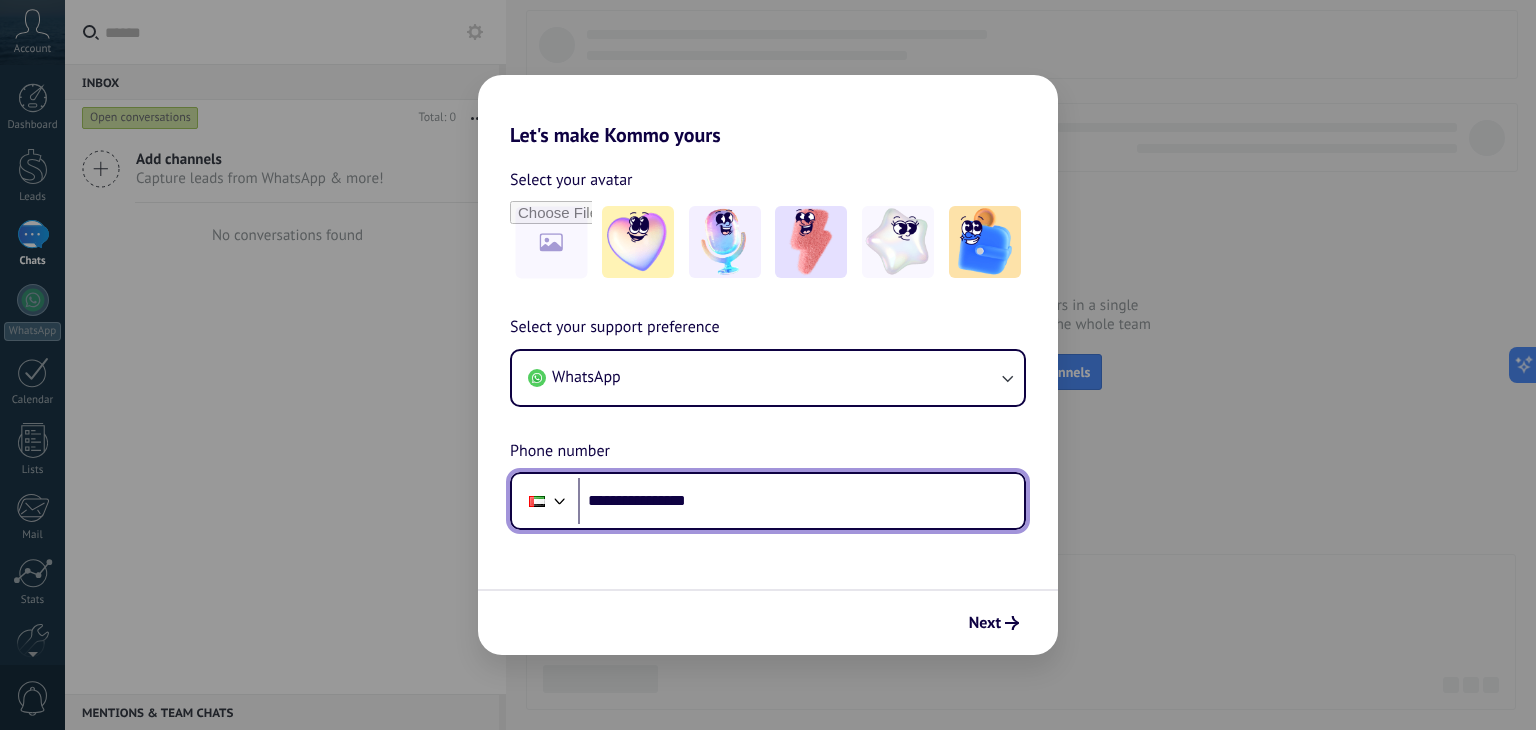 click on "**********" at bounding box center (801, 501) 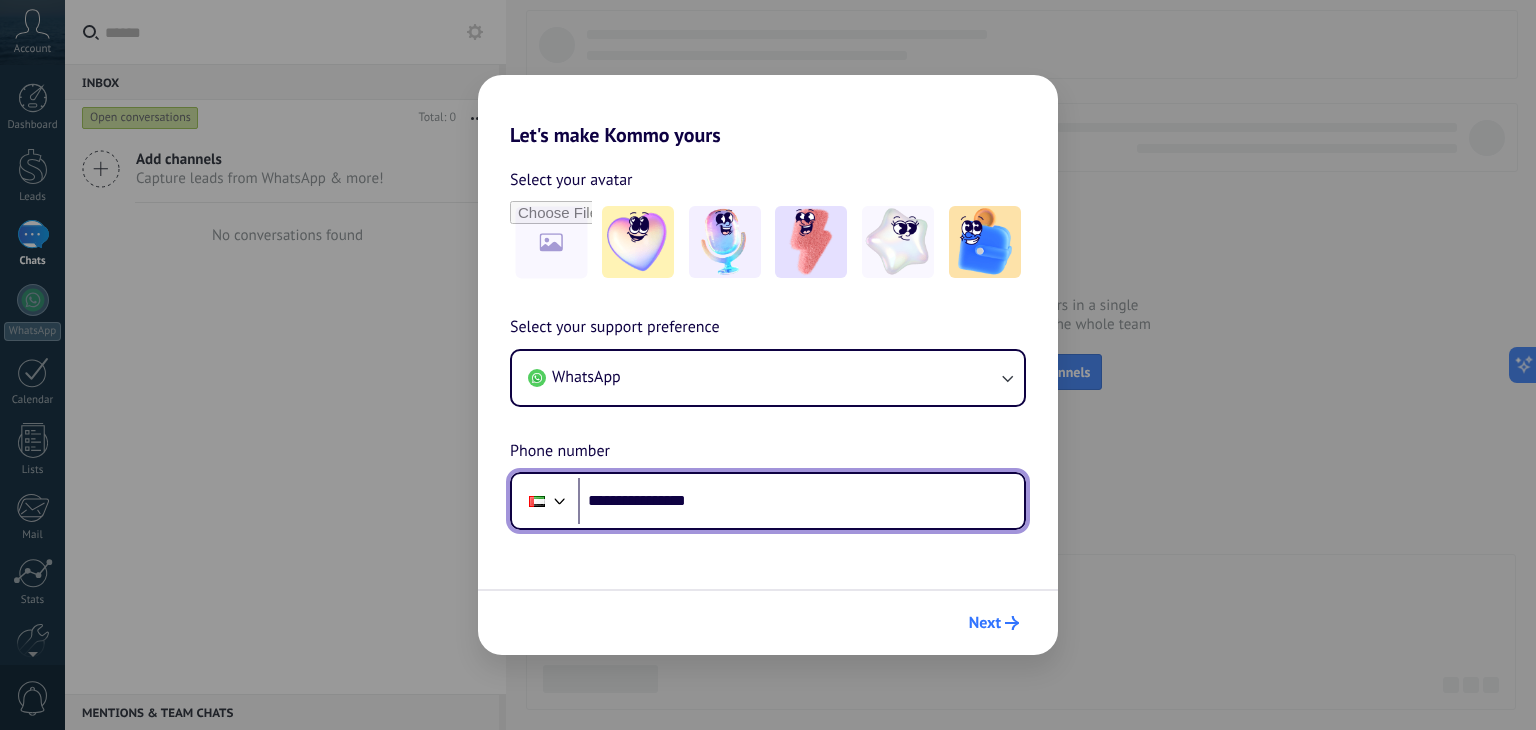 type on "**********" 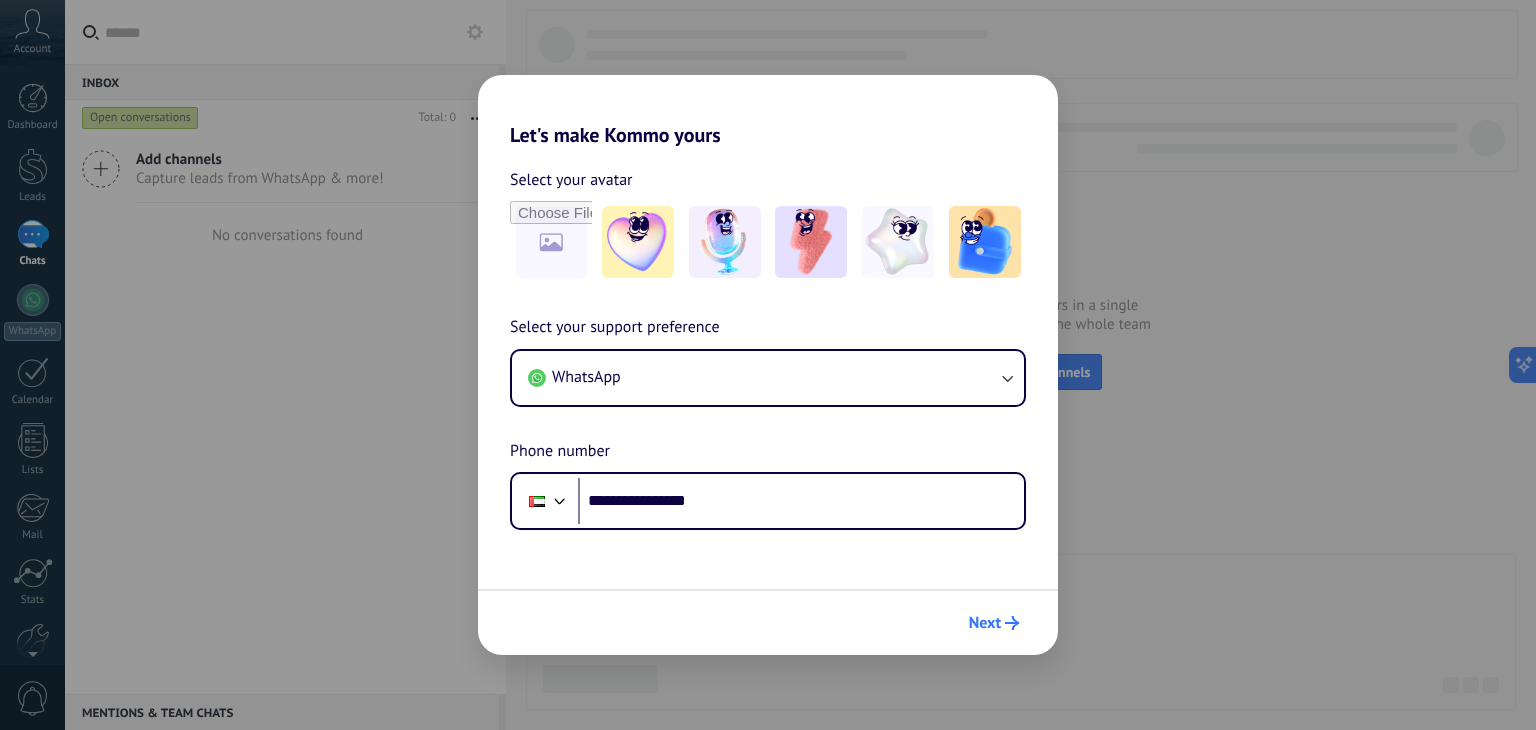 click on "Next" at bounding box center (985, 623) 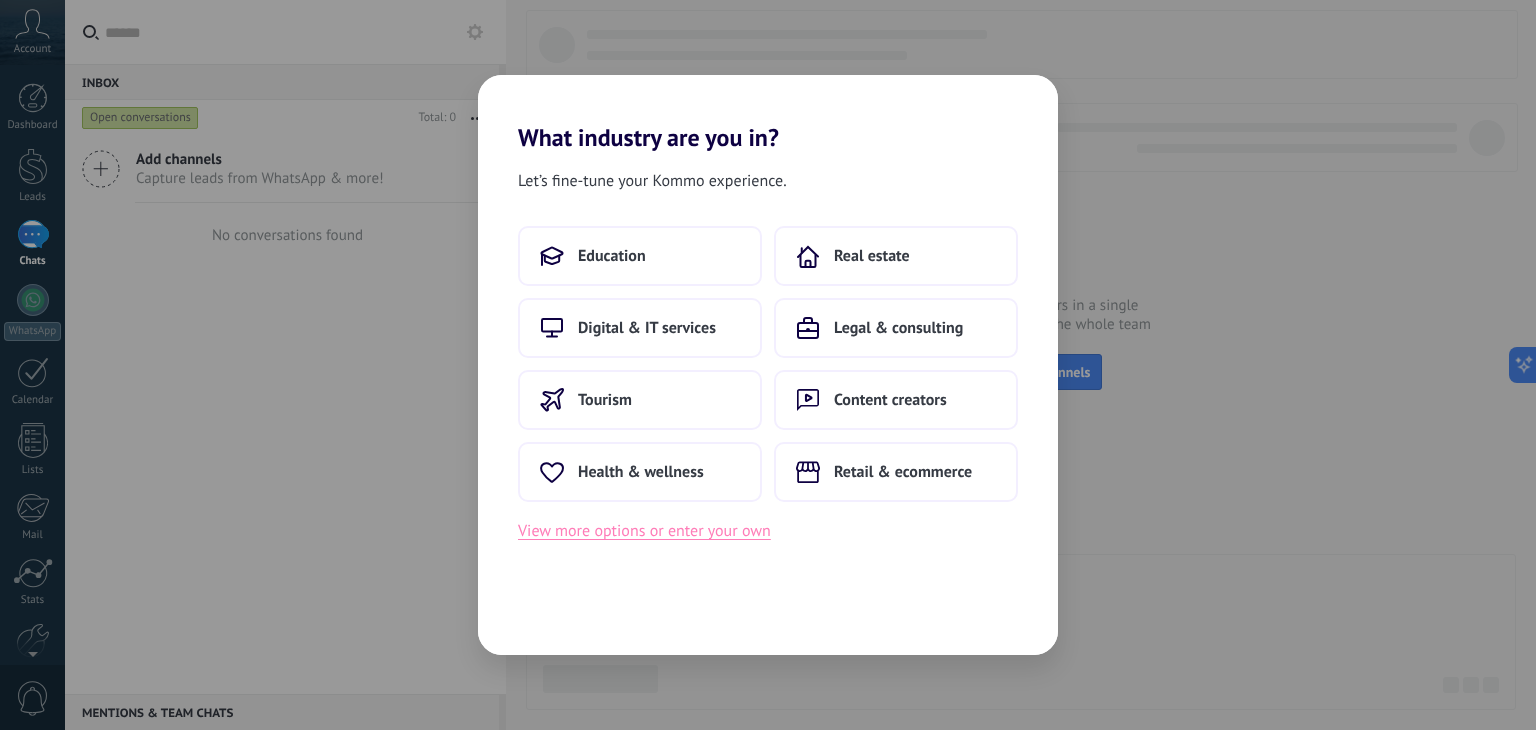 click on "View more options or enter your own" at bounding box center [644, 531] 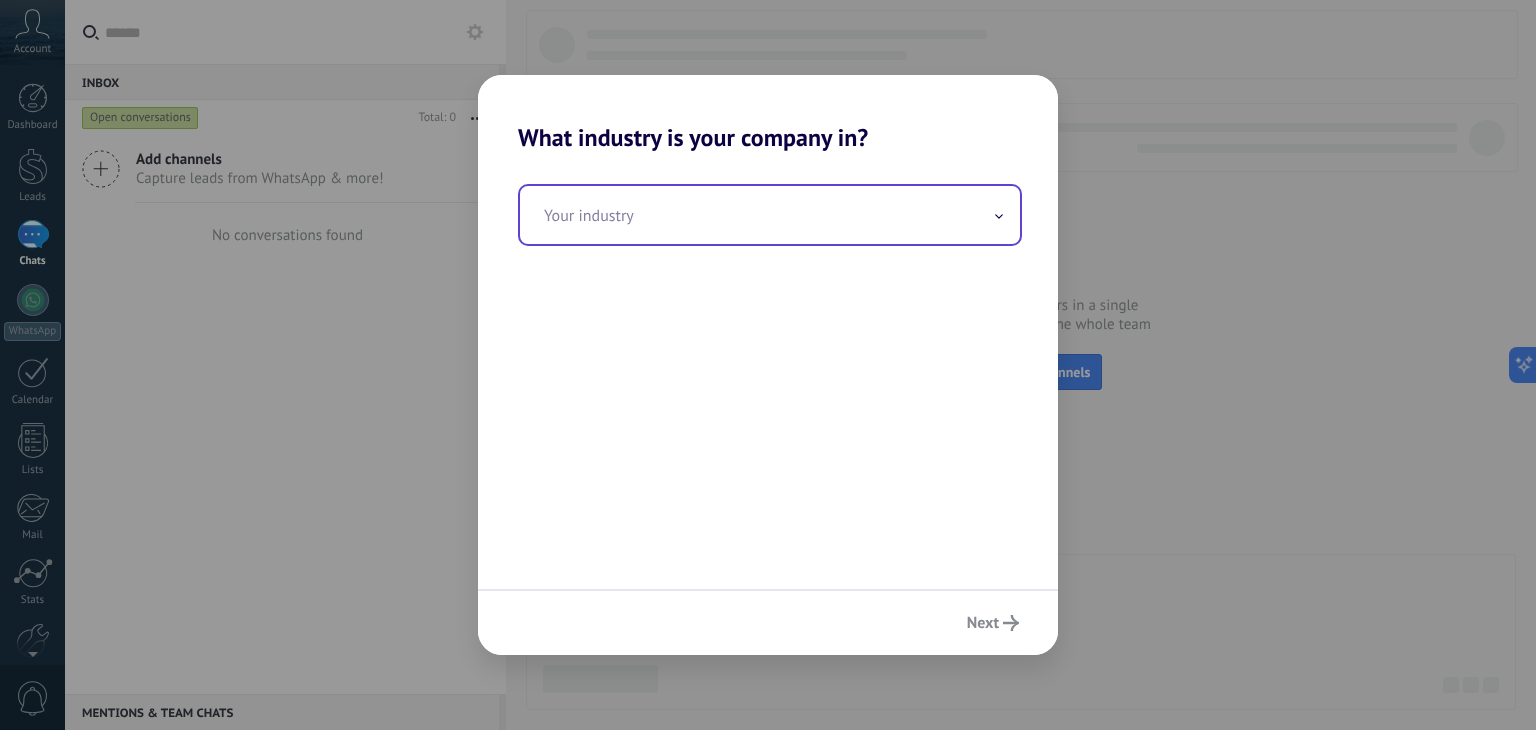 click at bounding box center [770, 215] 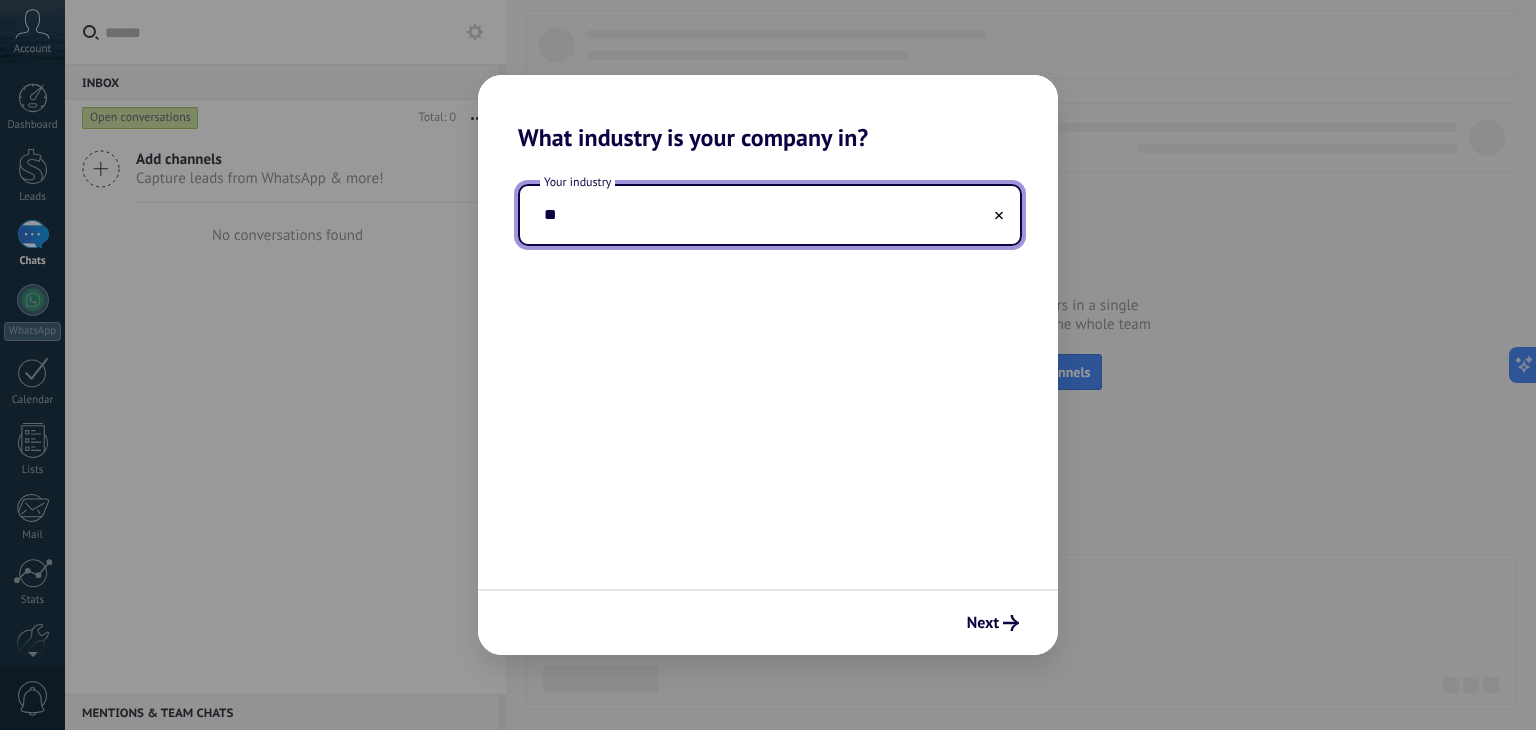 type on "*" 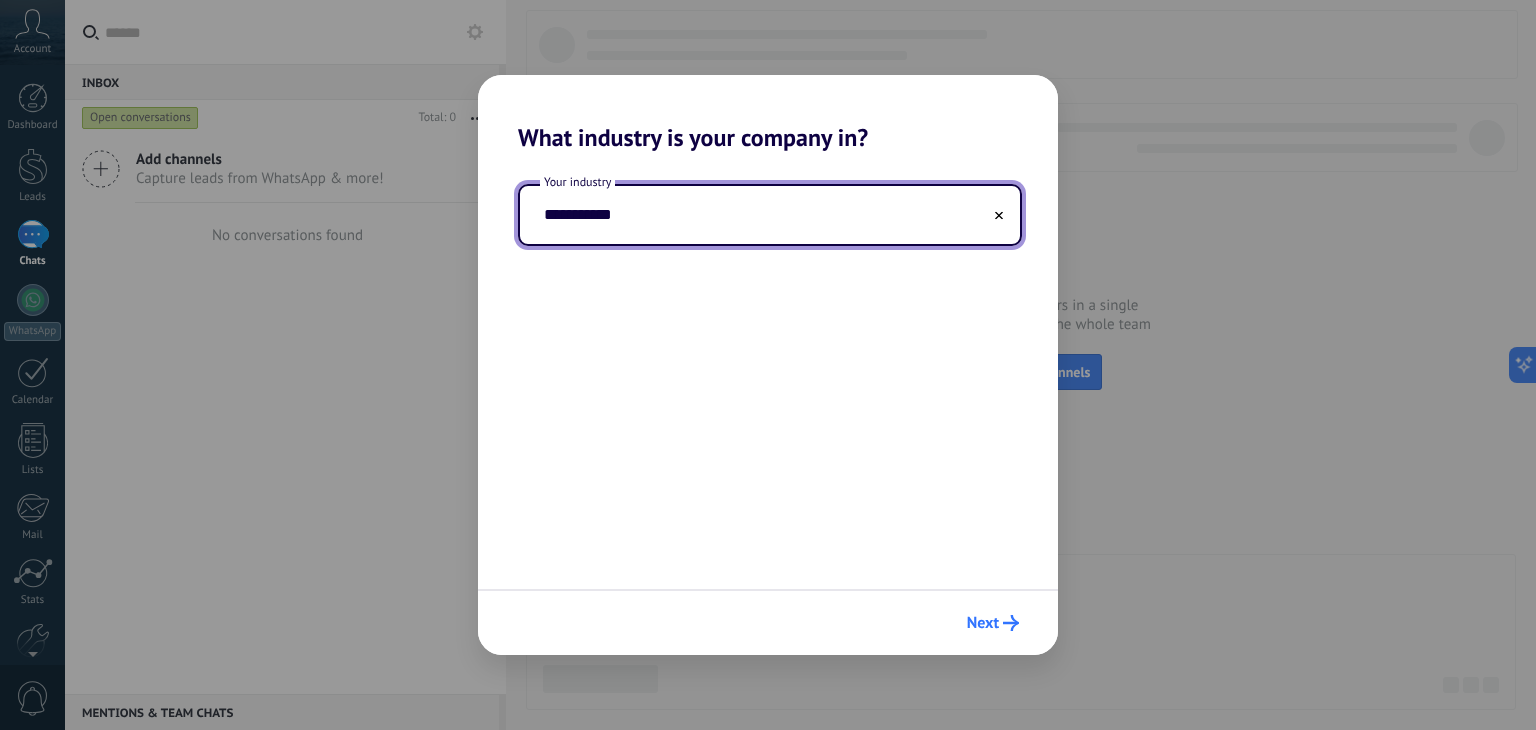 type on "**********" 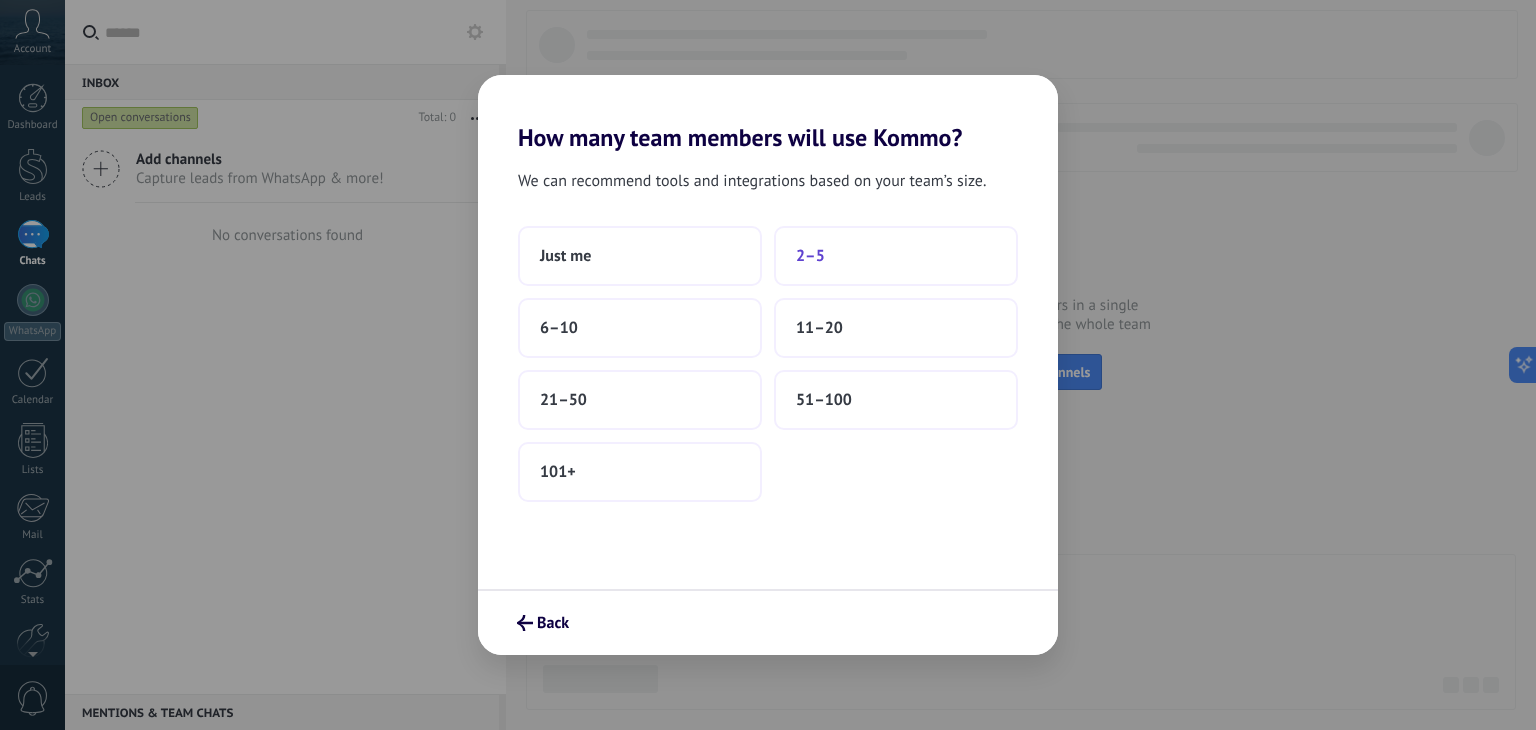 click on "2–5" at bounding box center (810, 256) 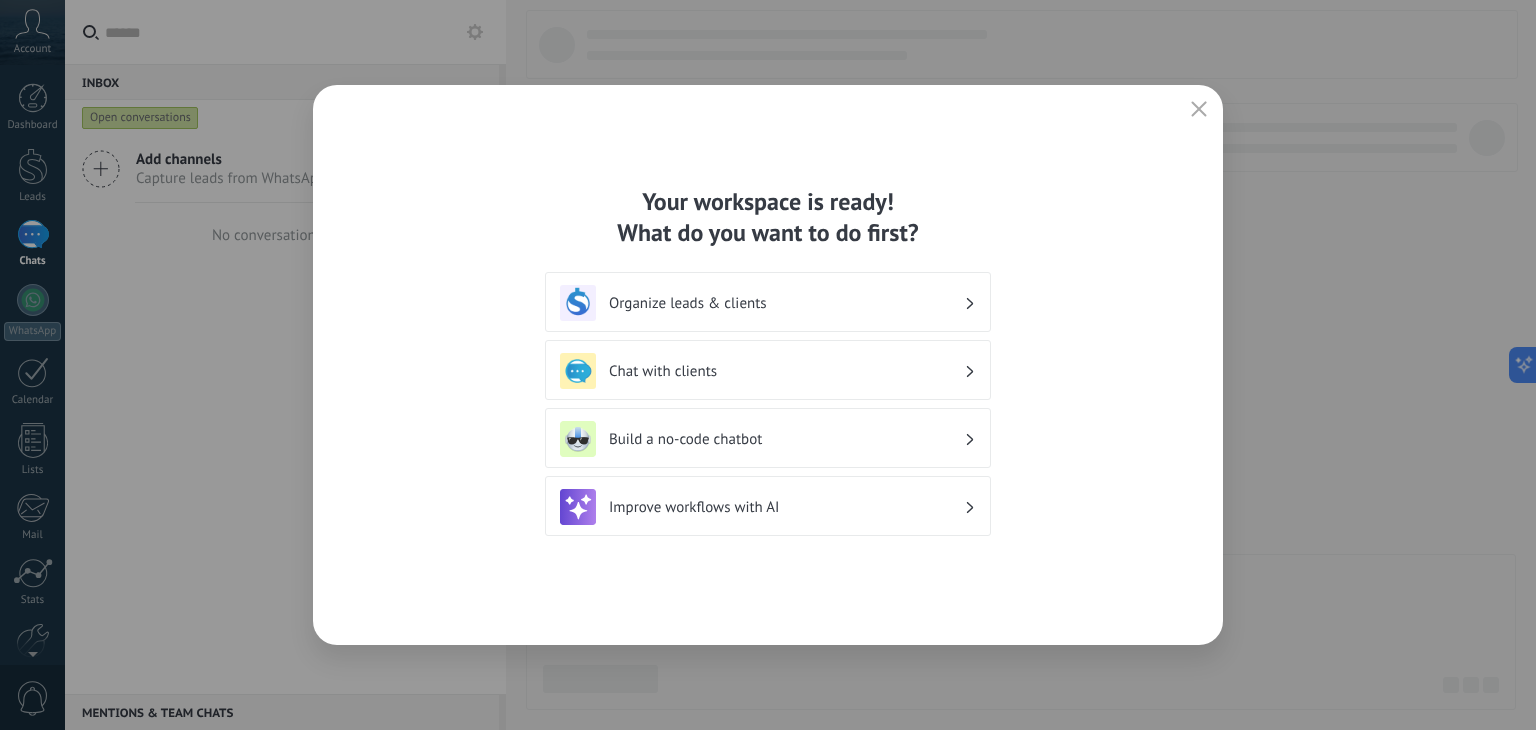 click on "Chat with clients" at bounding box center (786, 371) 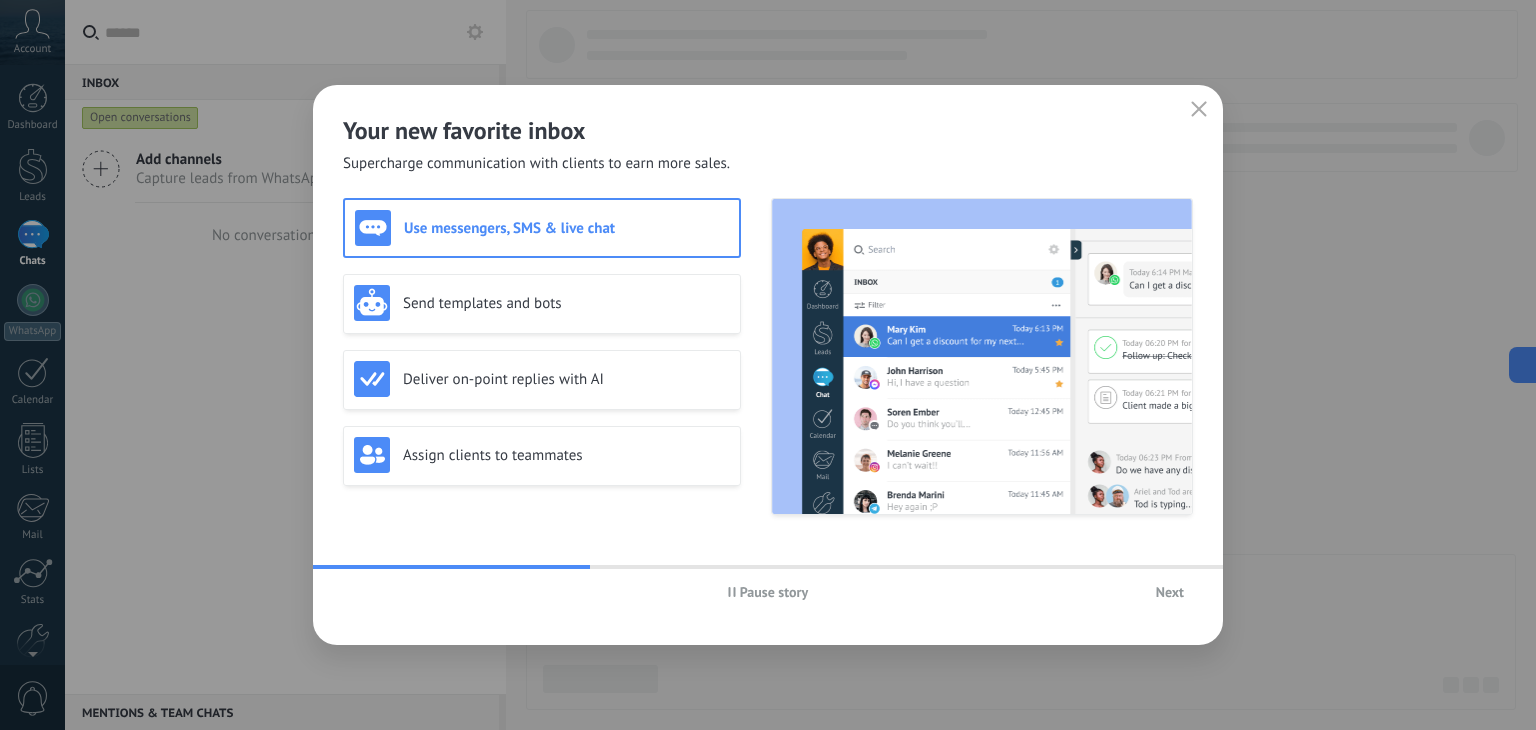click on "Next" at bounding box center (1170, 592) 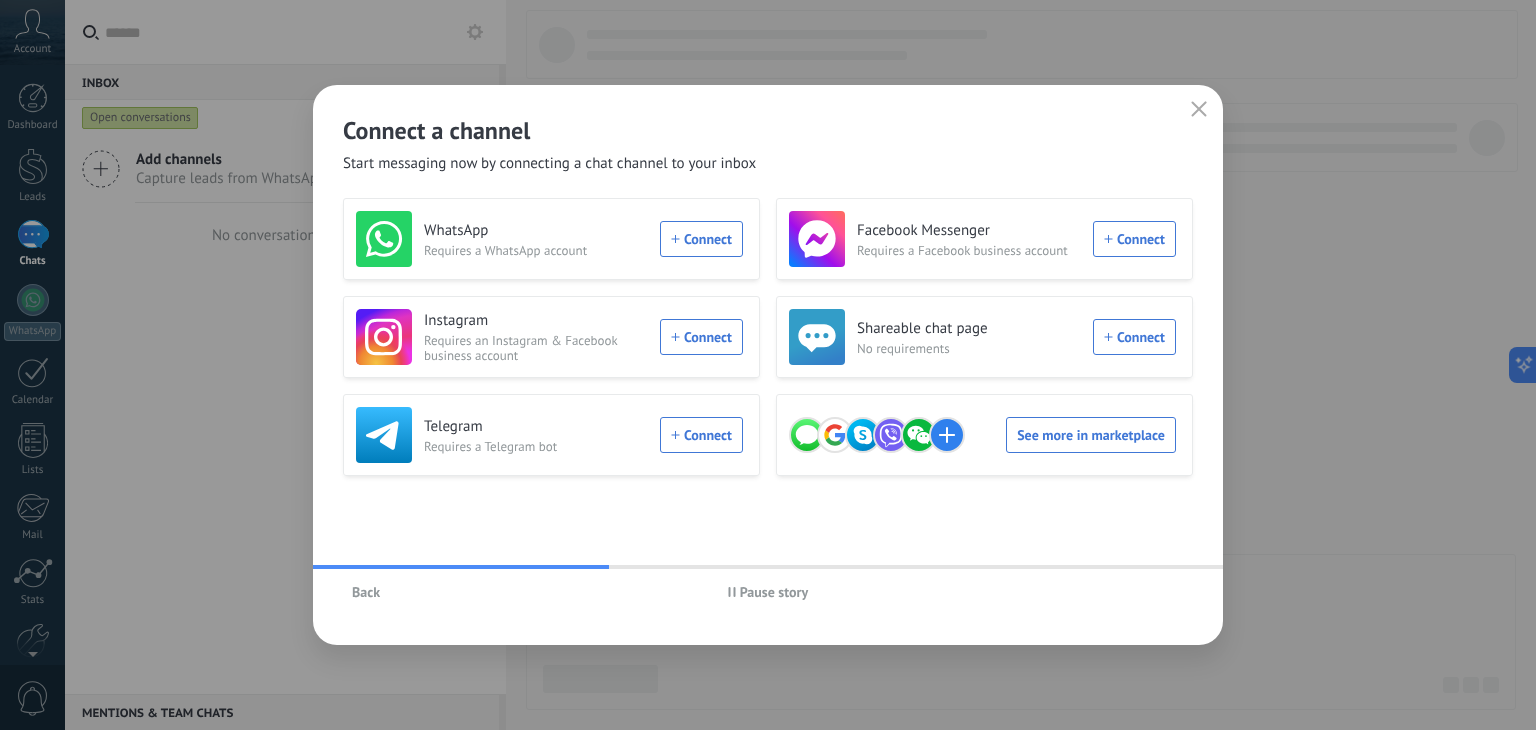 click 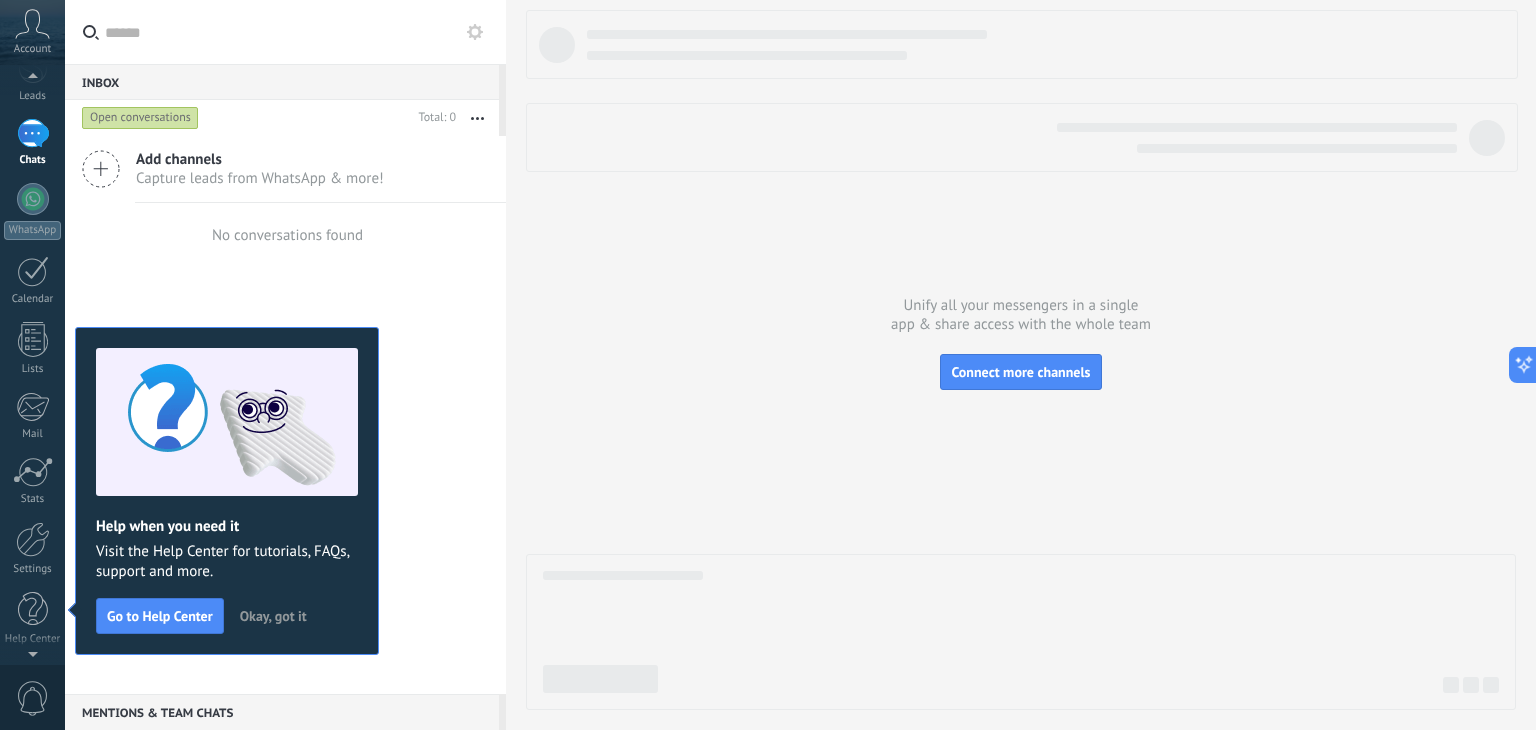 scroll, scrollTop: 0, scrollLeft: 0, axis: both 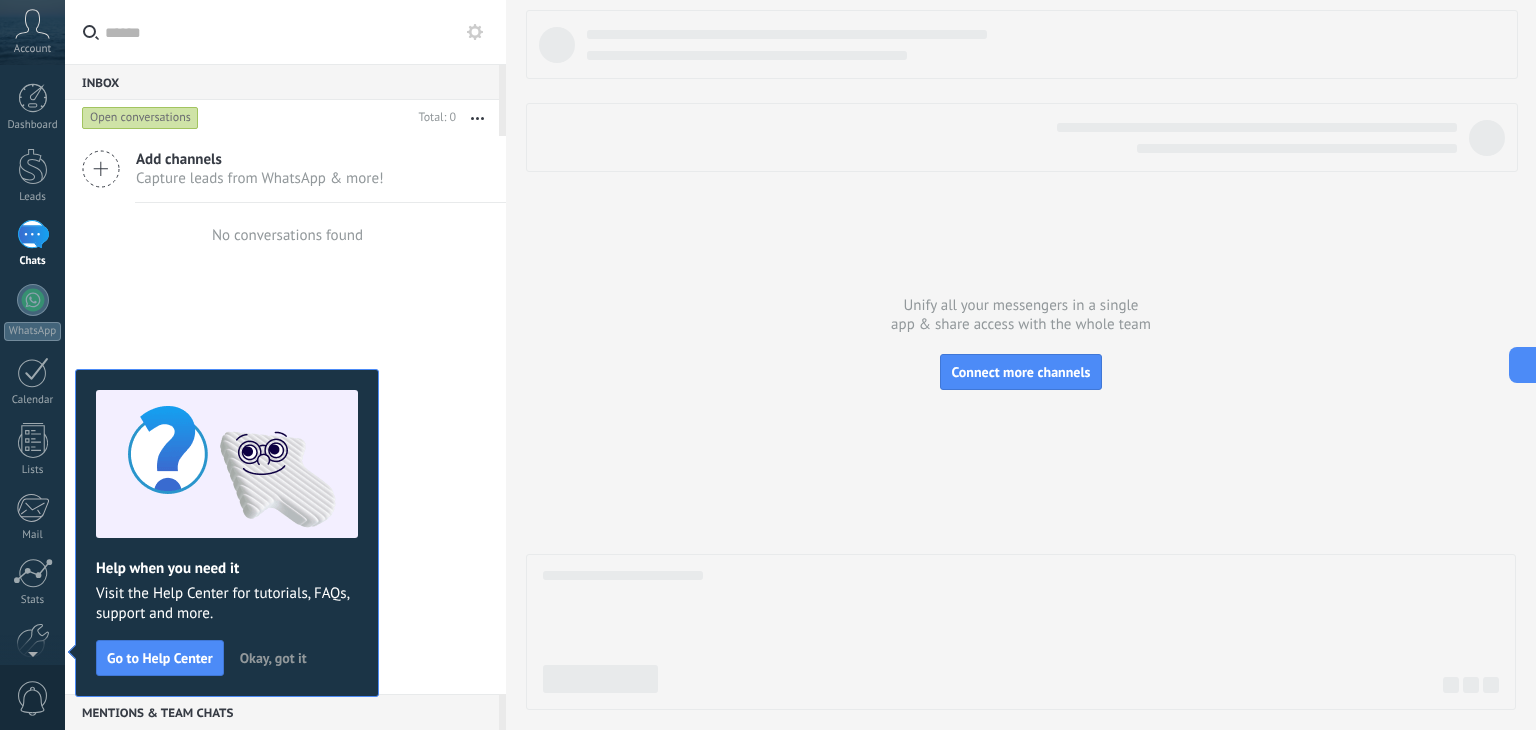 click on "Okay, got it" at bounding box center [273, 658] 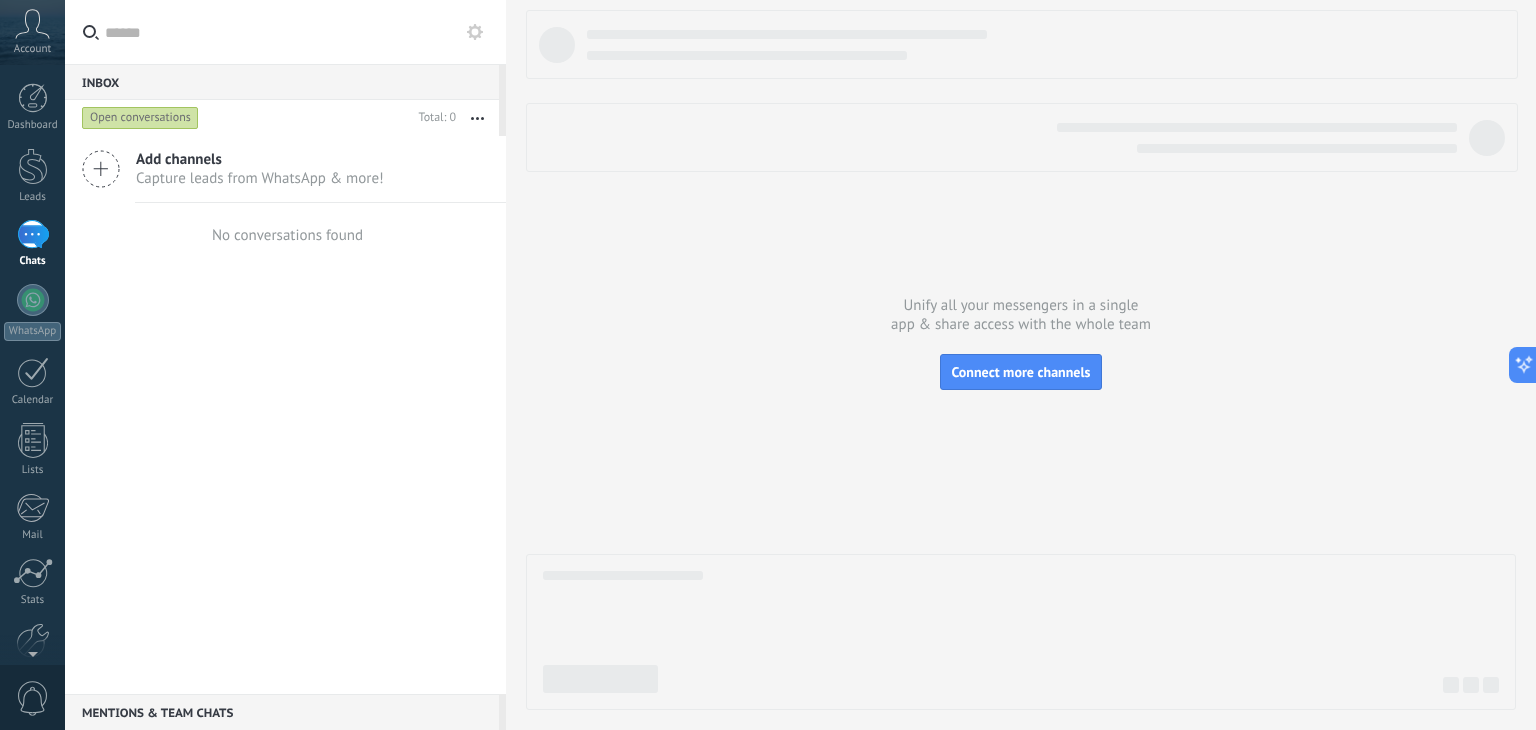 click on "Account" at bounding box center (32, 49) 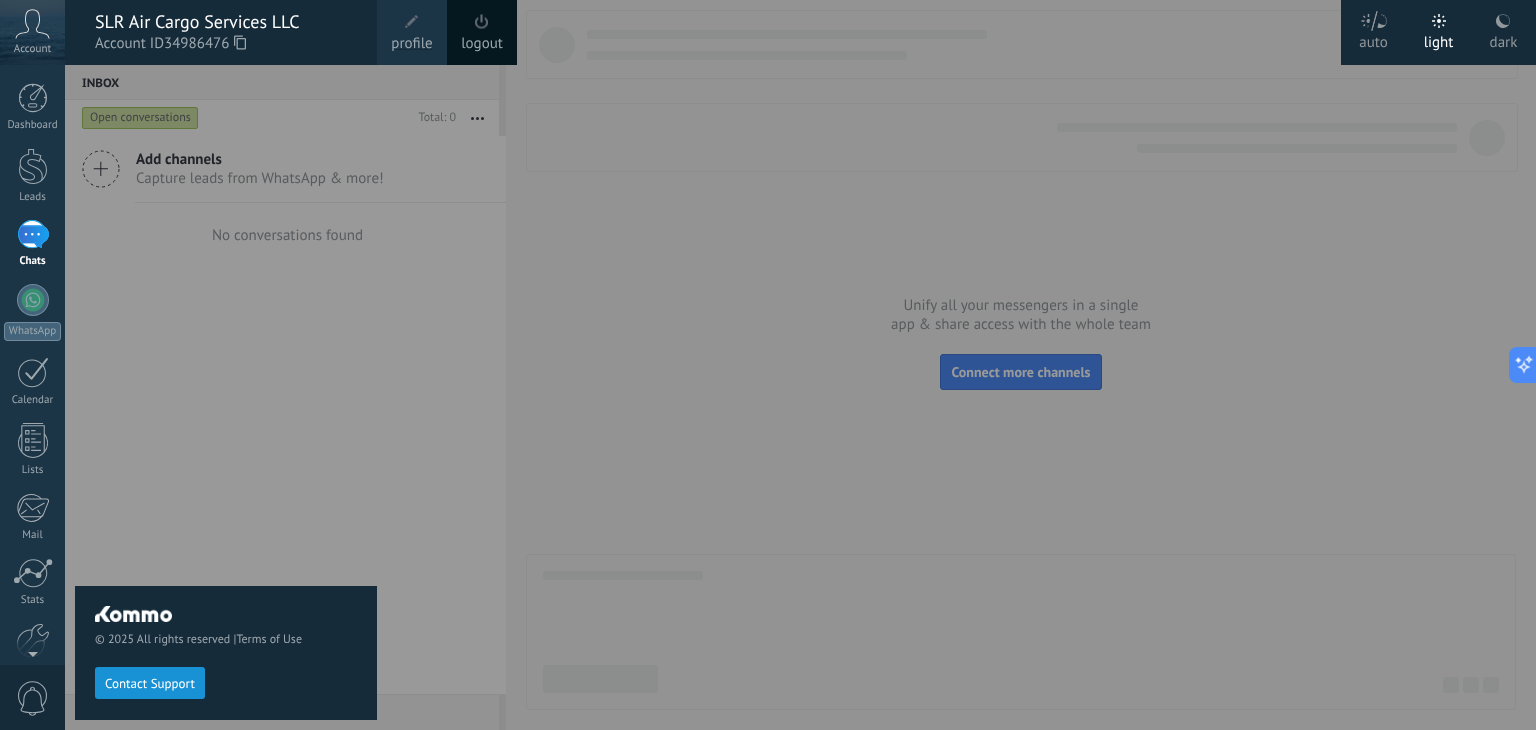 click at bounding box center [833, 365] 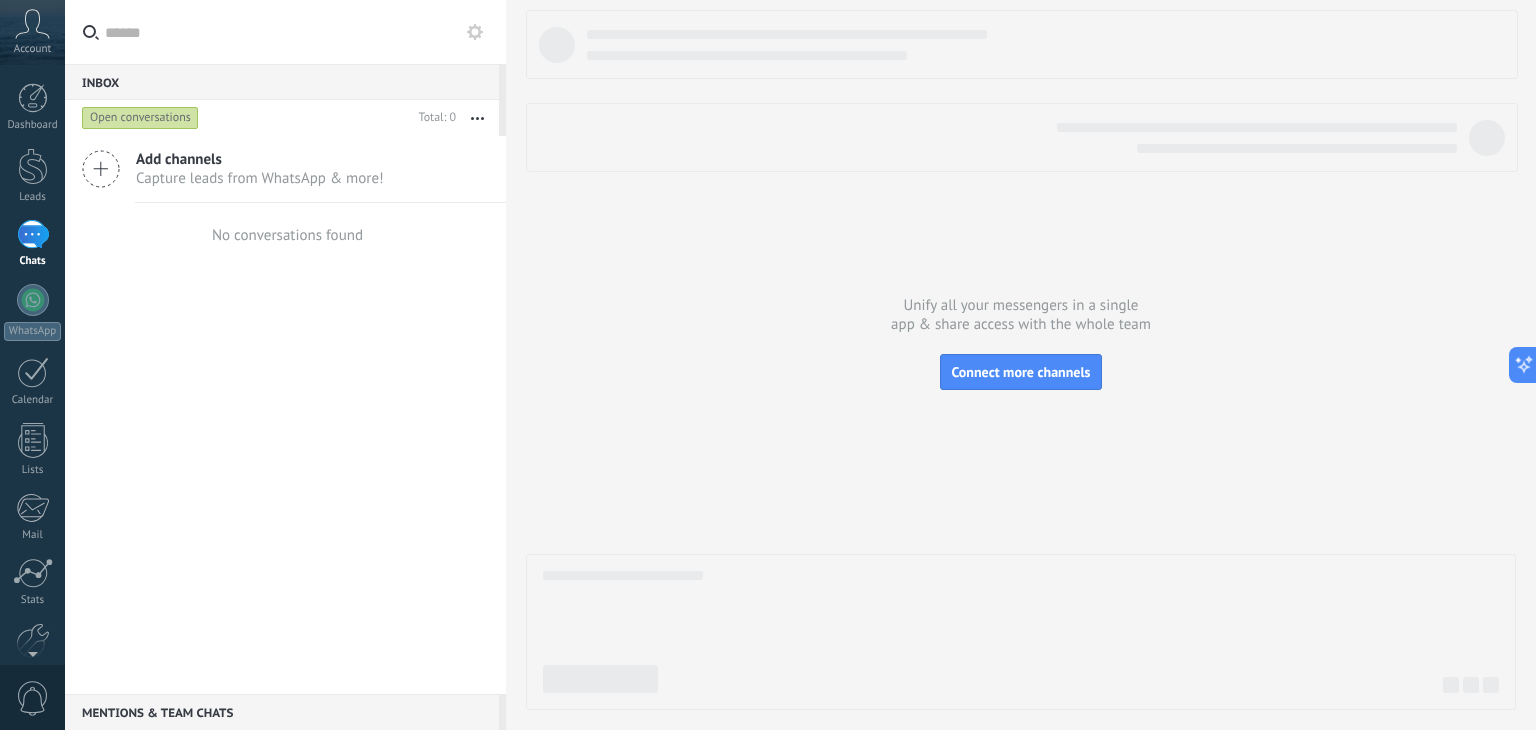 click on "Add channels
Capture leads from WhatsApp & more!
No conversations found" at bounding box center (285, 415) 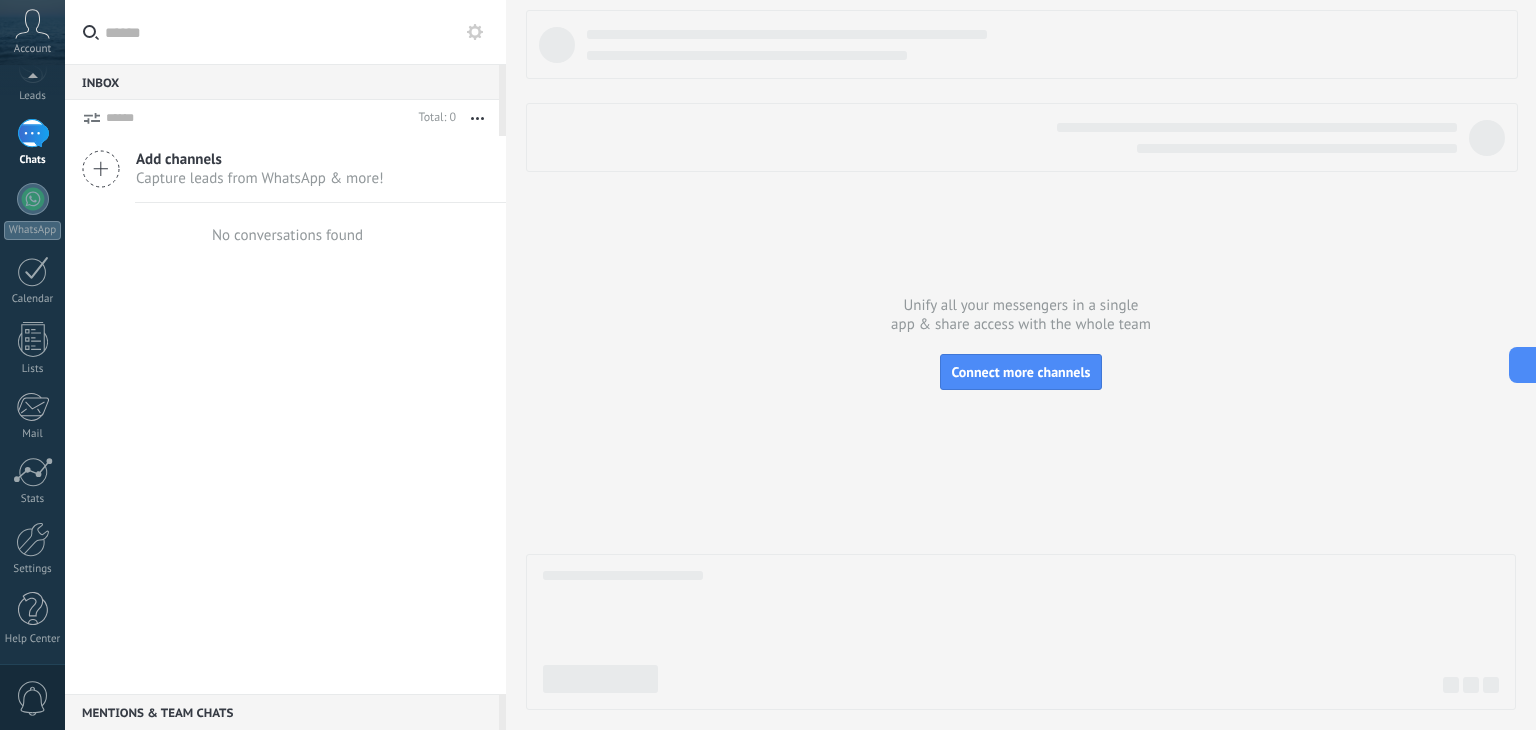 scroll, scrollTop: 100, scrollLeft: 0, axis: vertical 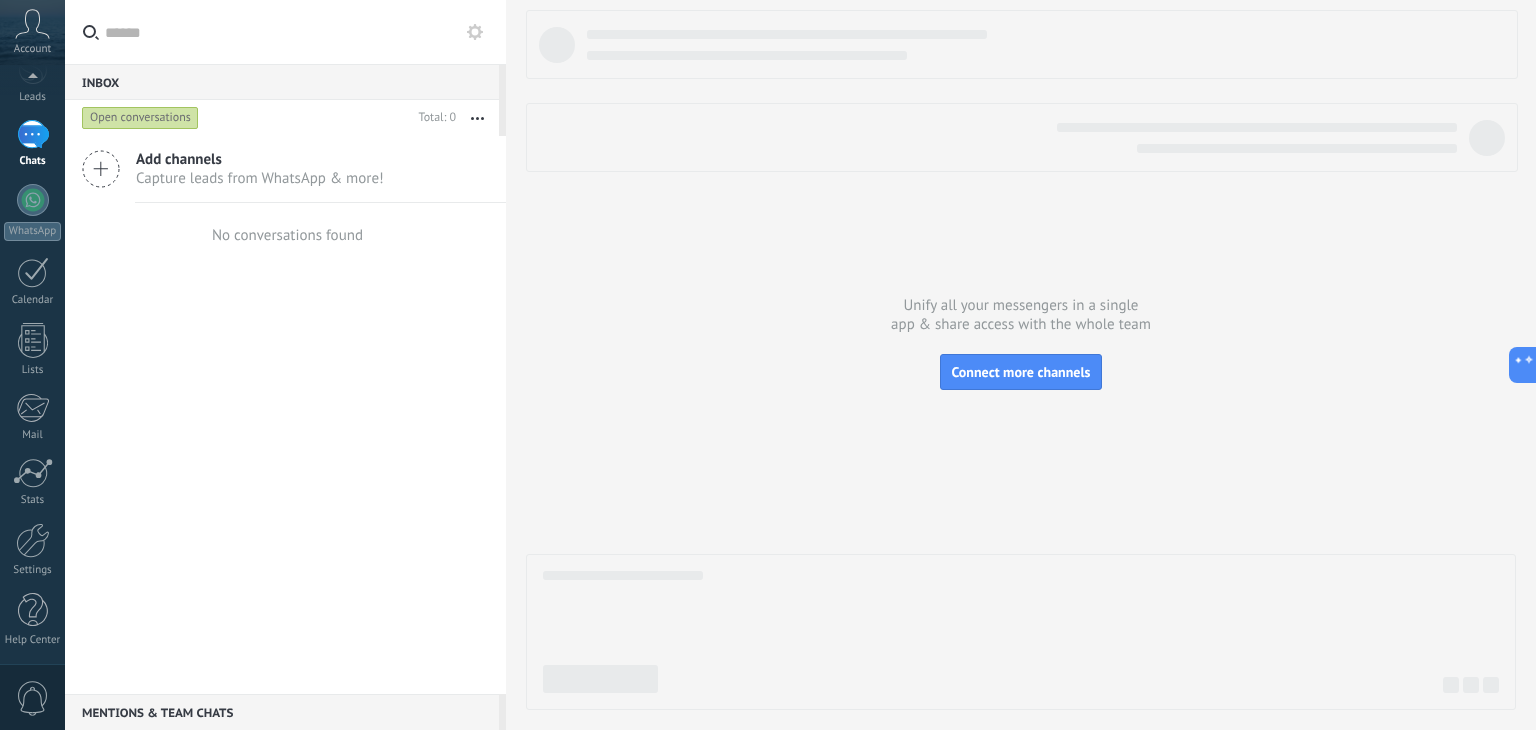 click on "Dashboard
Leads
Chats
WhatsApp
Customers" at bounding box center [32, 325] 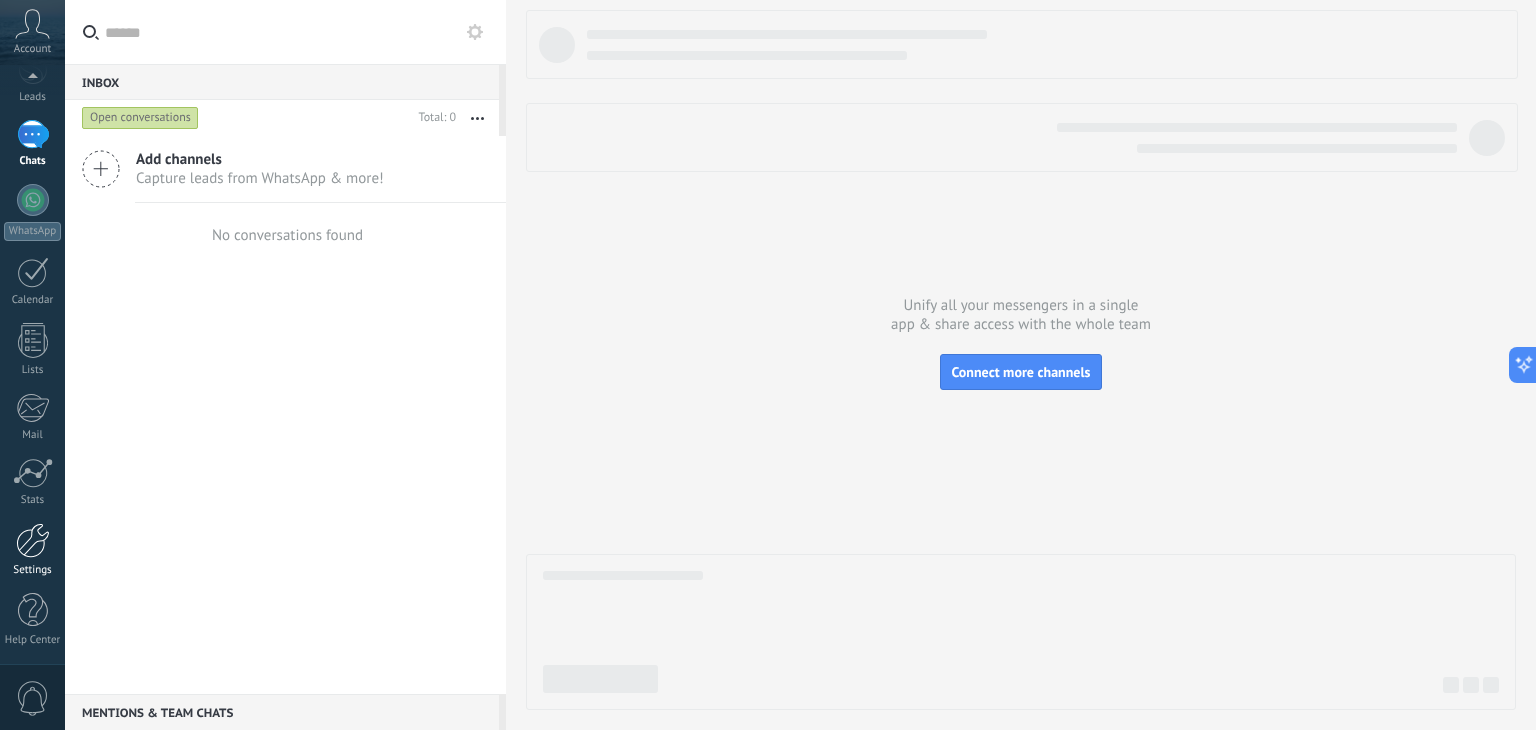 click on "Settings" at bounding box center [33, 570] 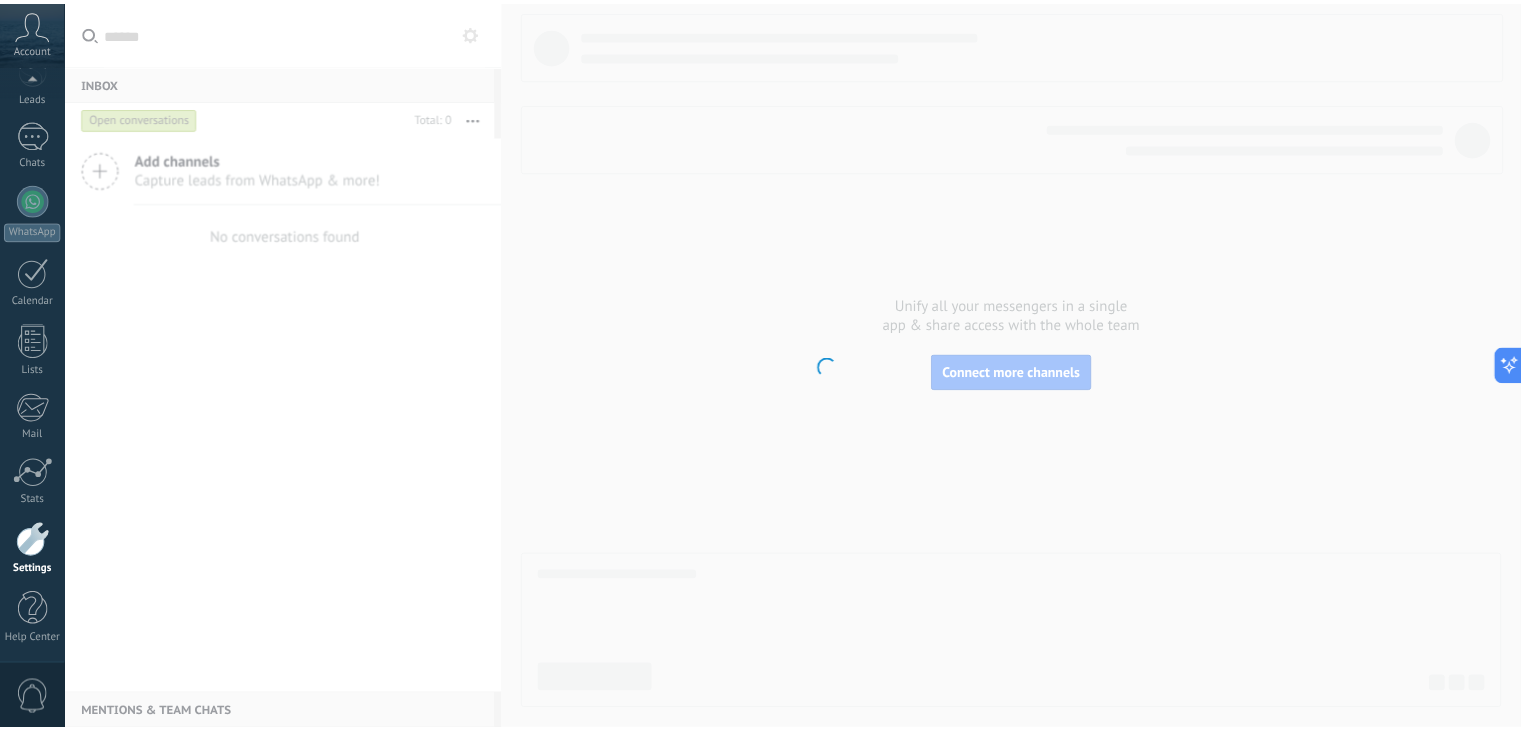 scroll, scrollTop: 101, scrollLeft: 0, axis: vertical 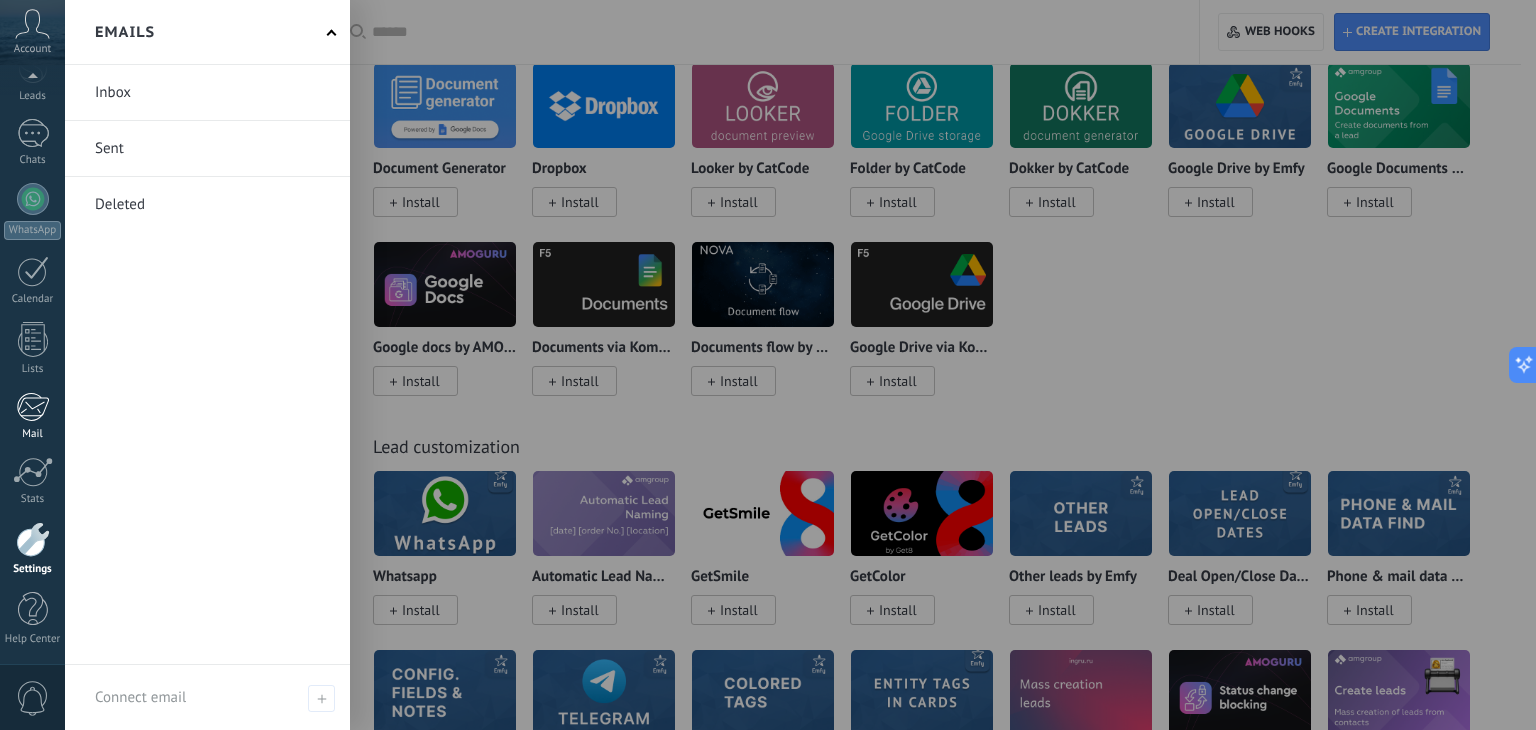 click at bounding box center (32, 407) 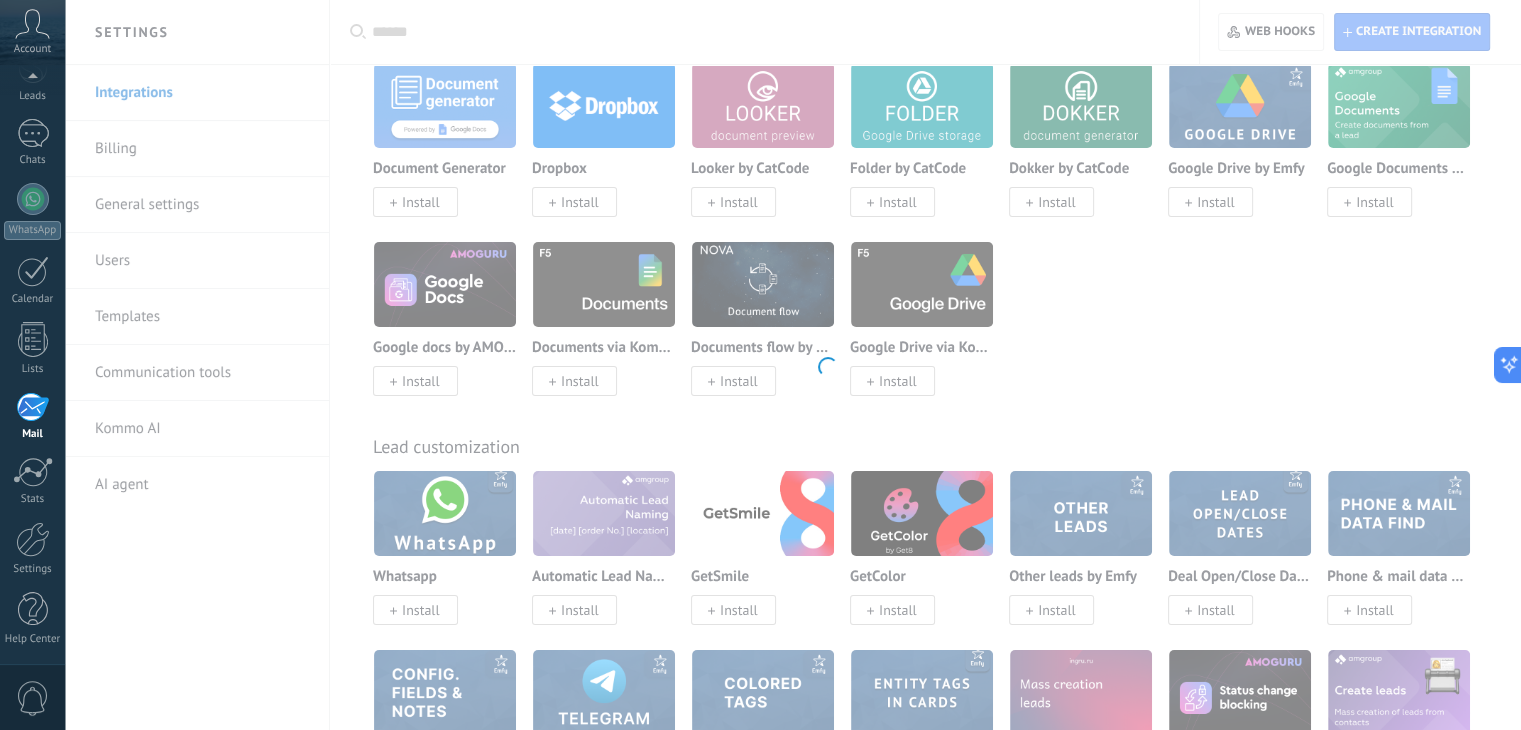 scroll, scrollTop: 0, scrollLeft: 0, axis: both 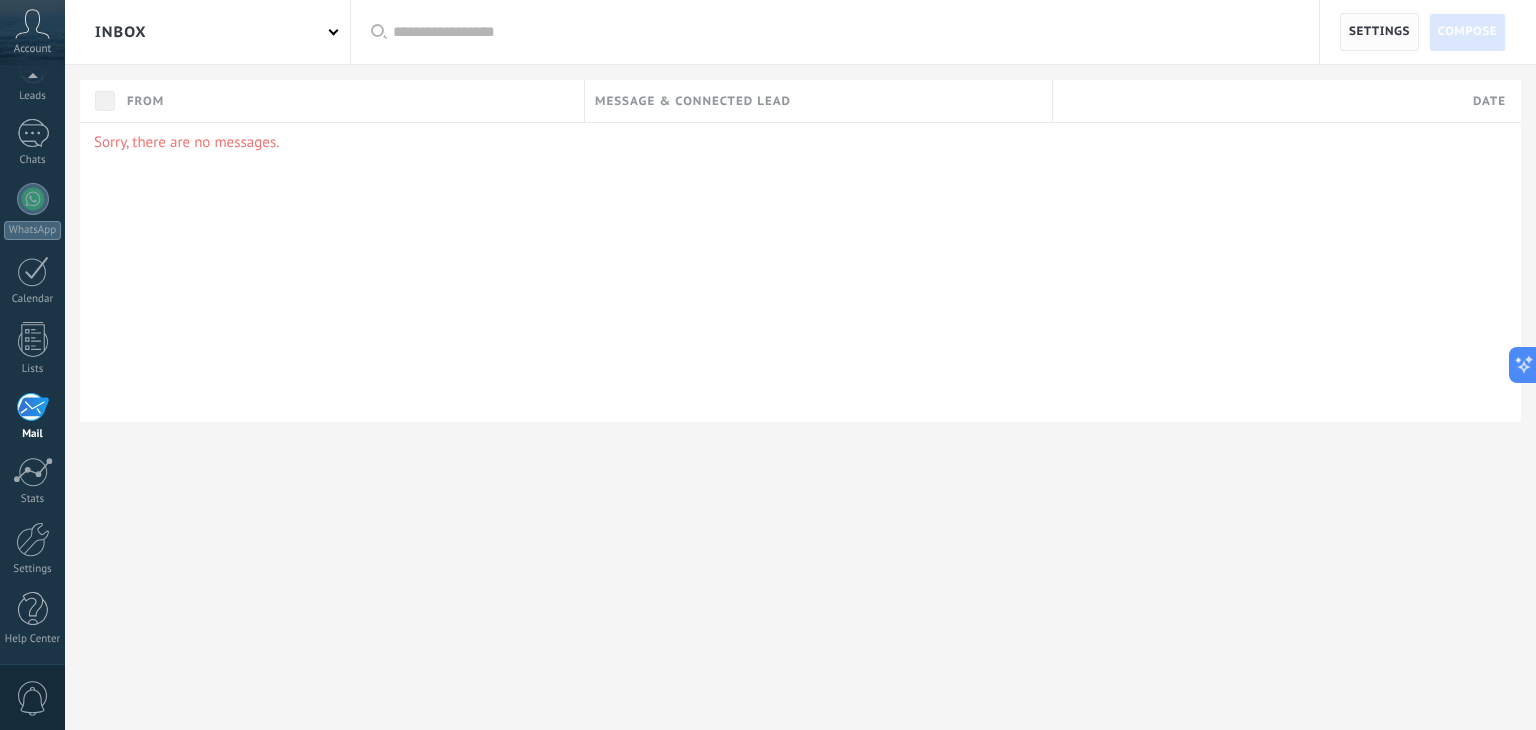 click on "Settings" at bounding box center [1379, 32] 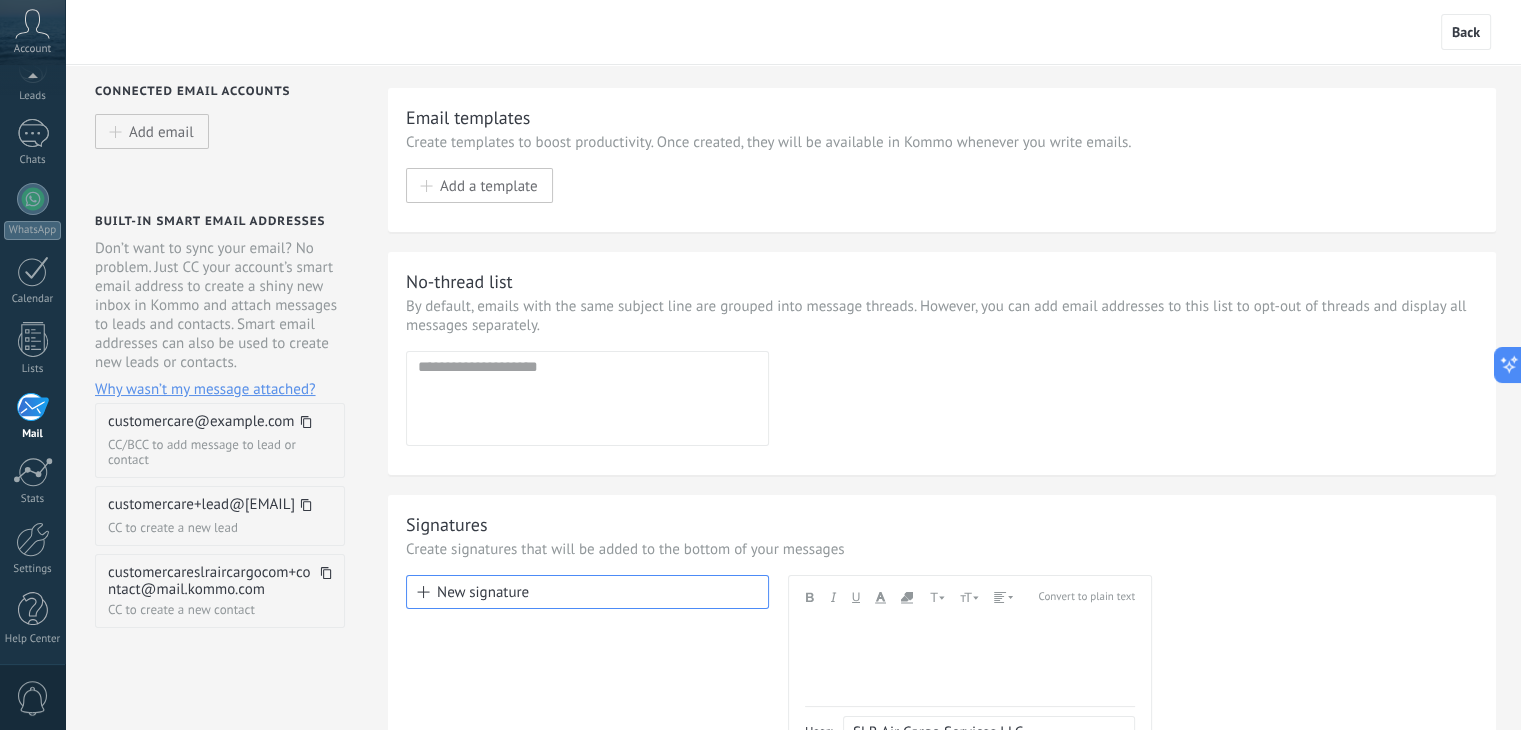 scroll, scrollTop: 0, scrollLeft: 0, axis: both 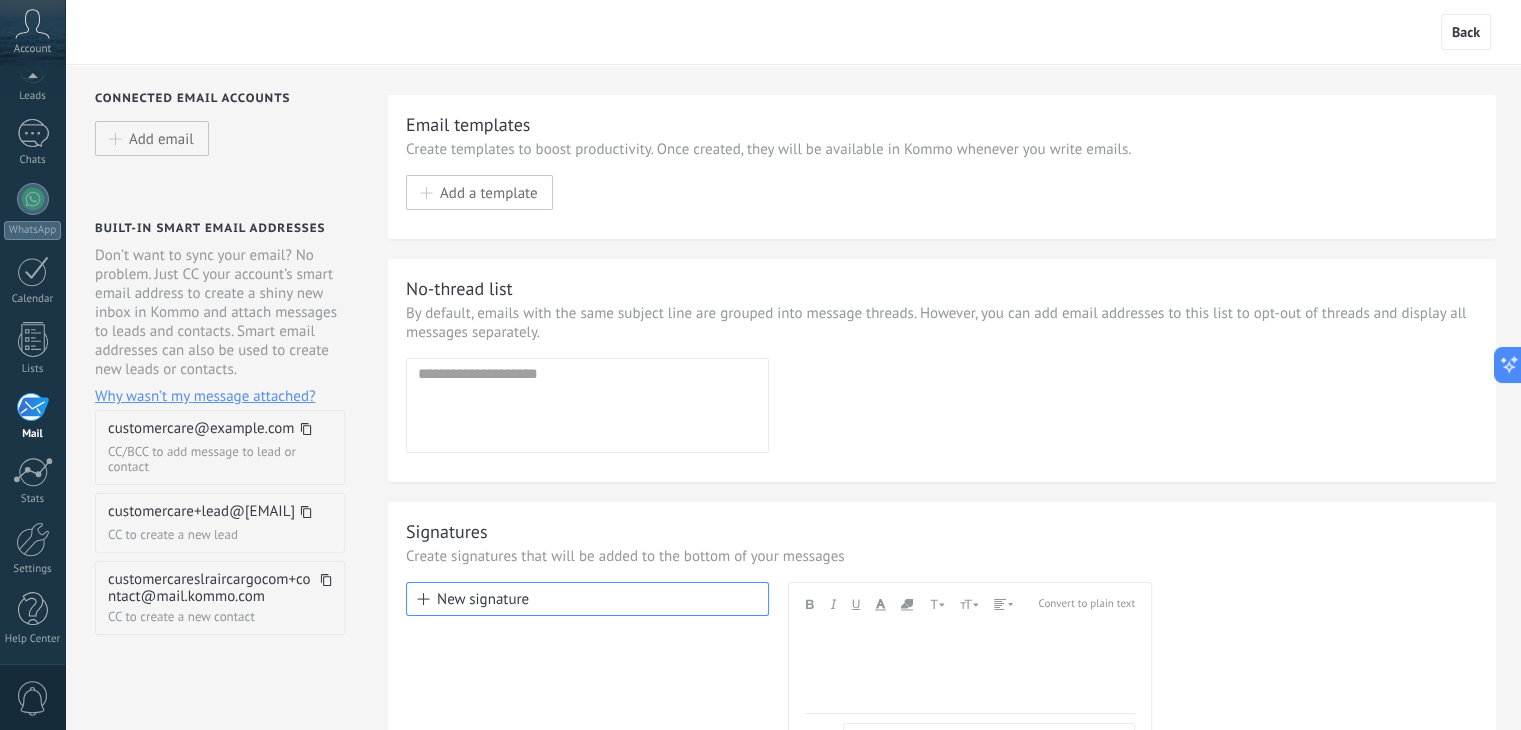 click at bounding box center [586, 374] 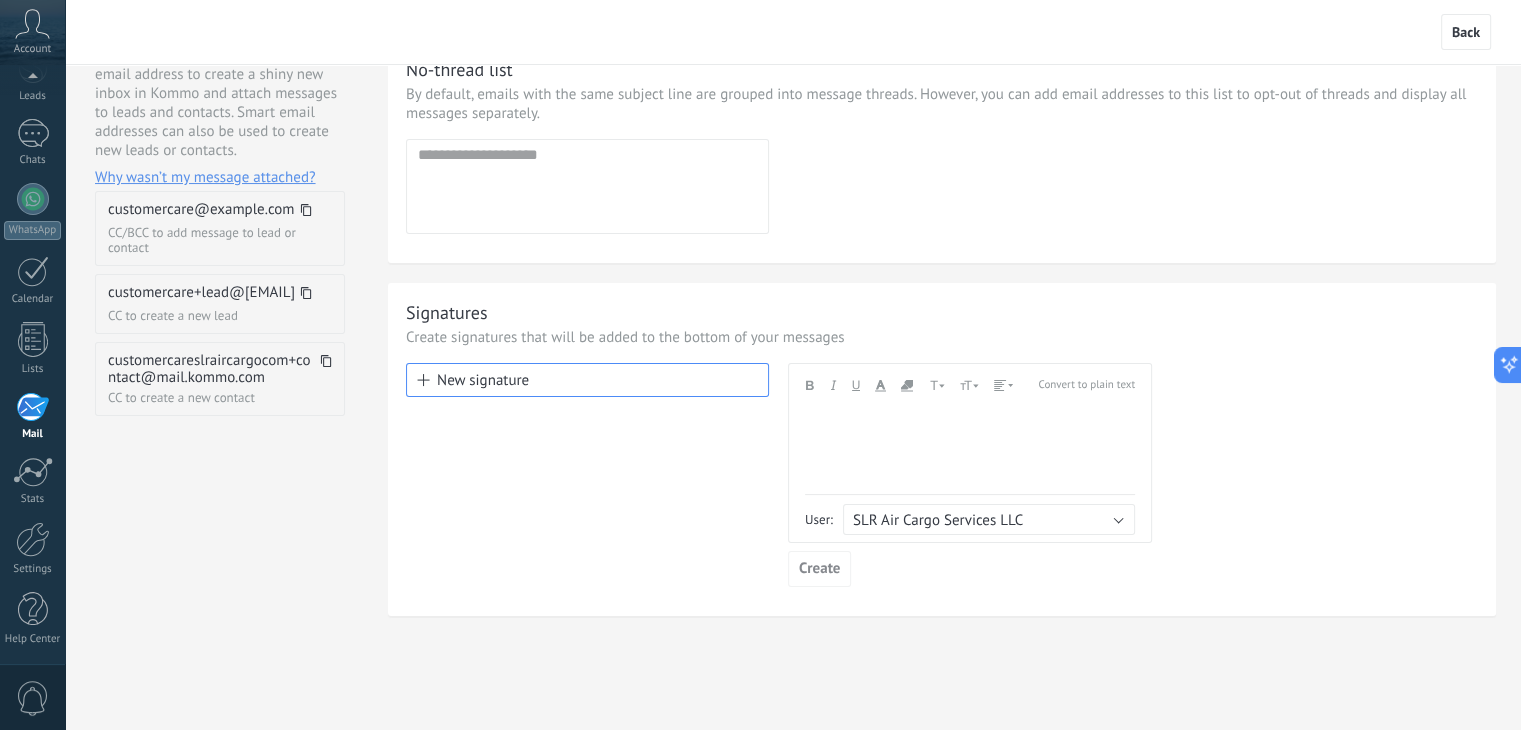 scroll, scrollTop: 220, scrollLeft: 0, axis: vertical 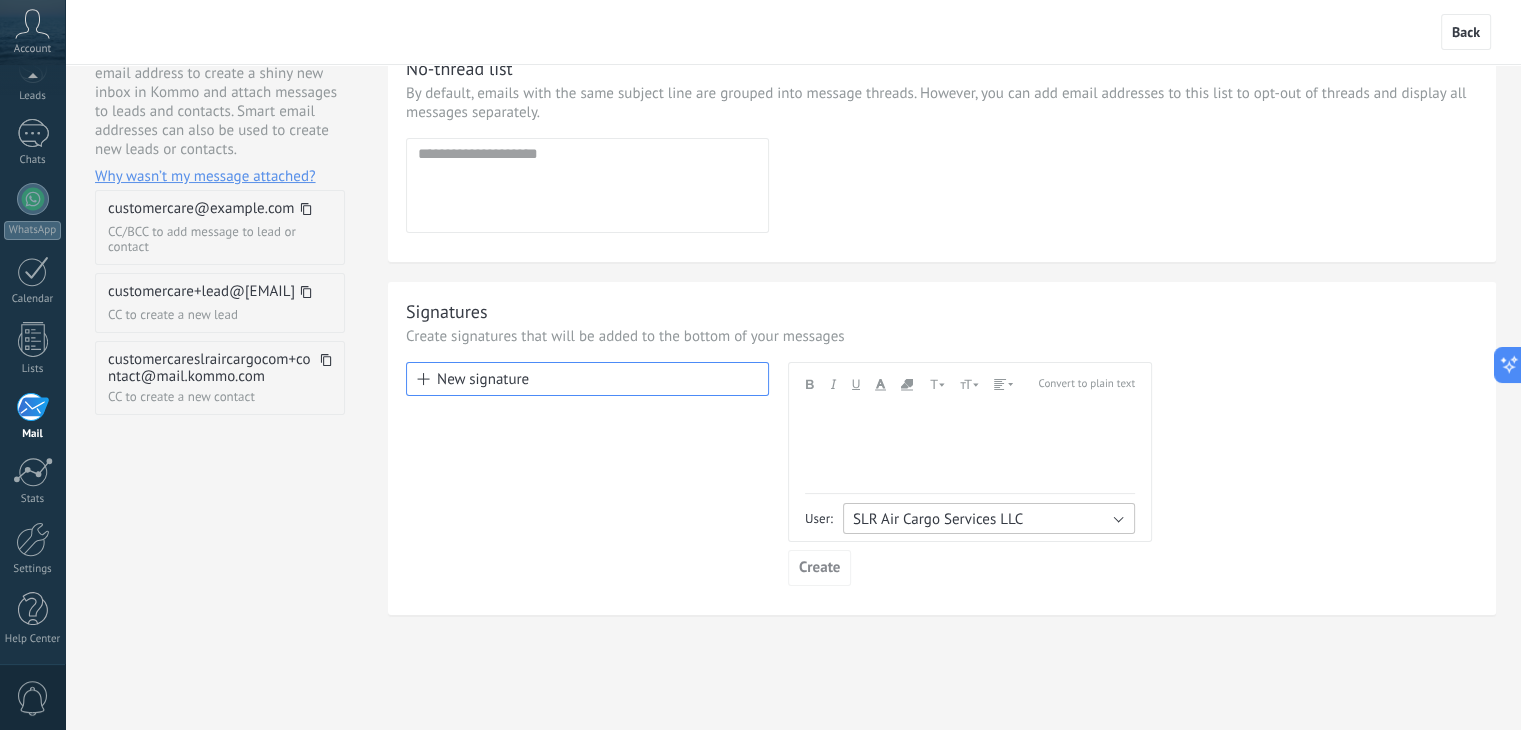 click on "SLR Air Cargo Services LLC" at bounding box center [938, 519] 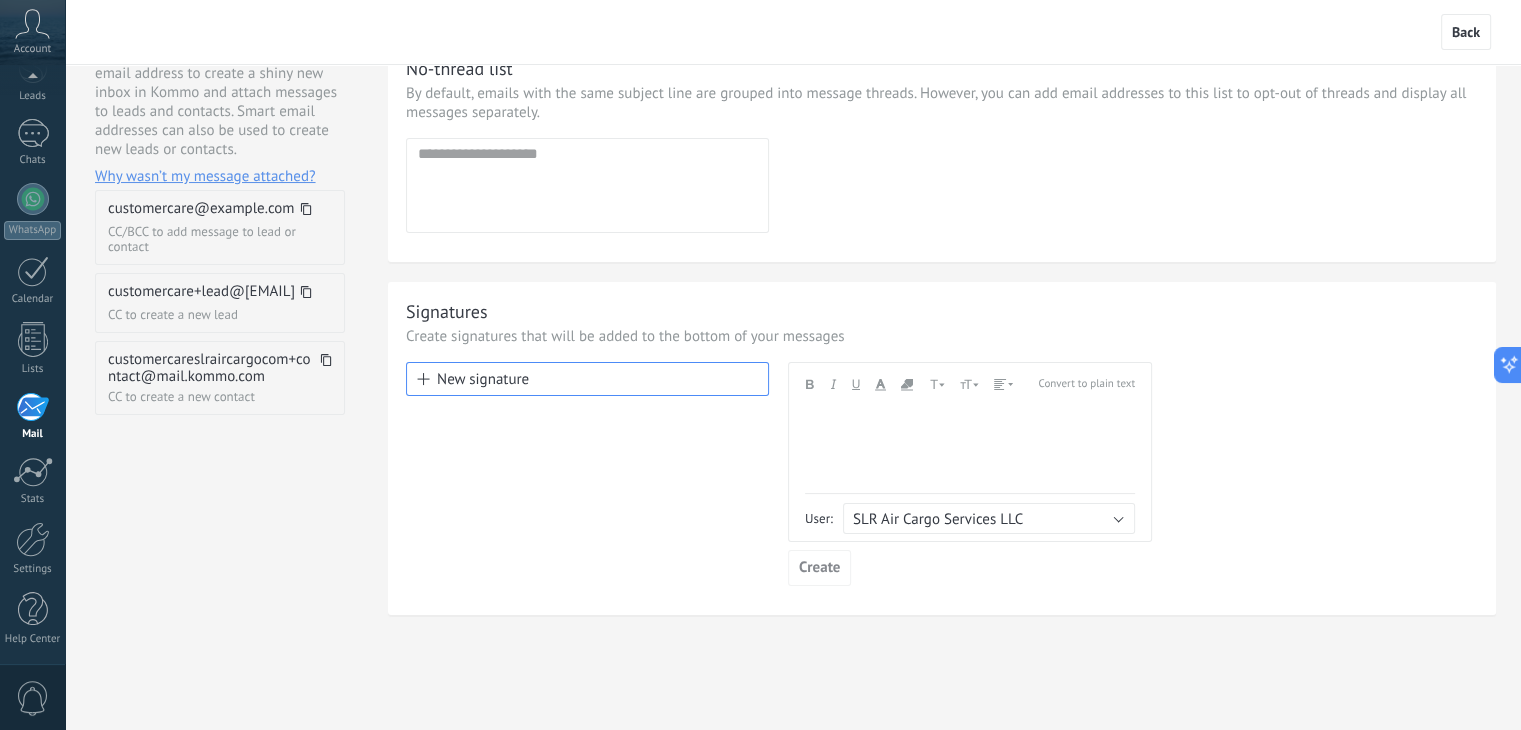 click on "New signature" at bounding box center (587, 474) 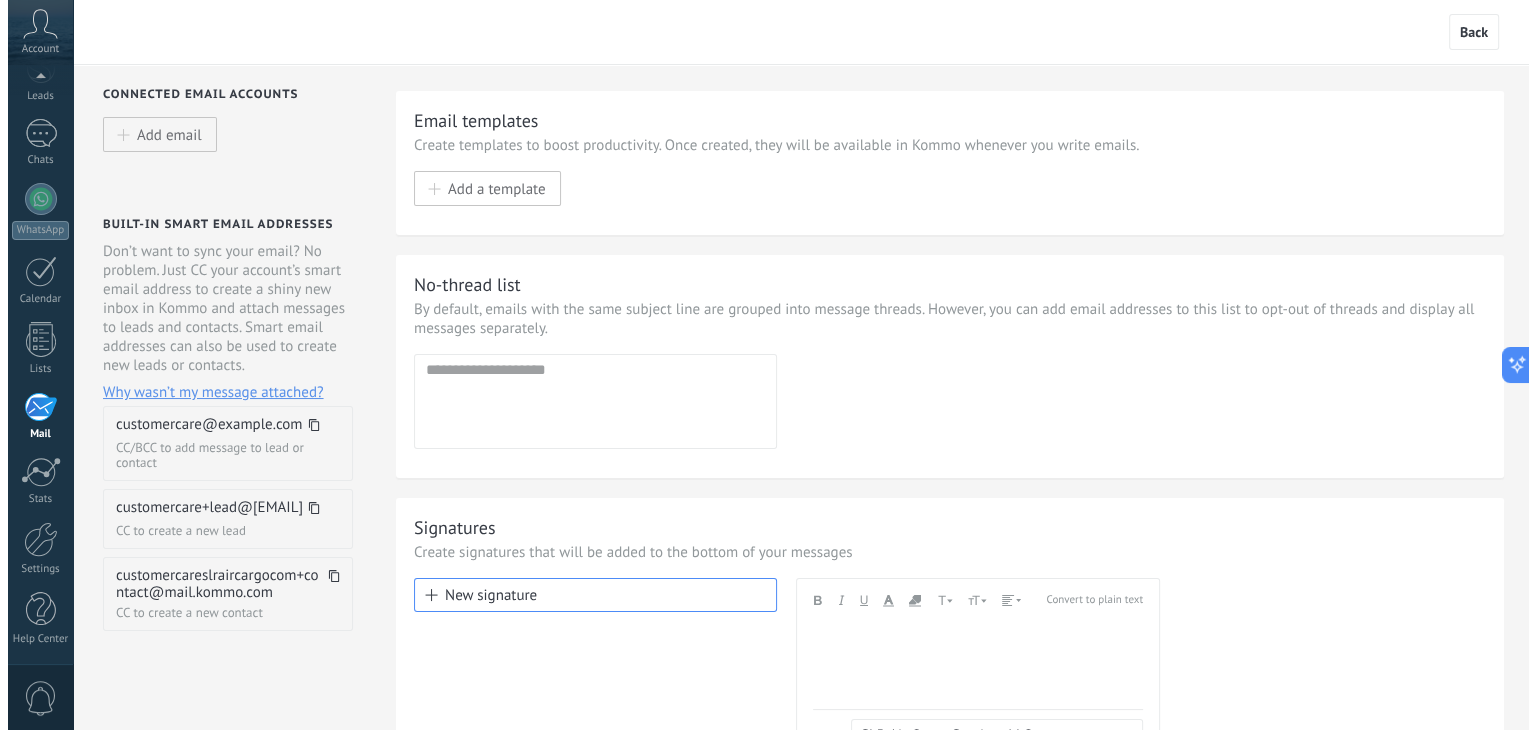 scroll, scrollTop: 0, scrollLeft: 0, axis: both 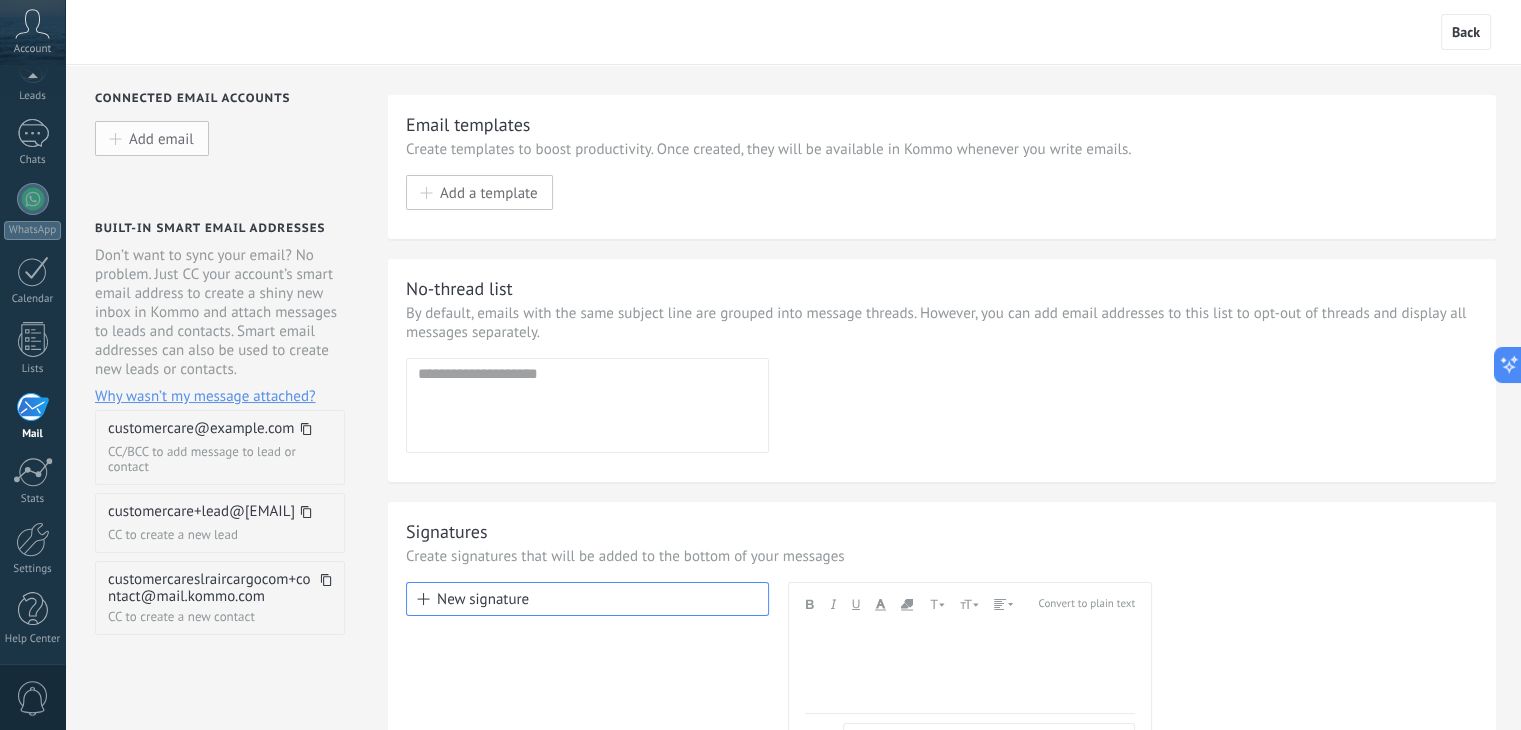 click on "Add email" at bounding box center [161, 138] 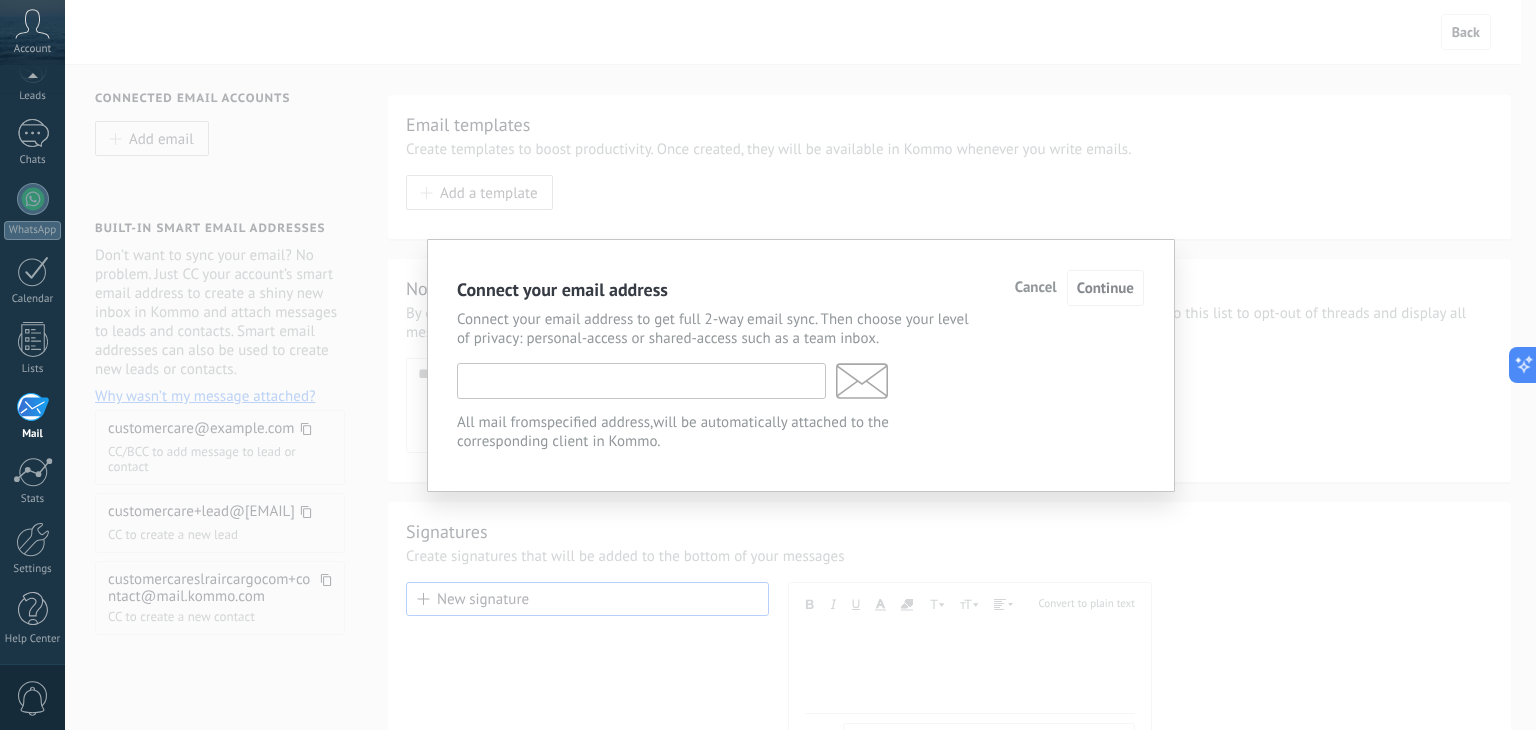 click at bounding box center [641, 381] 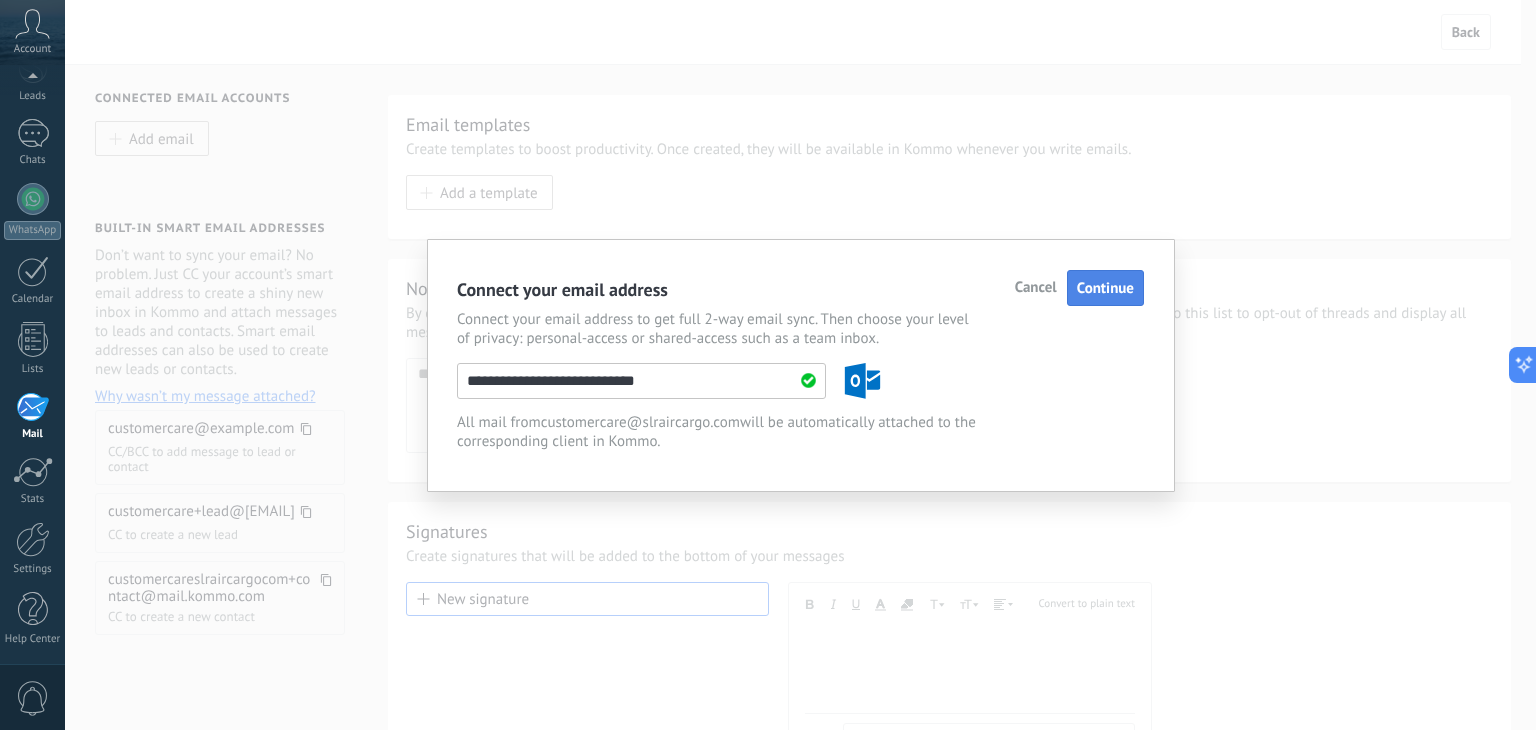 type on "**********" 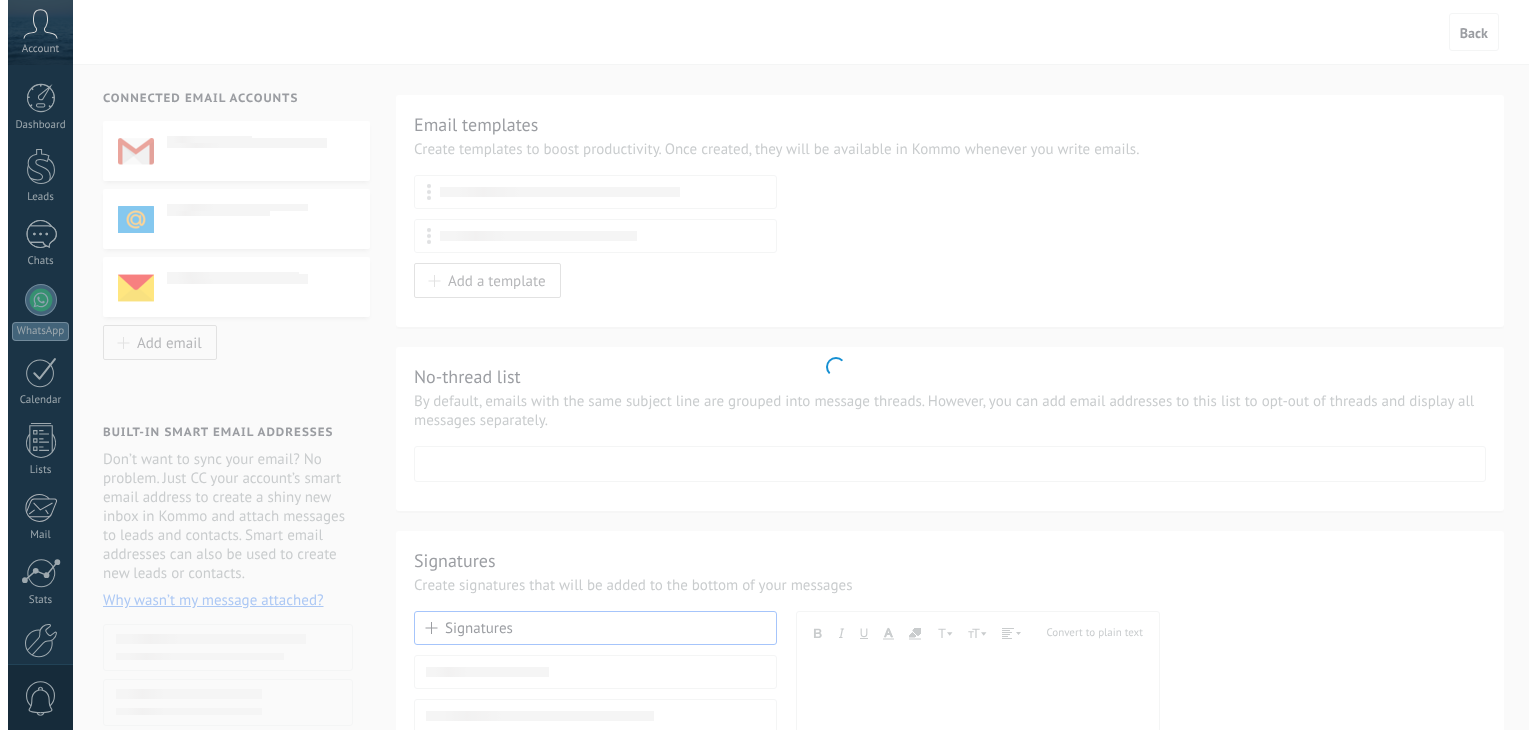 scroll, scrollTop: 0, scrollLeft: 0, axis: both 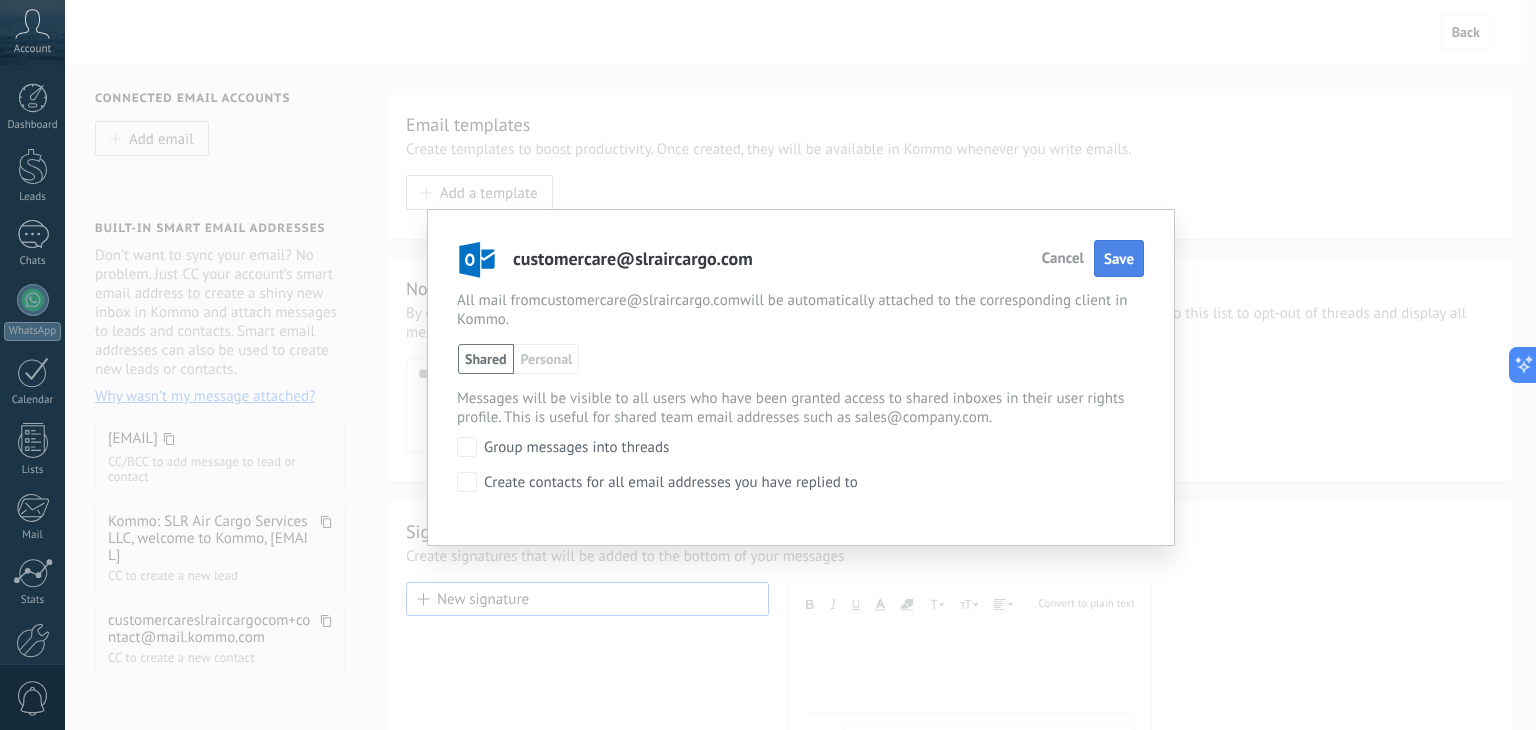 click on "Save" at bounding box center (1119, 259) 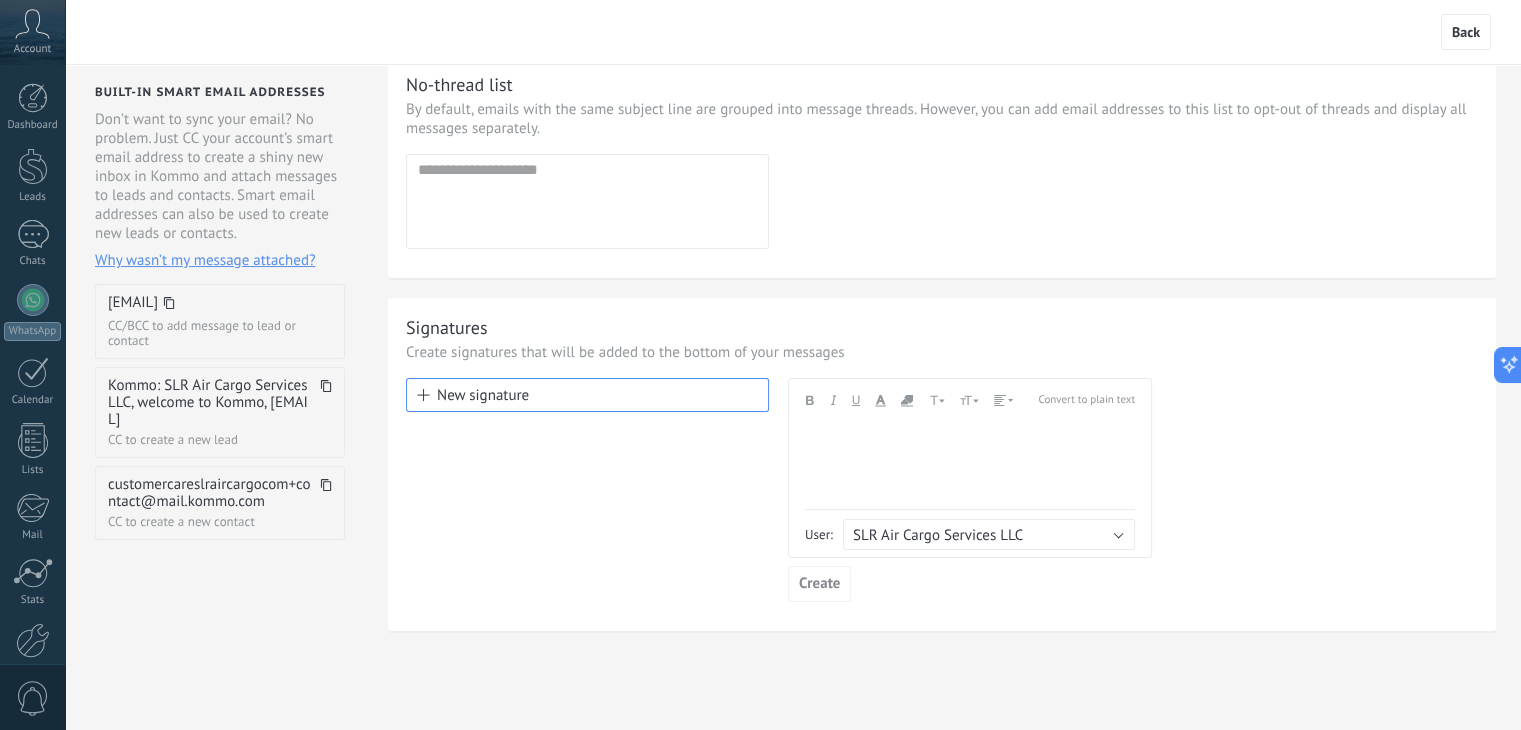scroll, scrollTop: 216, scrollLeft: 0, axis: vertical 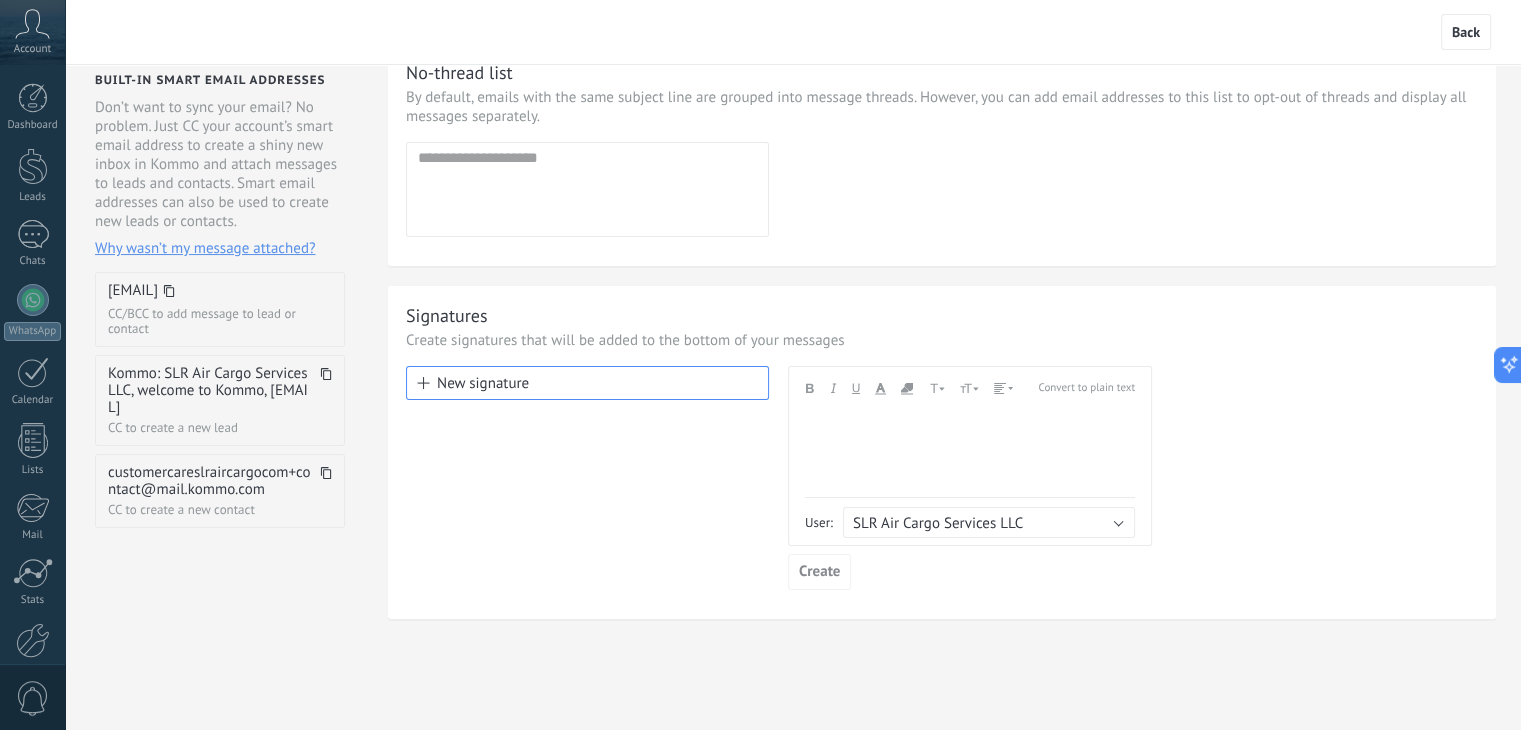 click on "New signature" at bounding box center [587, 478] 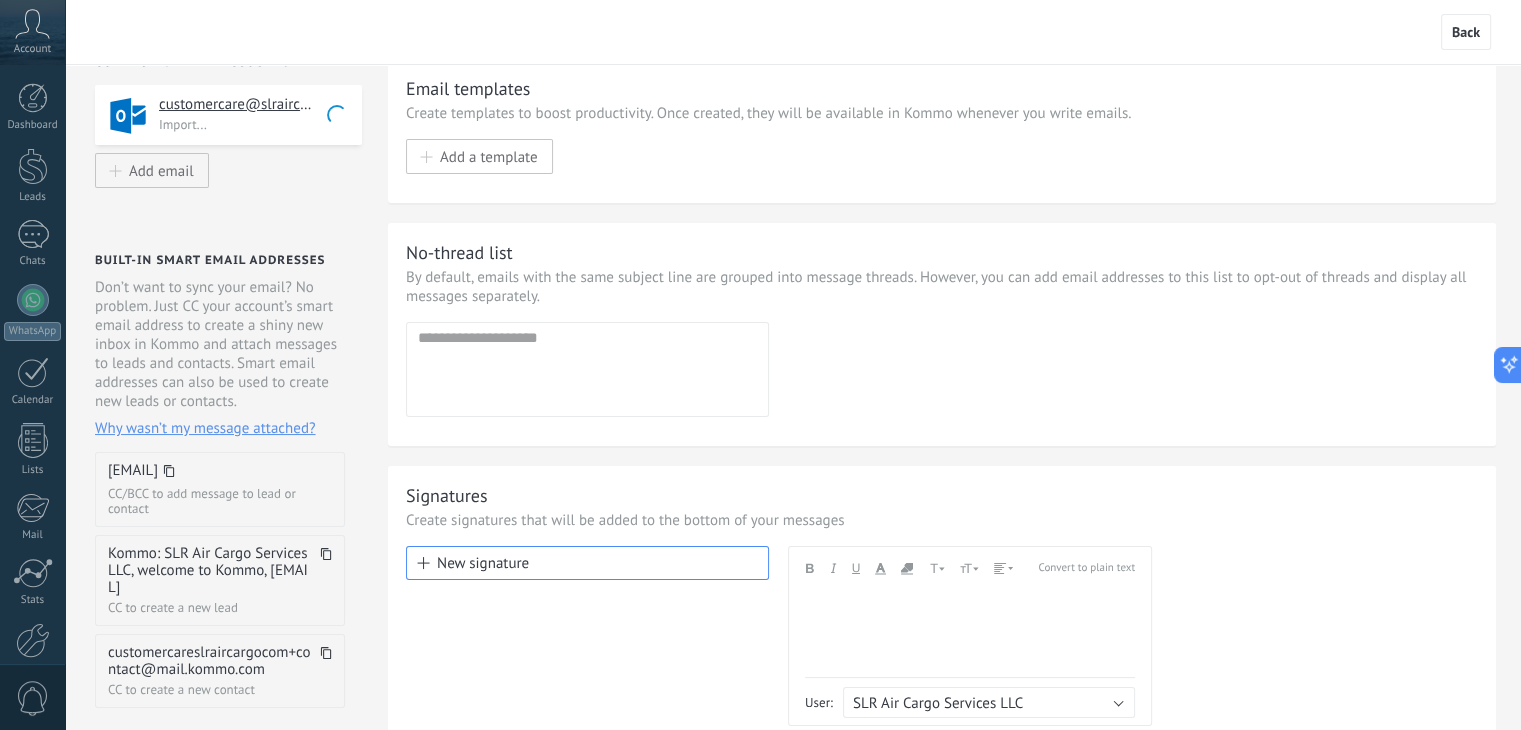 scroll, scrollTop: 0, scrollLeft: 0, axis: both 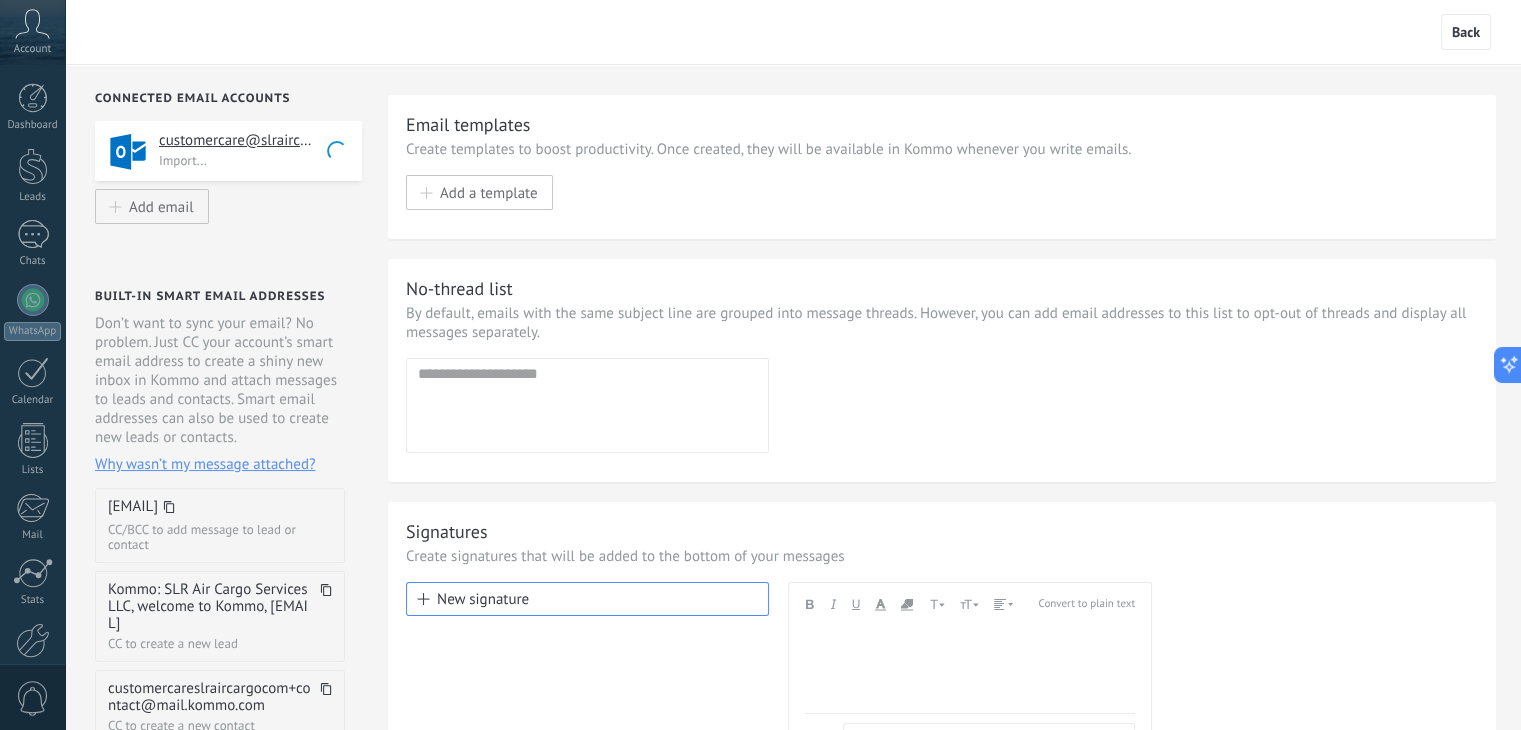 click on "New signature" at bounding box center [587, 599] 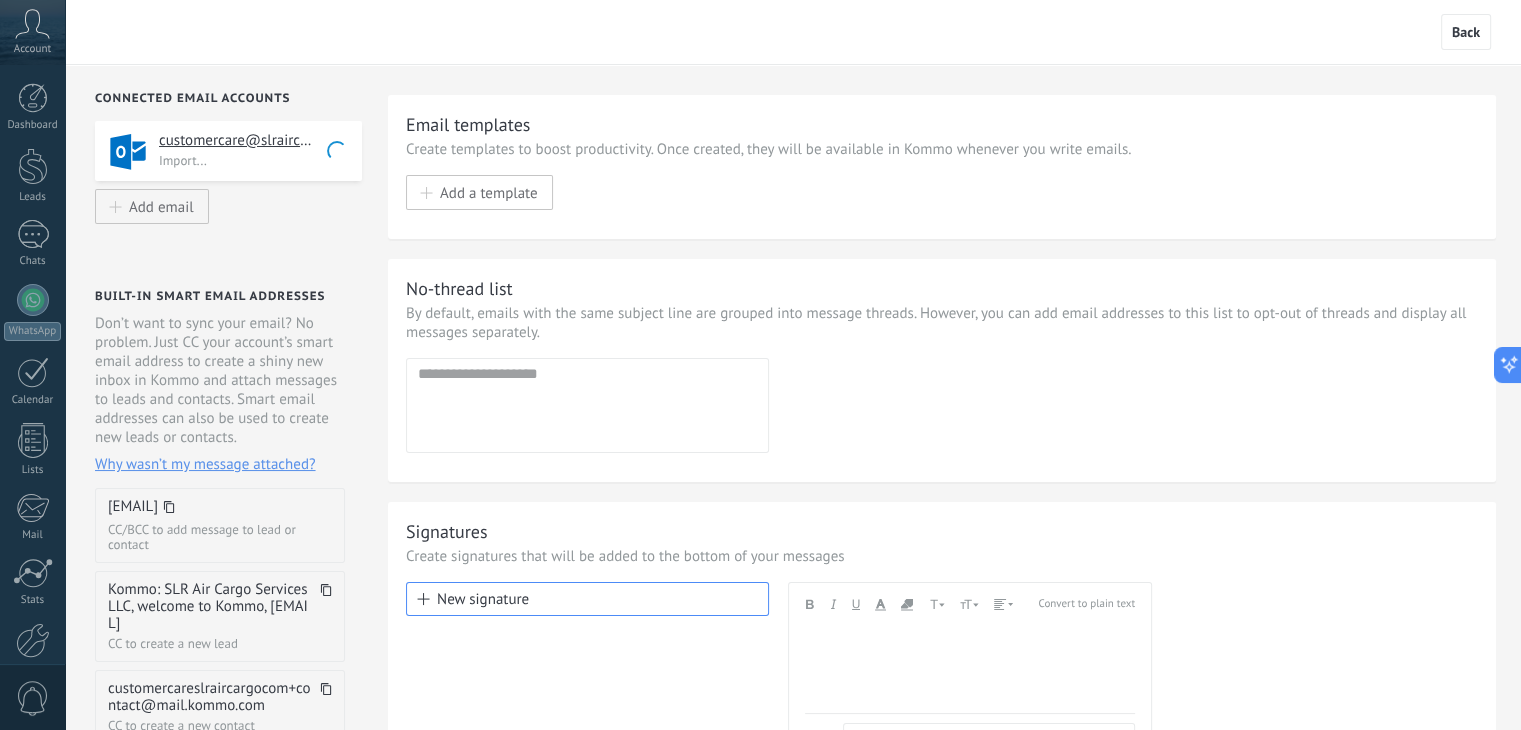 scroll, scrollTop: 168, scrollLeft: 0, axis: vertical 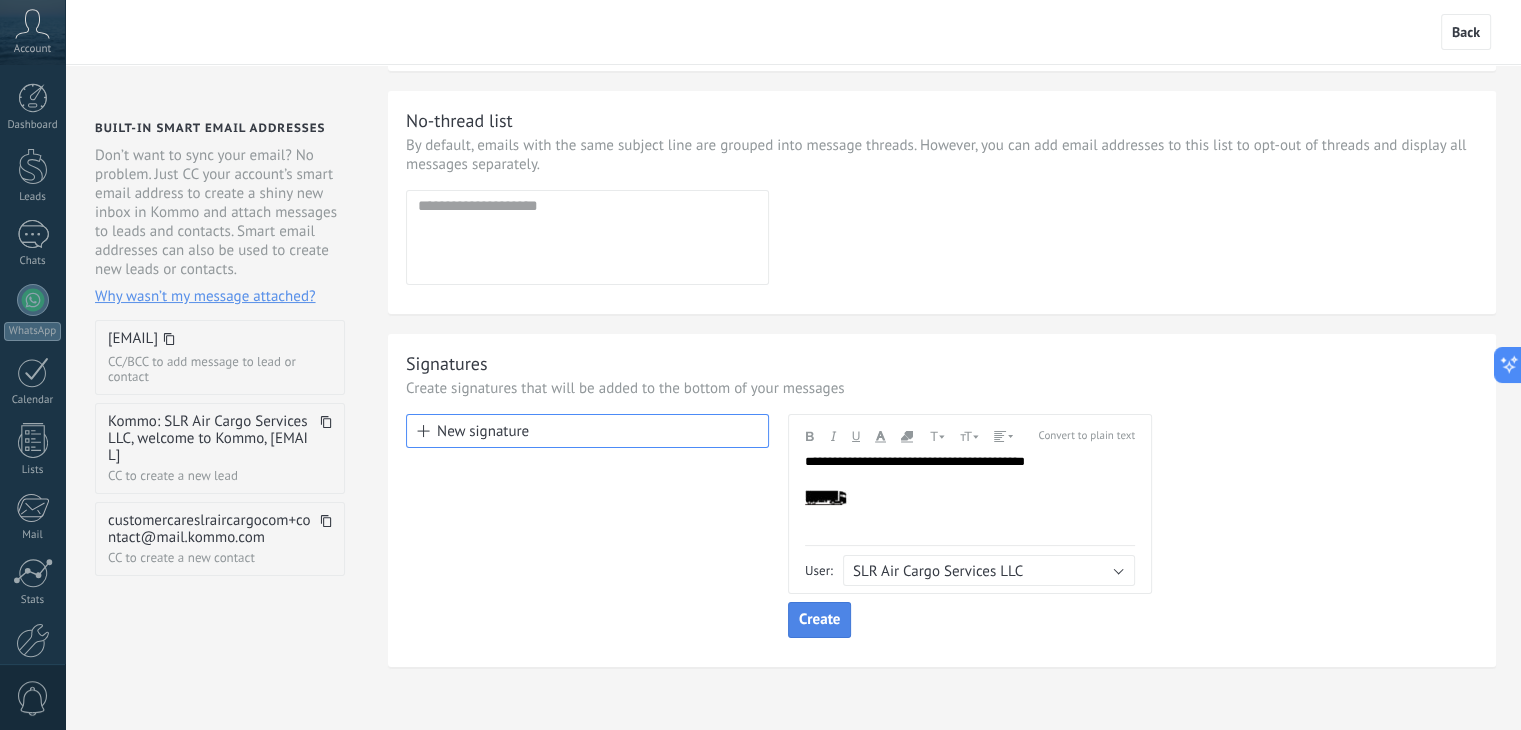 click on "Create" at bounding box center (819, 620) 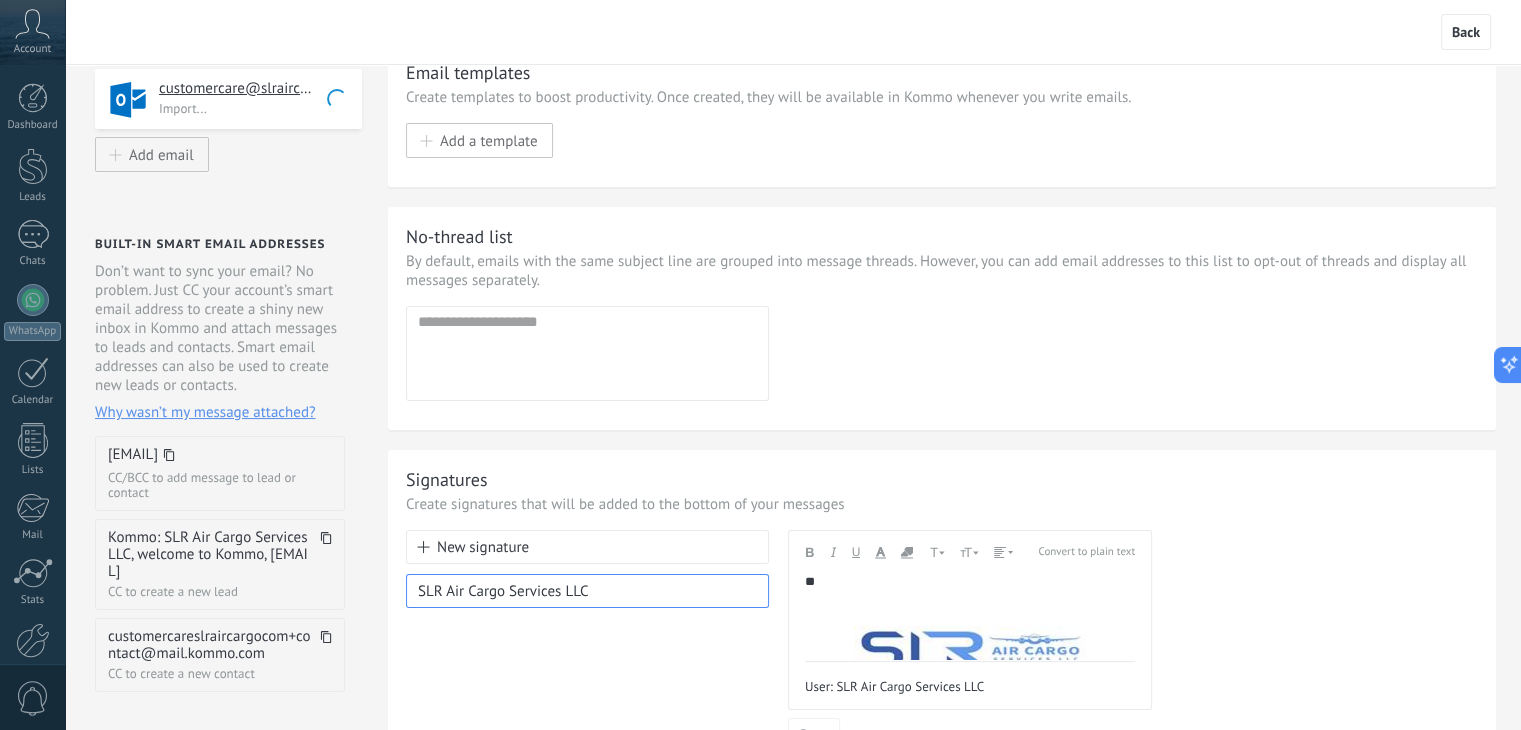 scroll, scrollTop: 0, scrollLeft: 0, axis: both 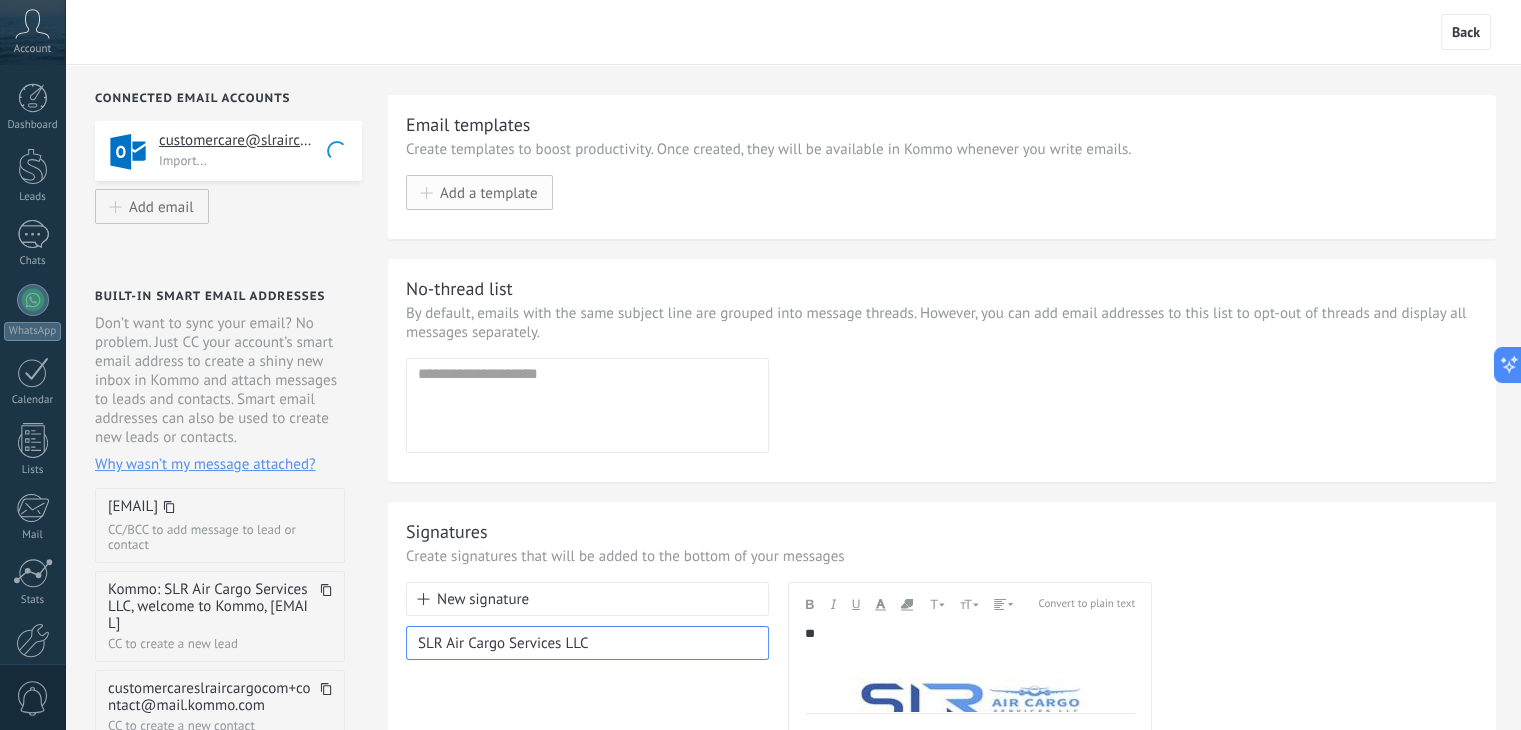 click on "Add a template" at bounding box center [489, 192] 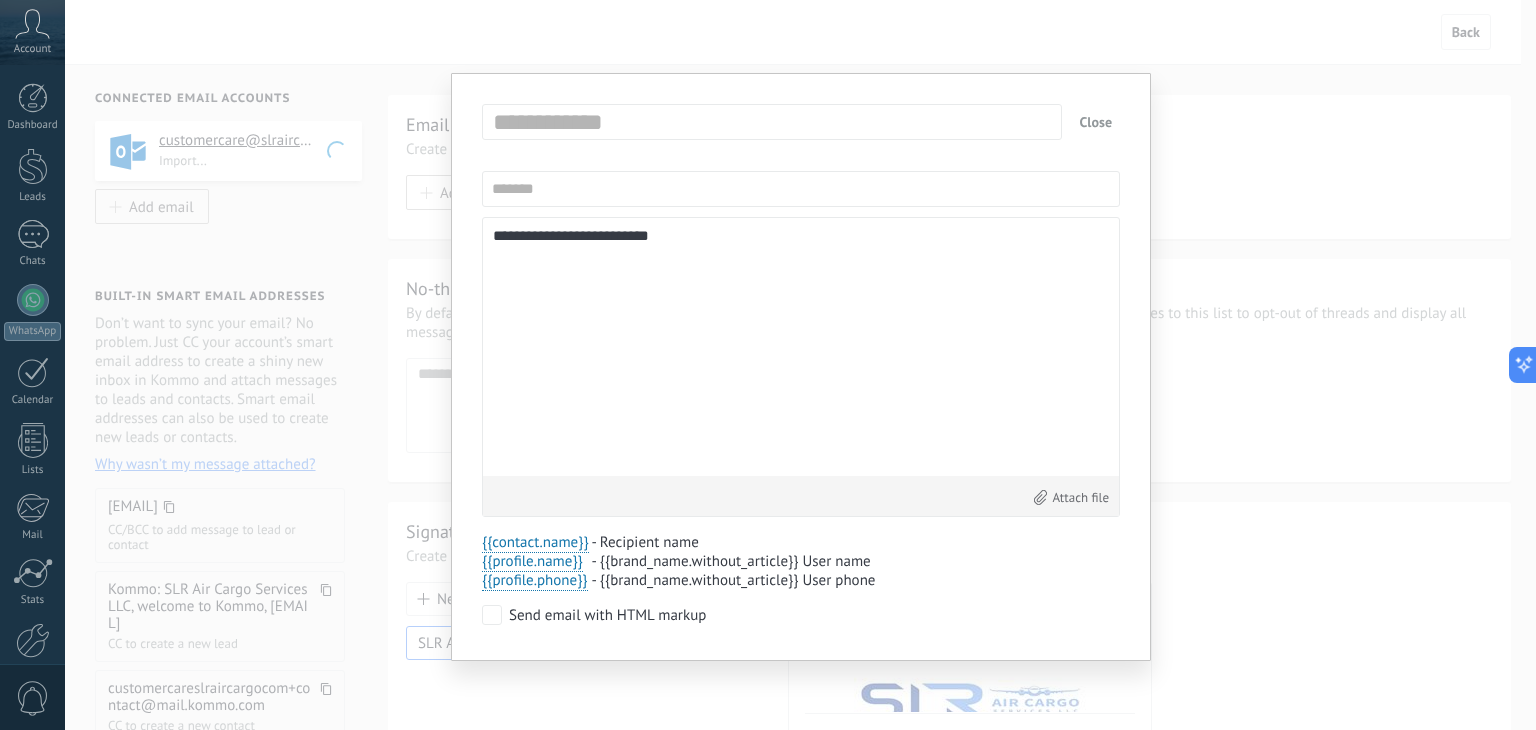 click on "Close" at bounding box center (1096, 122) 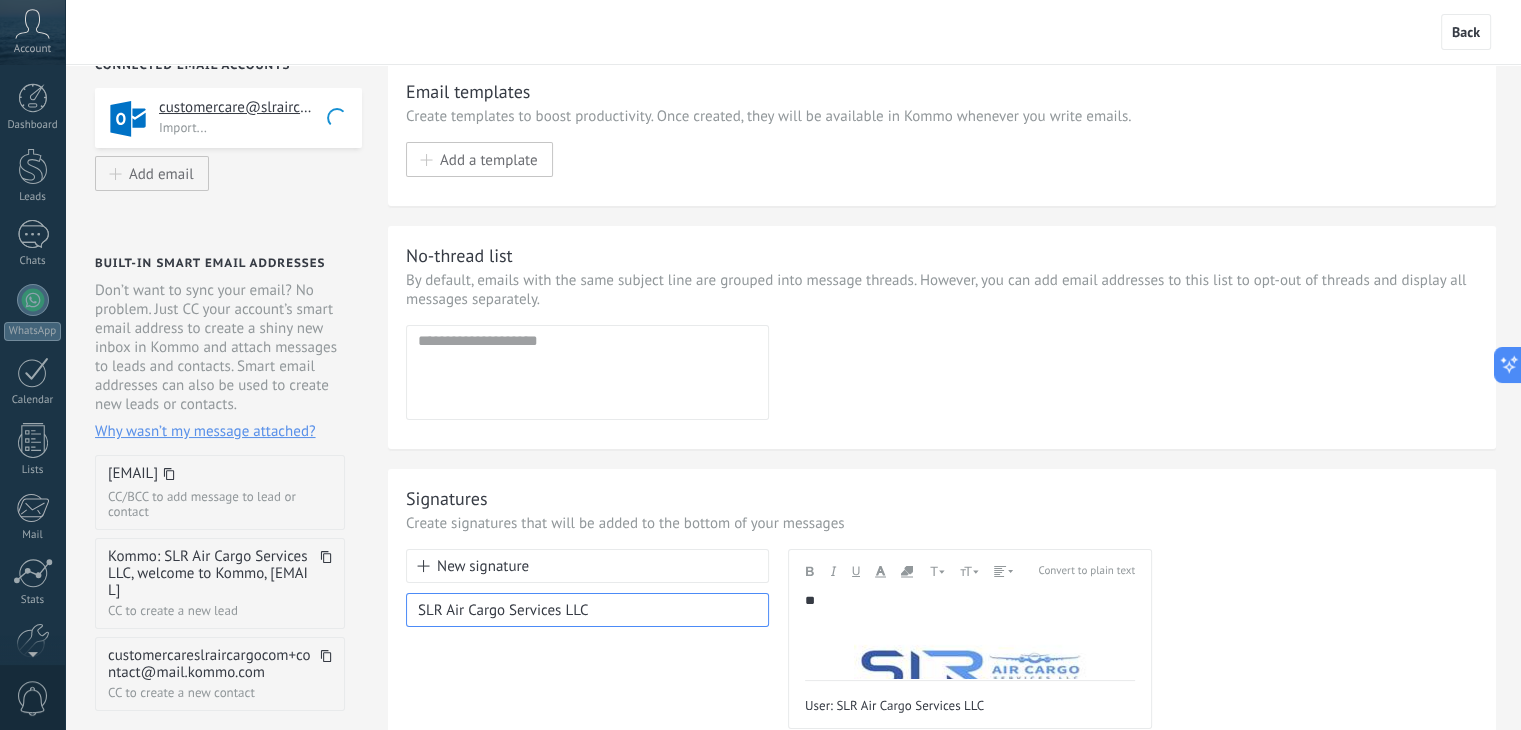 scroll, scrollTop: 0, scrollLeft: 0, axis: both 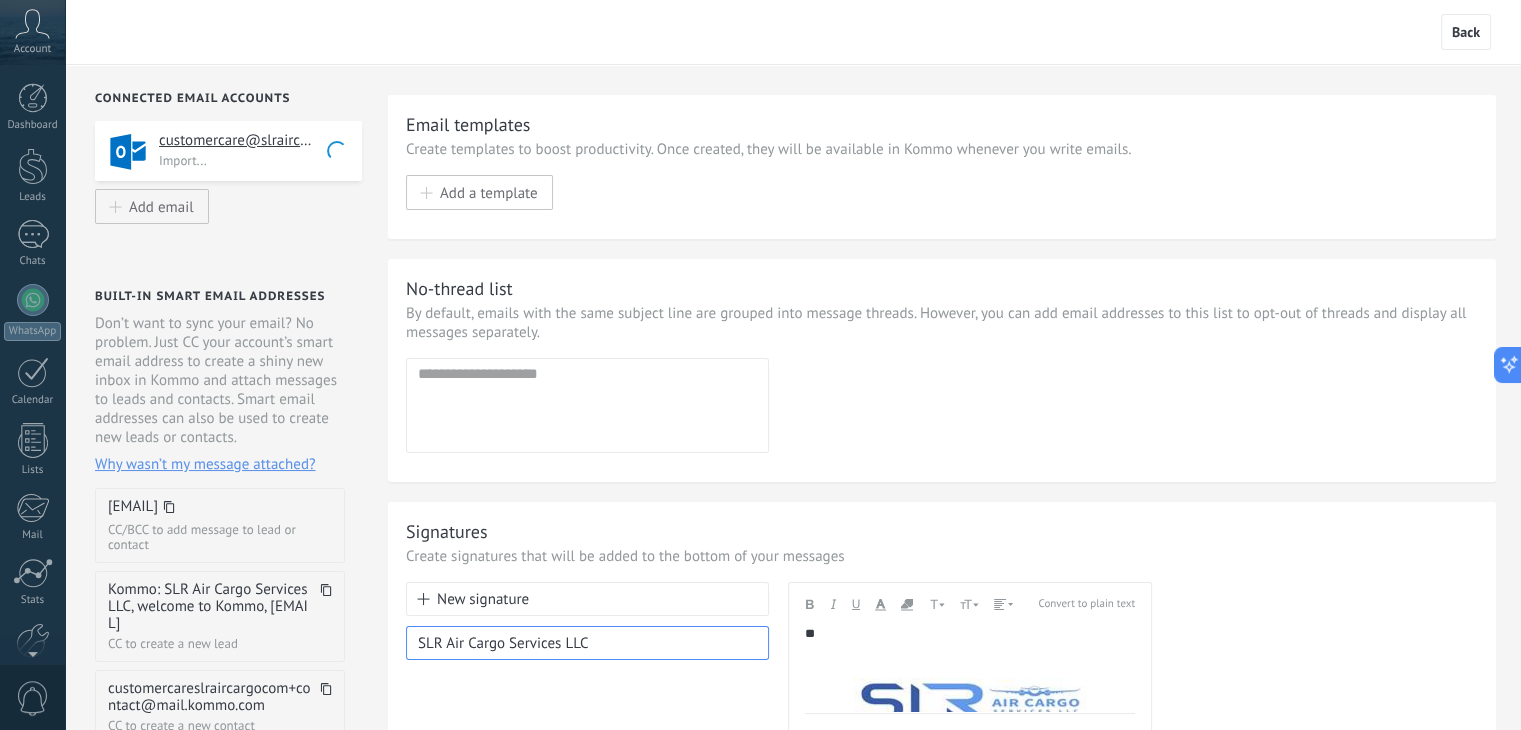 click at bounding box center (586, 374) 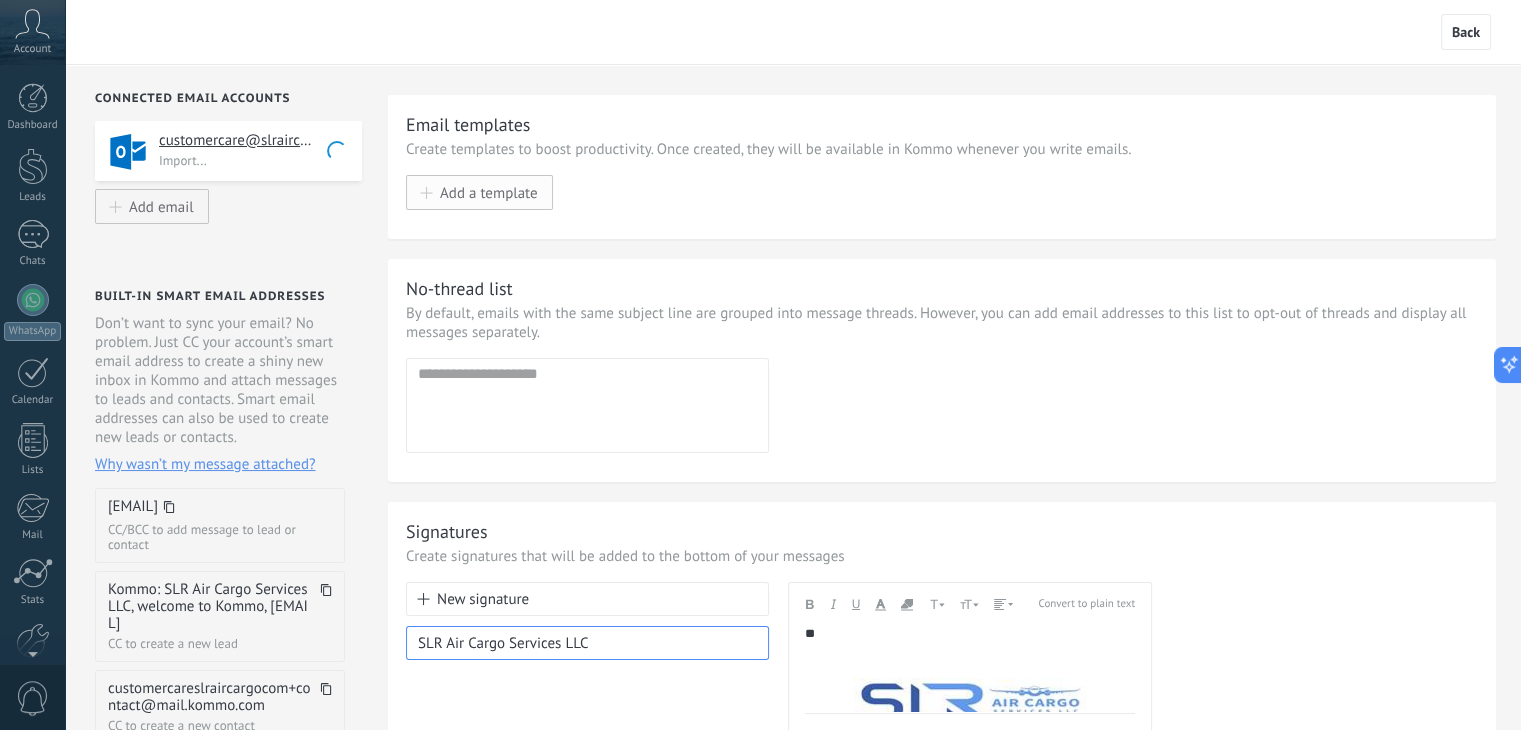 click on "Add a template" at bounding box center (479, 192) 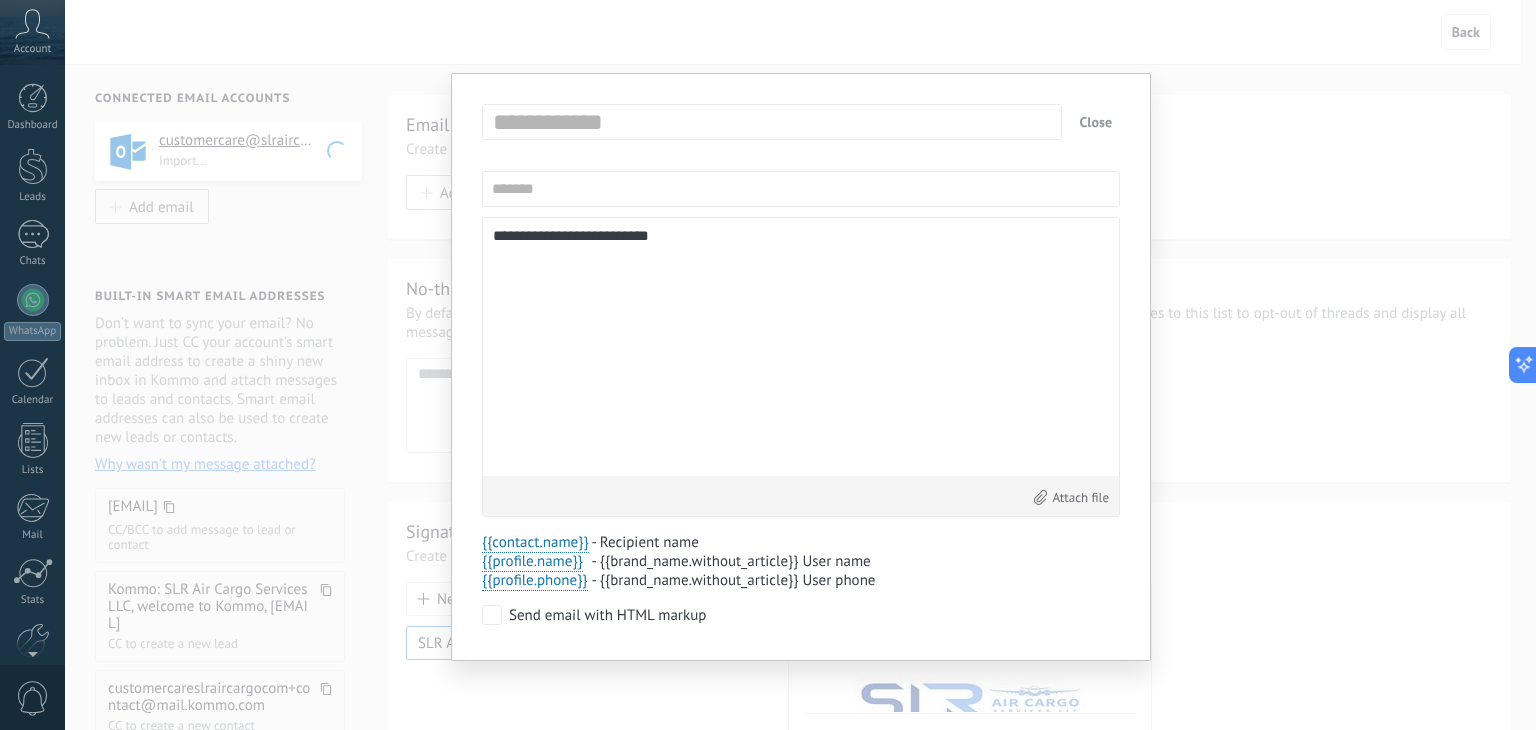 click on "Close" at bounding box center [1096, 122] 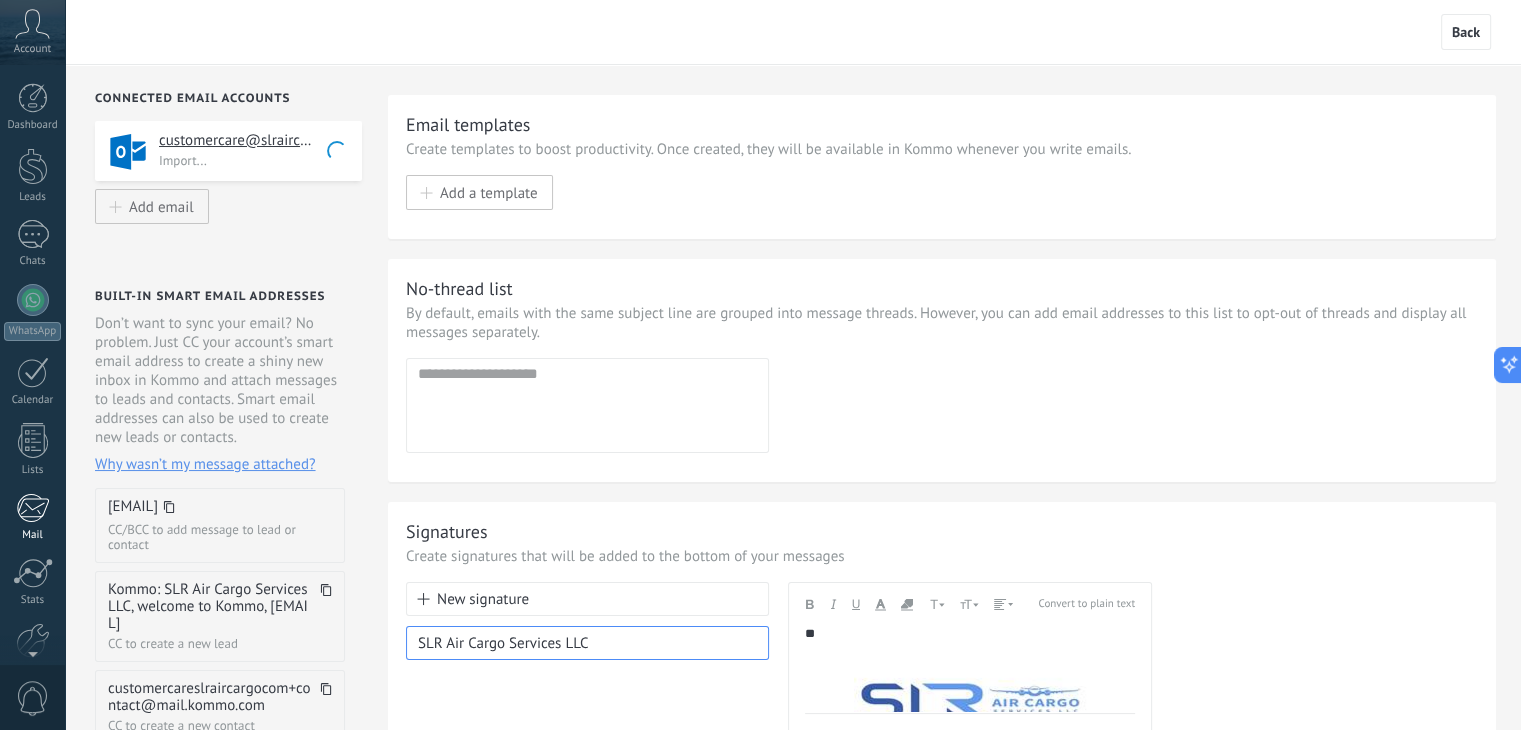 click at bounding box center (32, 508) 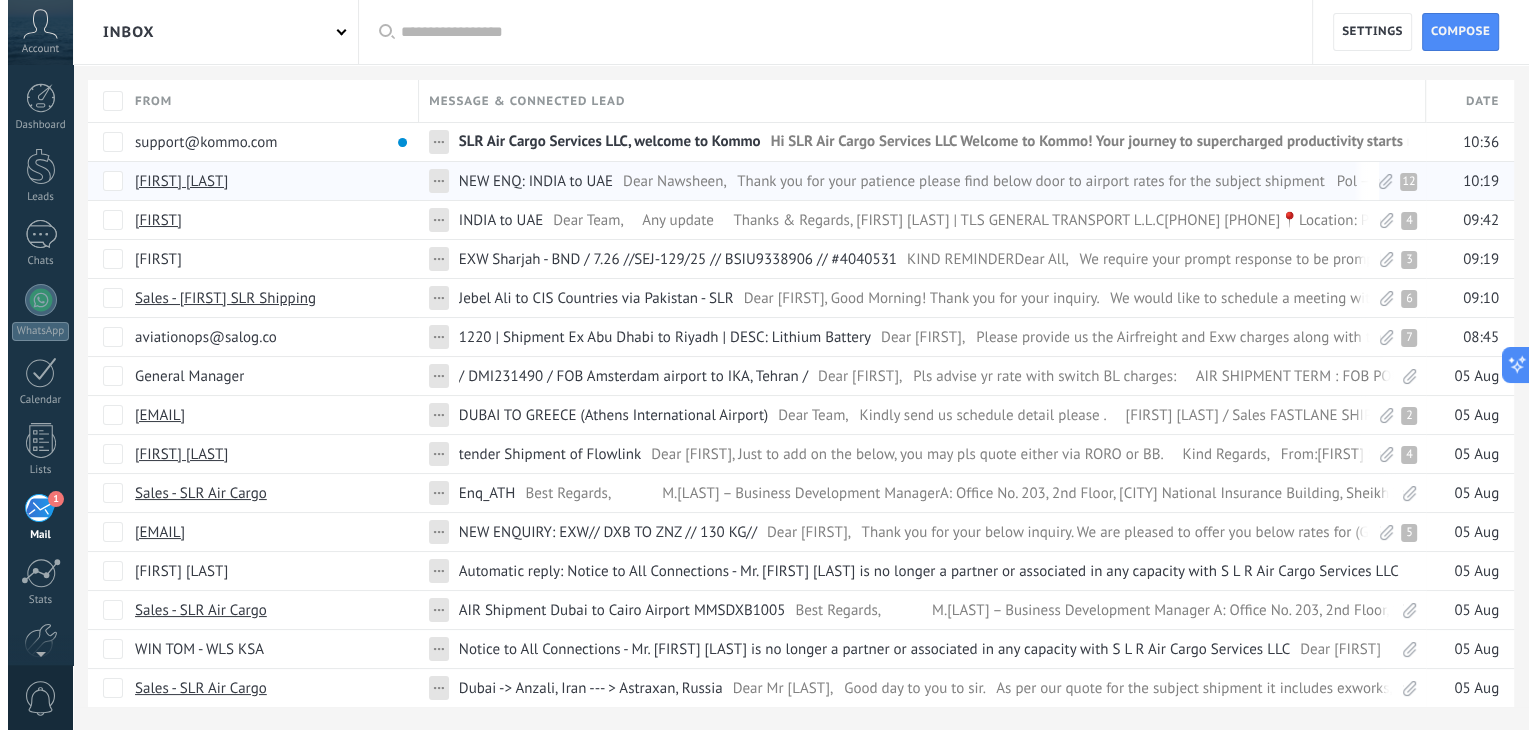 scroll, scrollTop: 101, scrollLeft: 0, axis: vertical 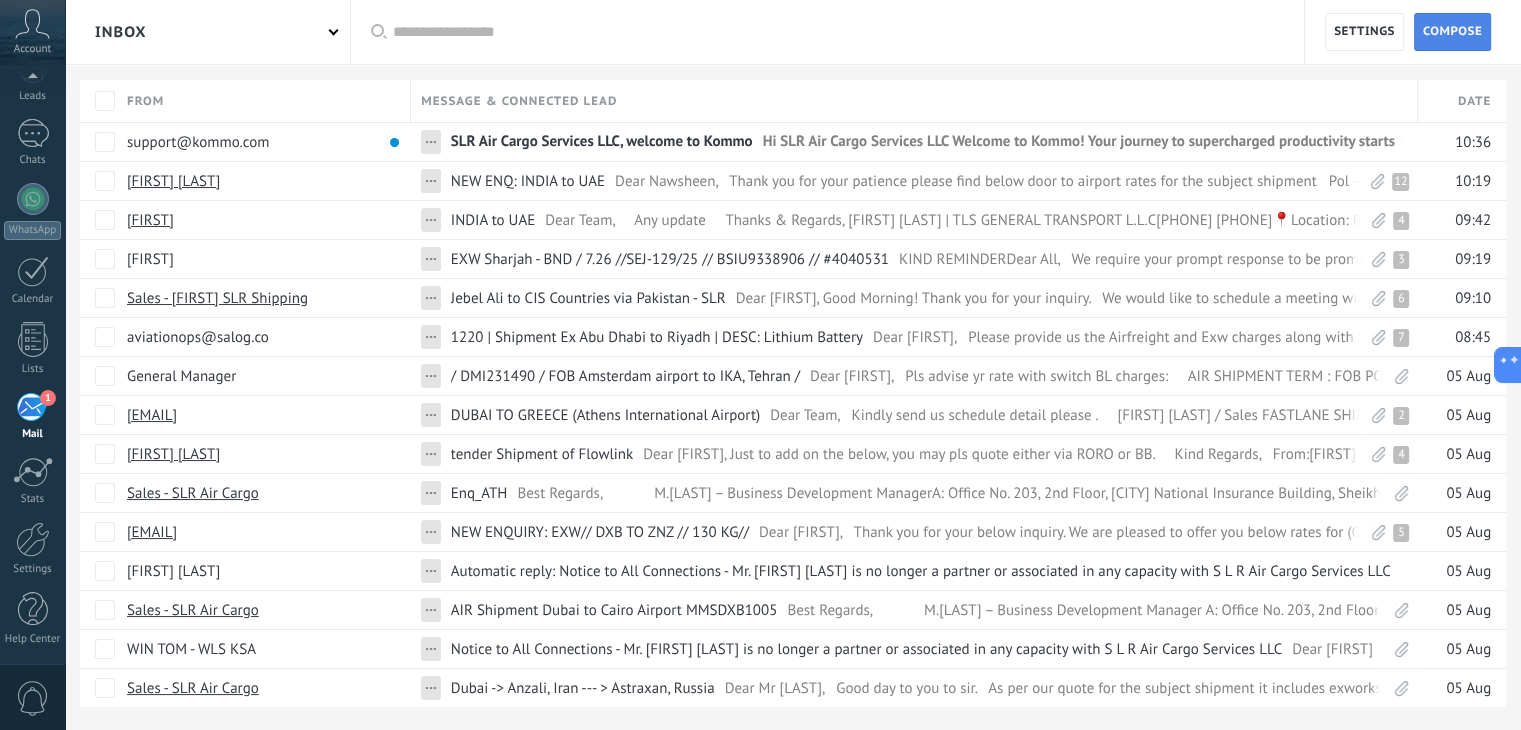 click on "Compose" at bounding box center [1452, 32] 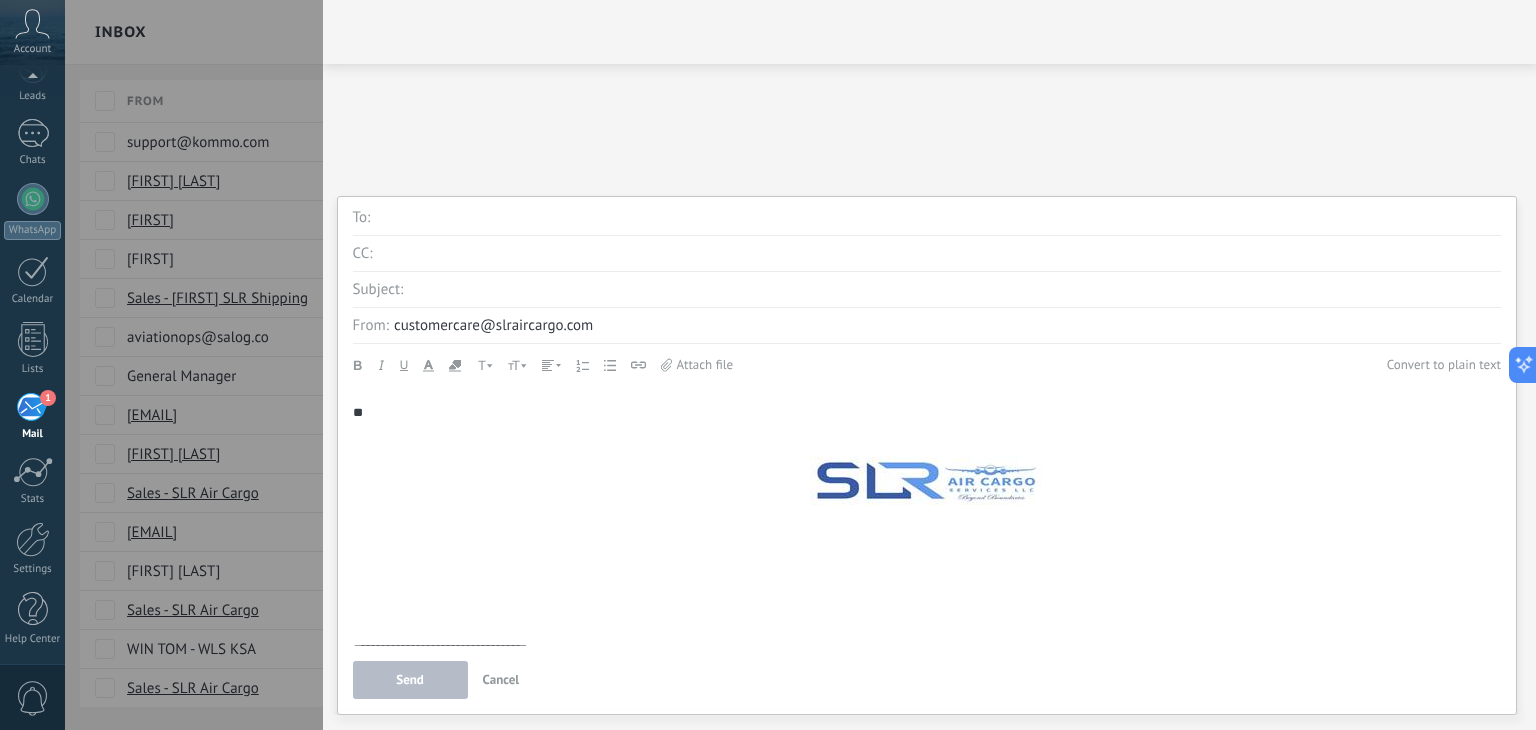 click at bounding box center [938, 218] 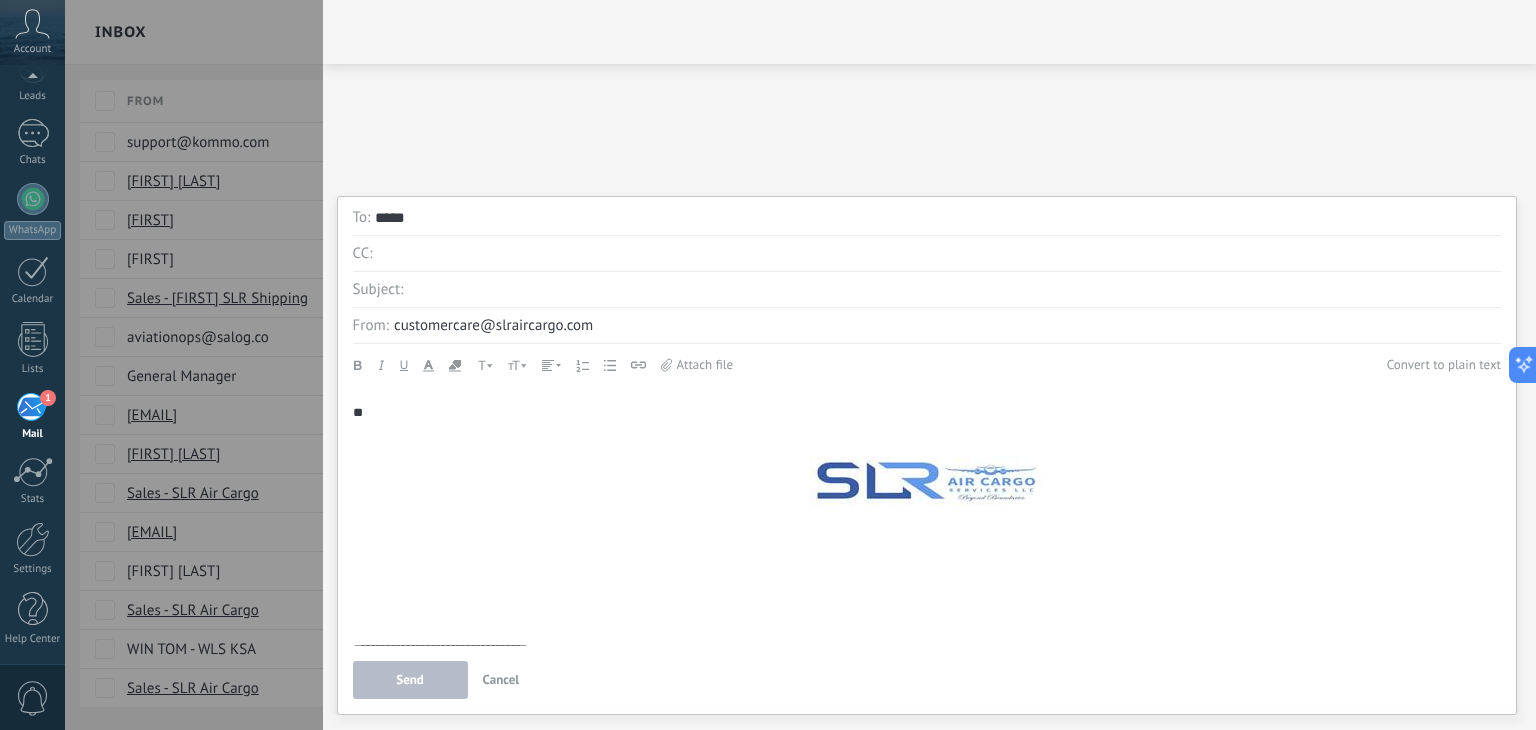 type on "*****" 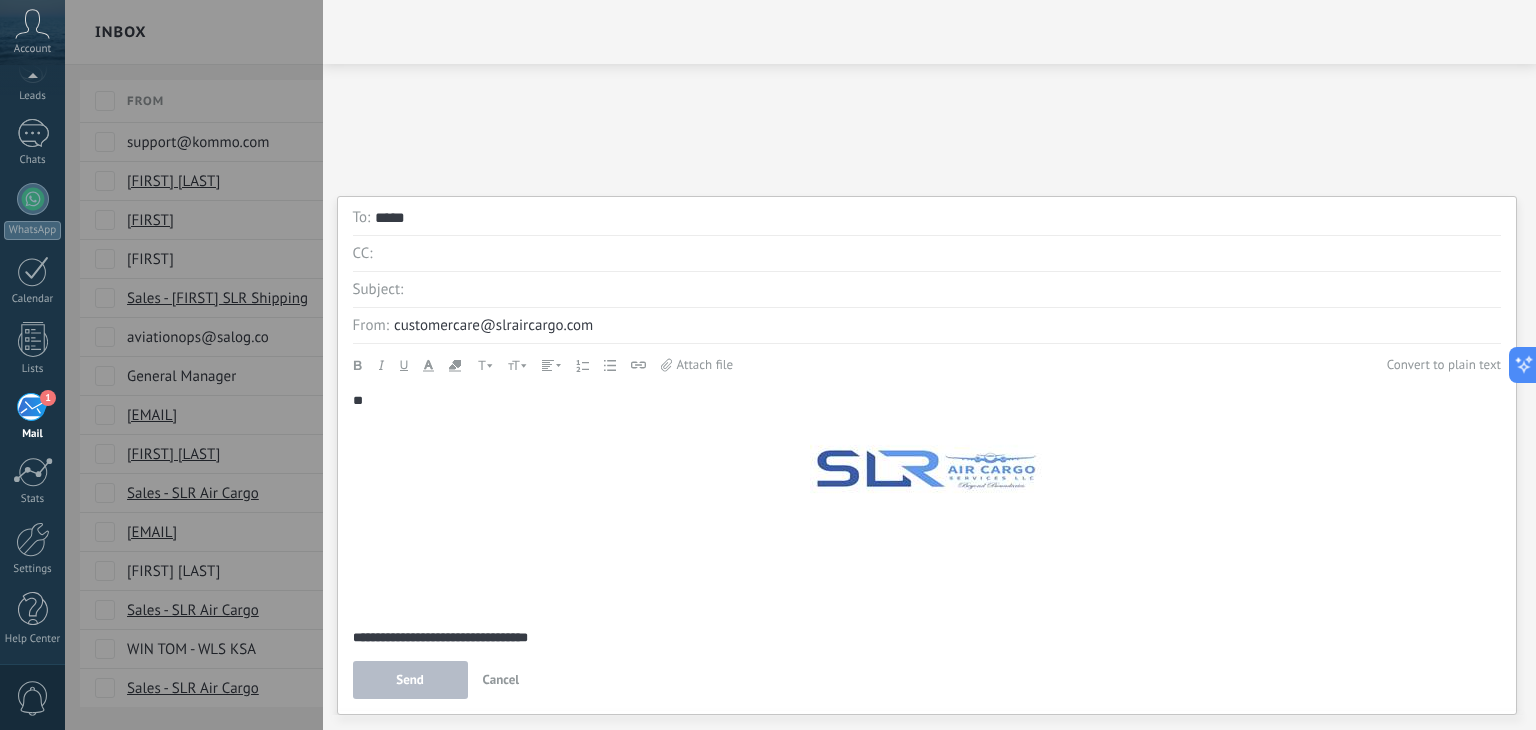 scroll, scrollTop: 0, scrollLeft: 0, axis: both 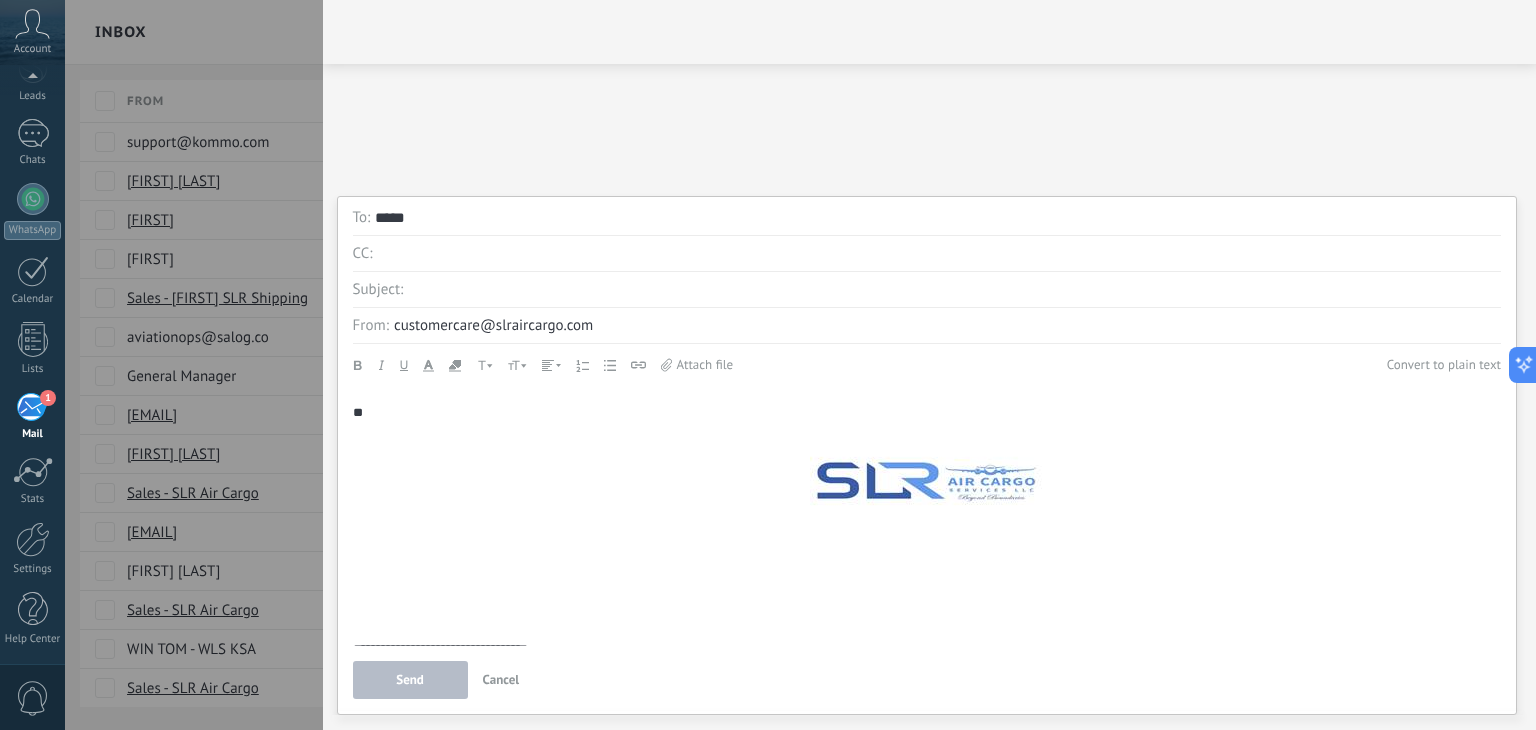 click at bounding box center [927, 485] 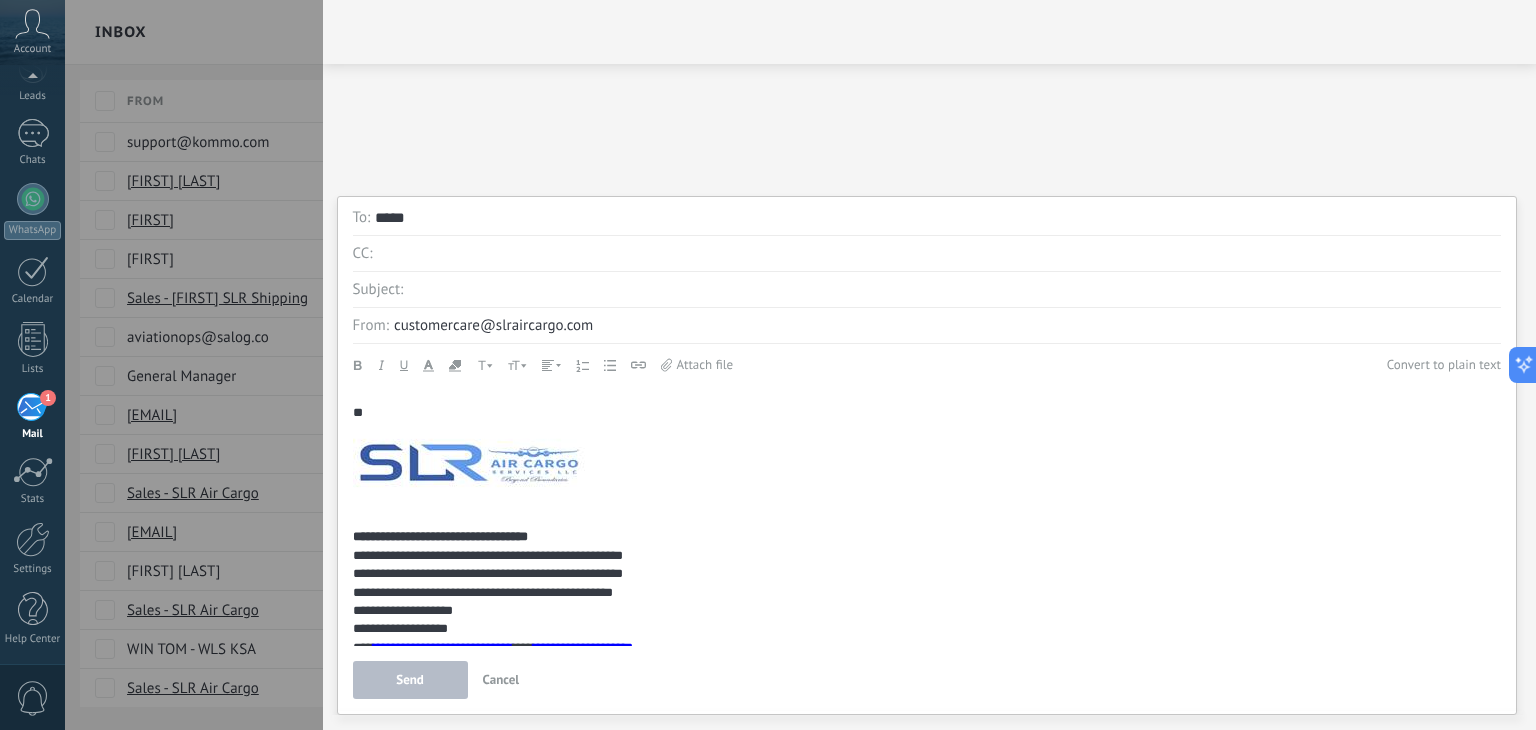 click at bounding box center (469, 464) 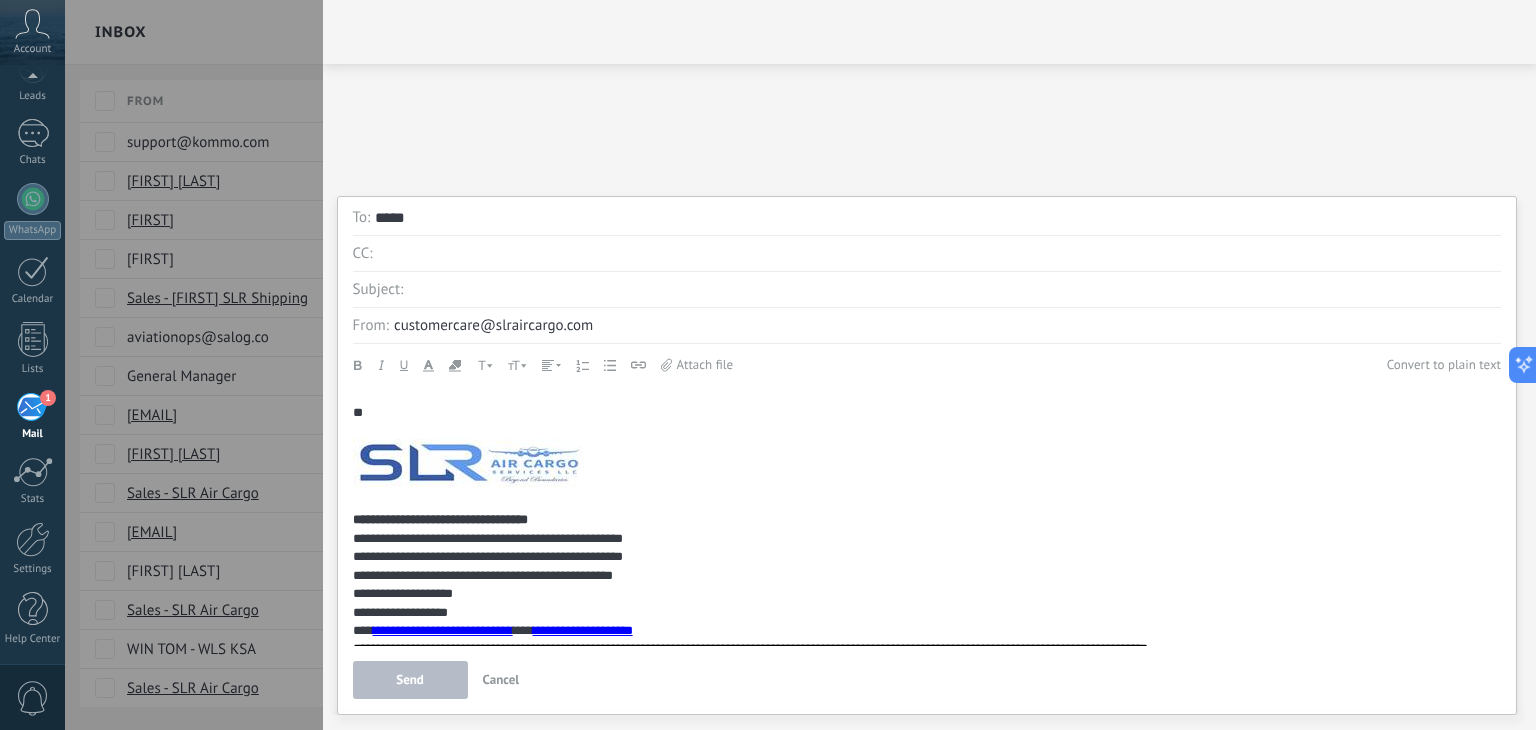 scroll, scrollTop: 49, scrollLeft: 0, axis: vertical 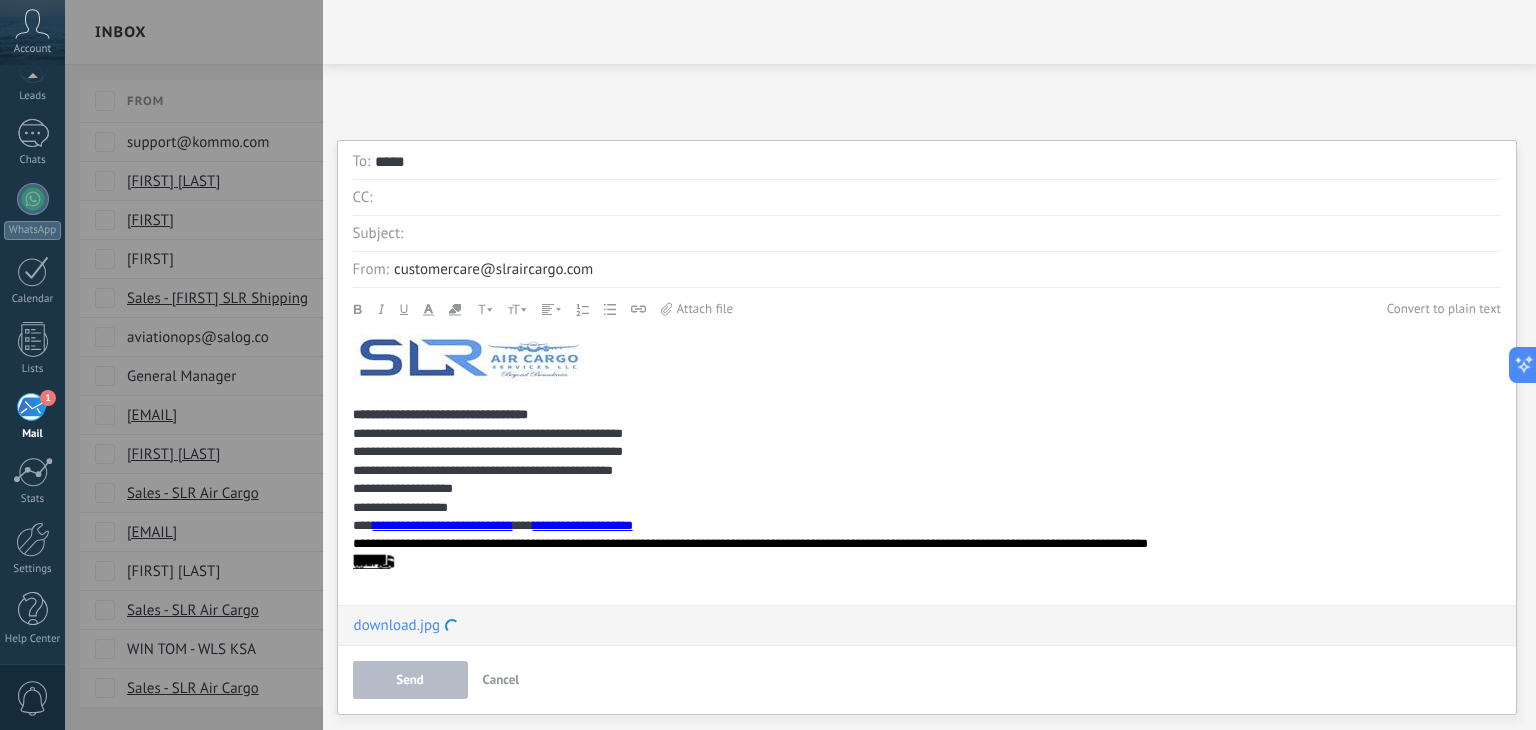 click on "**********" at bounding box center (920, 471) 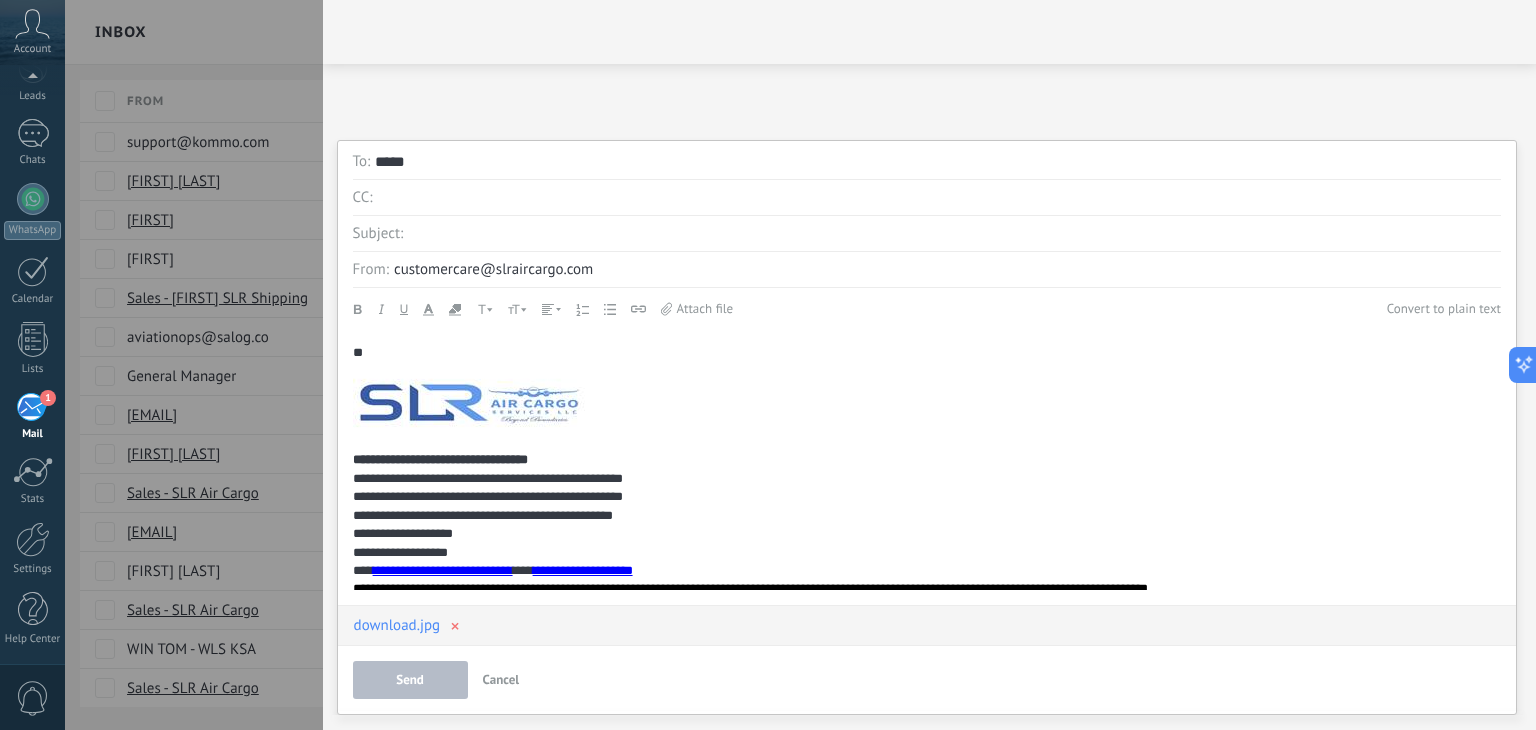 scroll, scrollTop: 0, scrollLeft: 0, axis: both 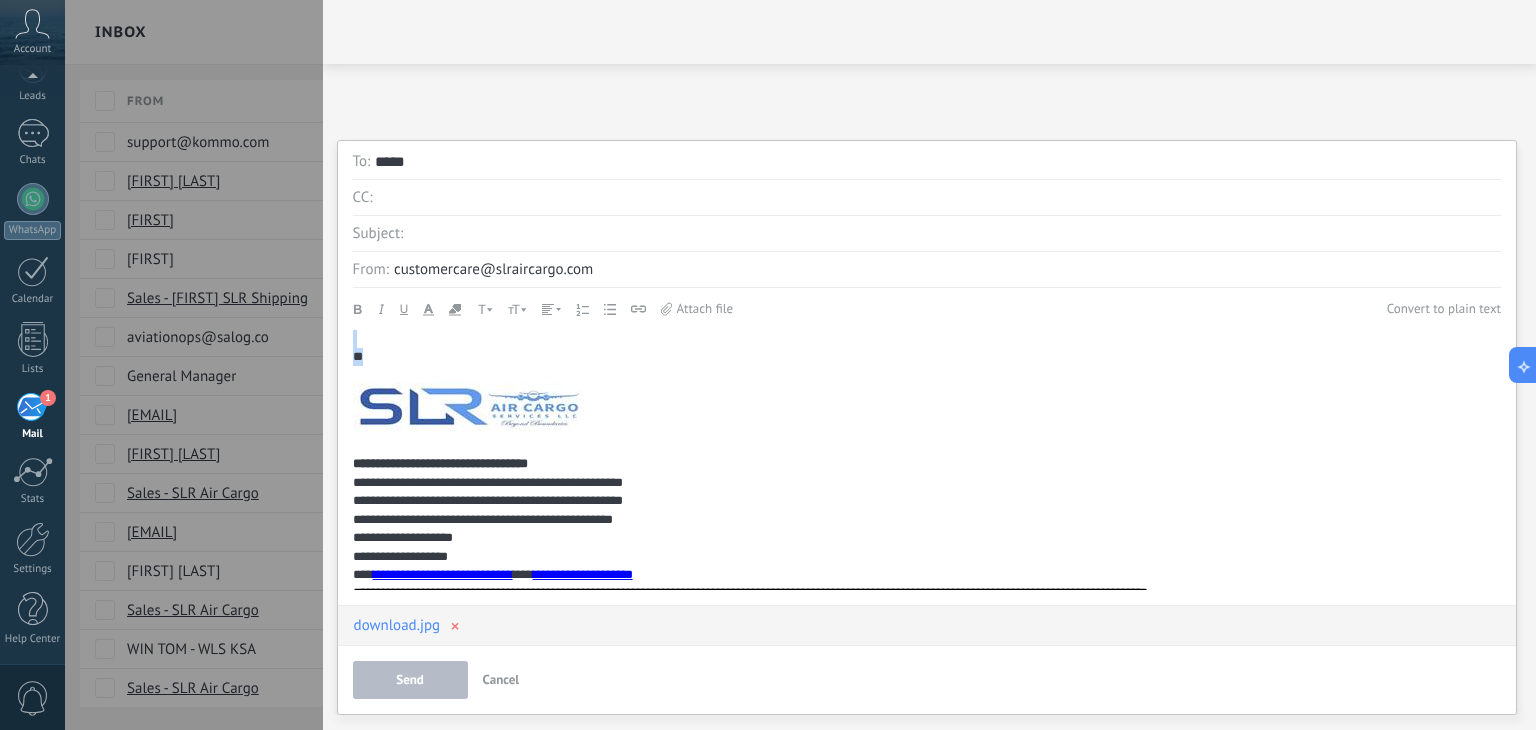 drag, startPoint x: 377, startPoint y: 358, endPoint x: 336, endPoint y: 336, distance: 46.52956 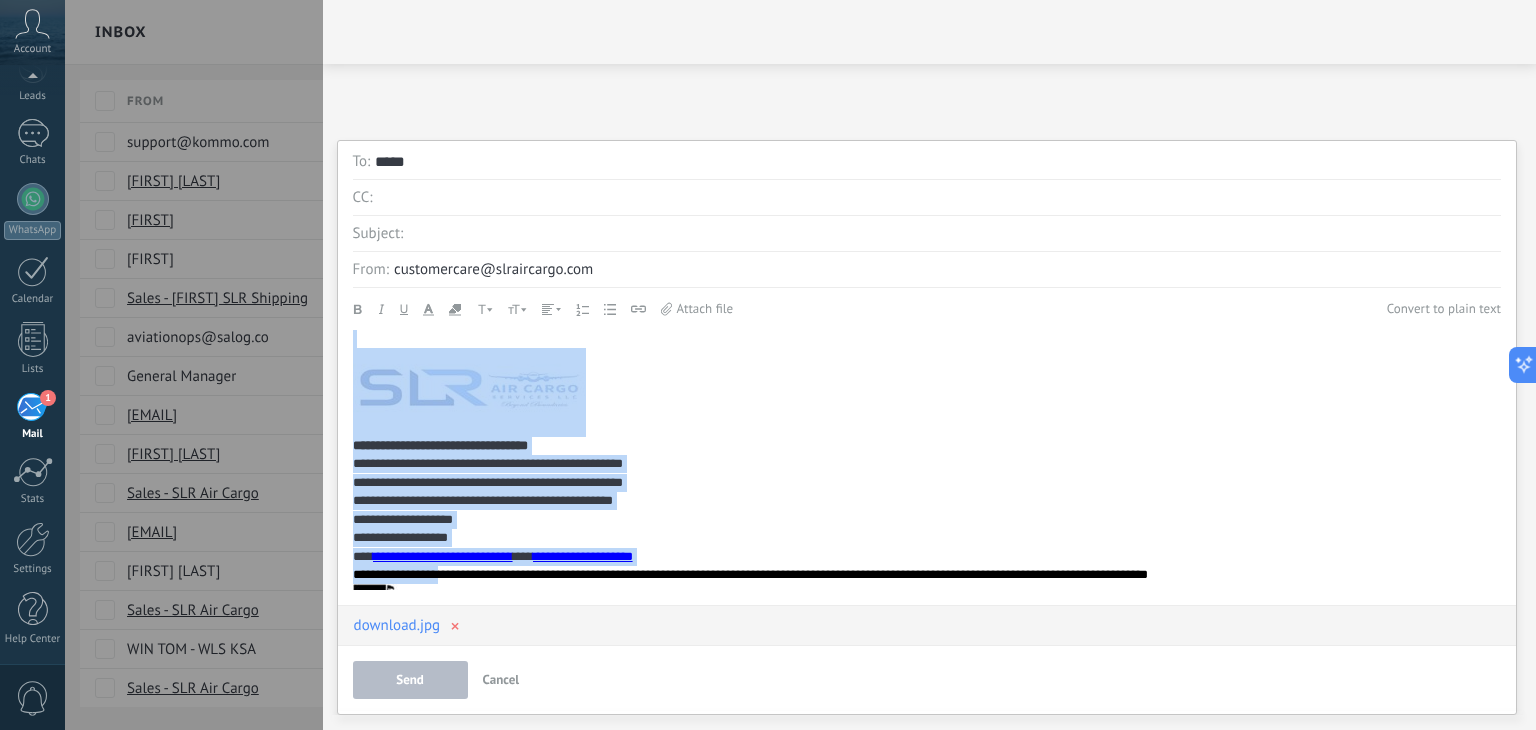 scroll, scrollTop: 31, scrollLeft: 0, axis: vertical 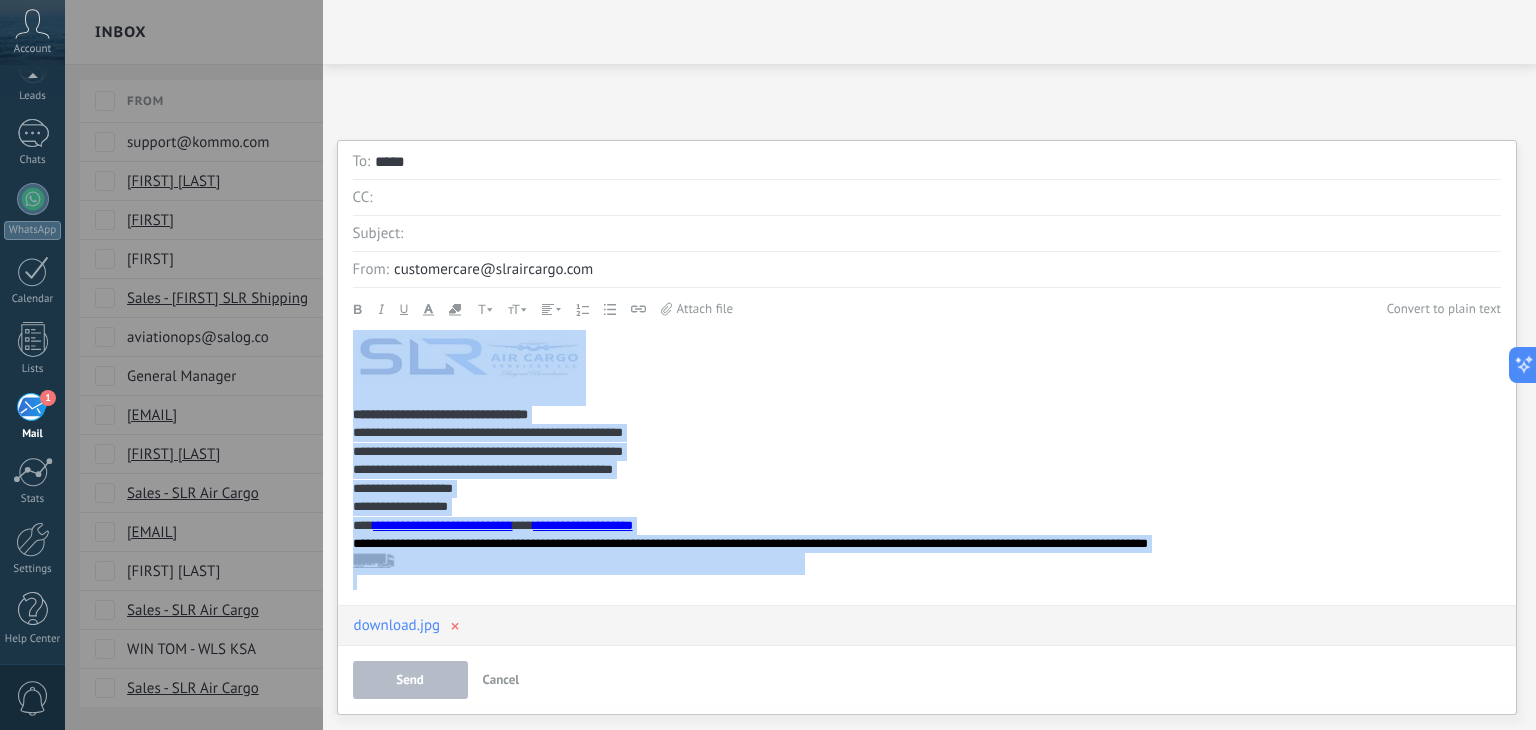 drag, startPoint x: 352, startPoint y: 346, endPoint x: 413, endPoint y: 578, distance: 239.88539 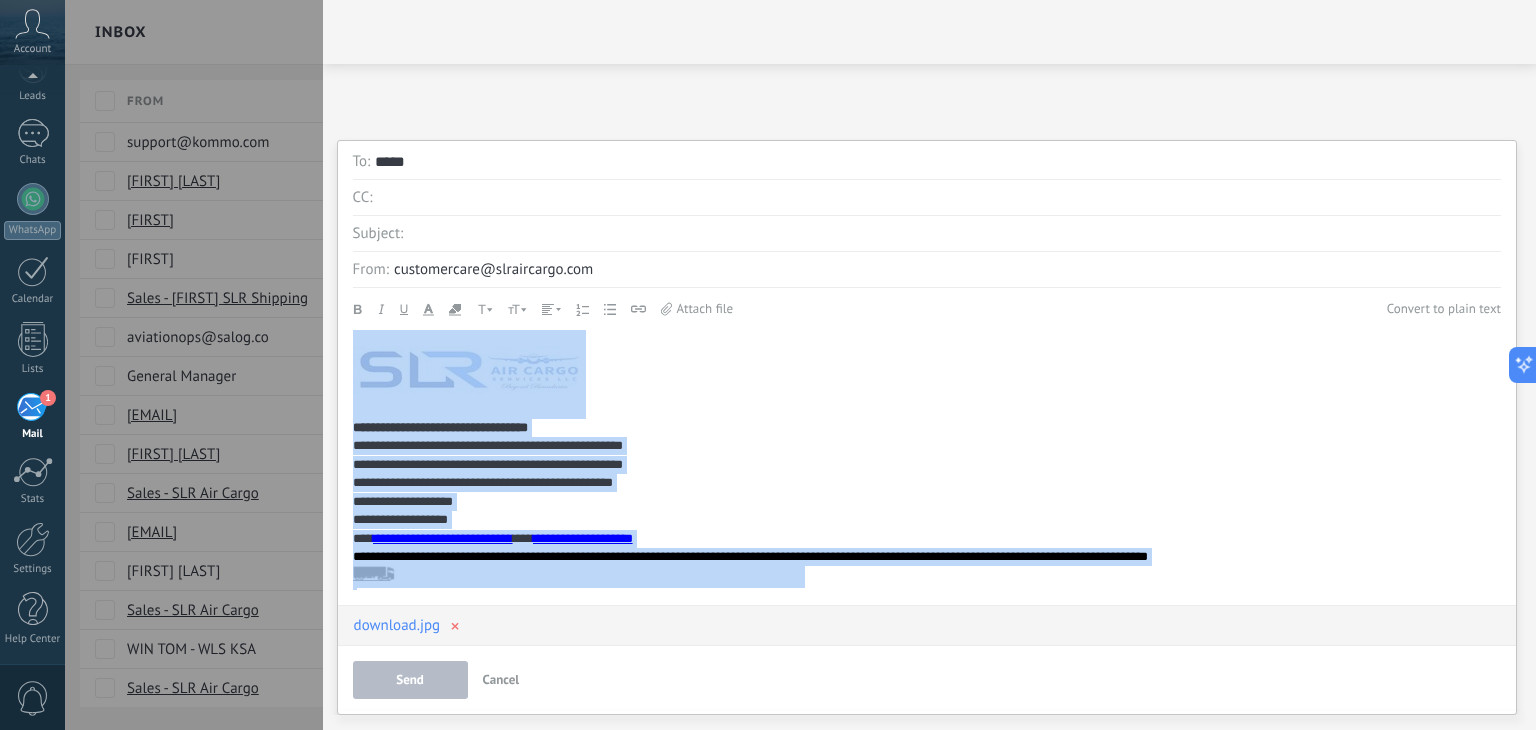 copy on "**********" 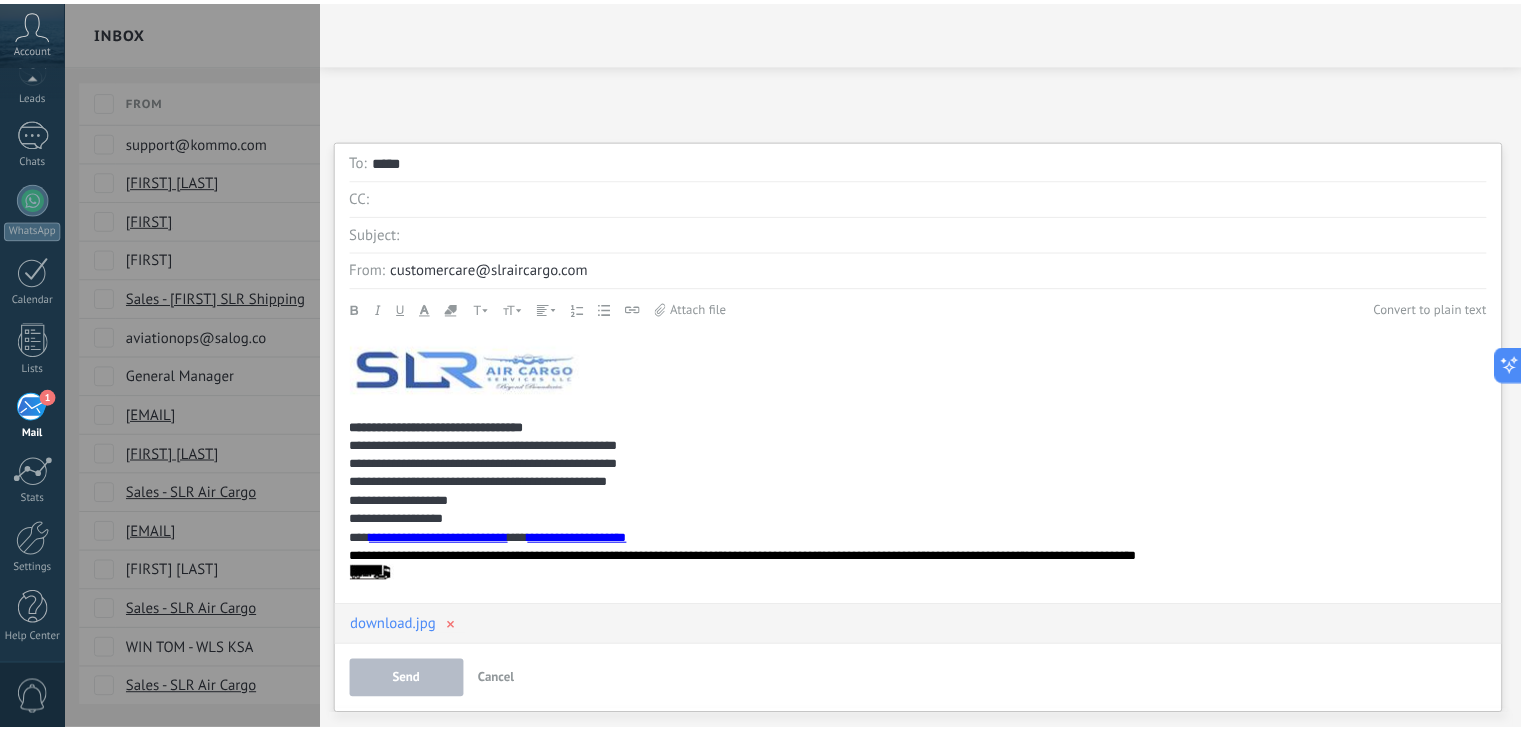 scroll, scrollTop: 0, scrollLeft: 0, axis: both 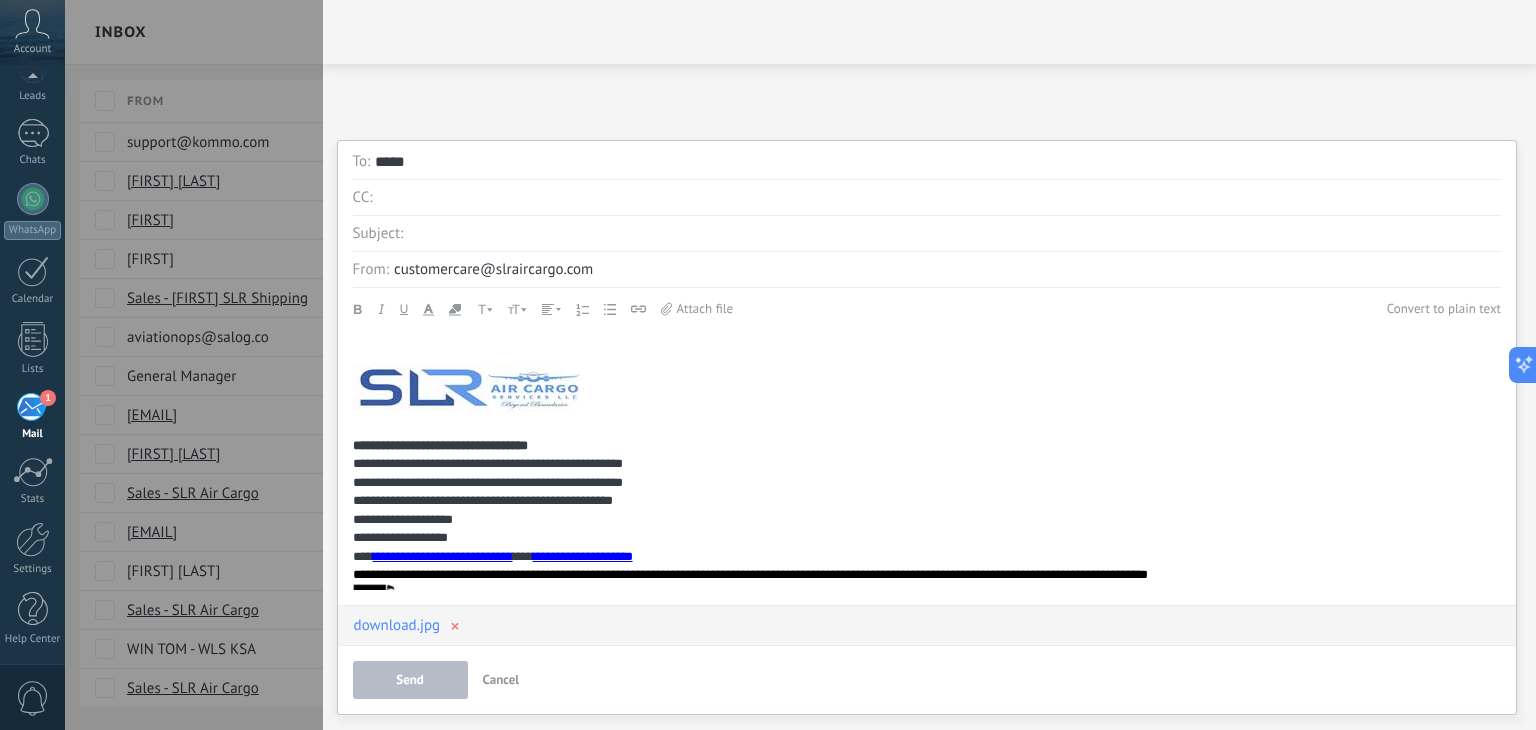 click on "Cancel" at bounding box center [501, 679] 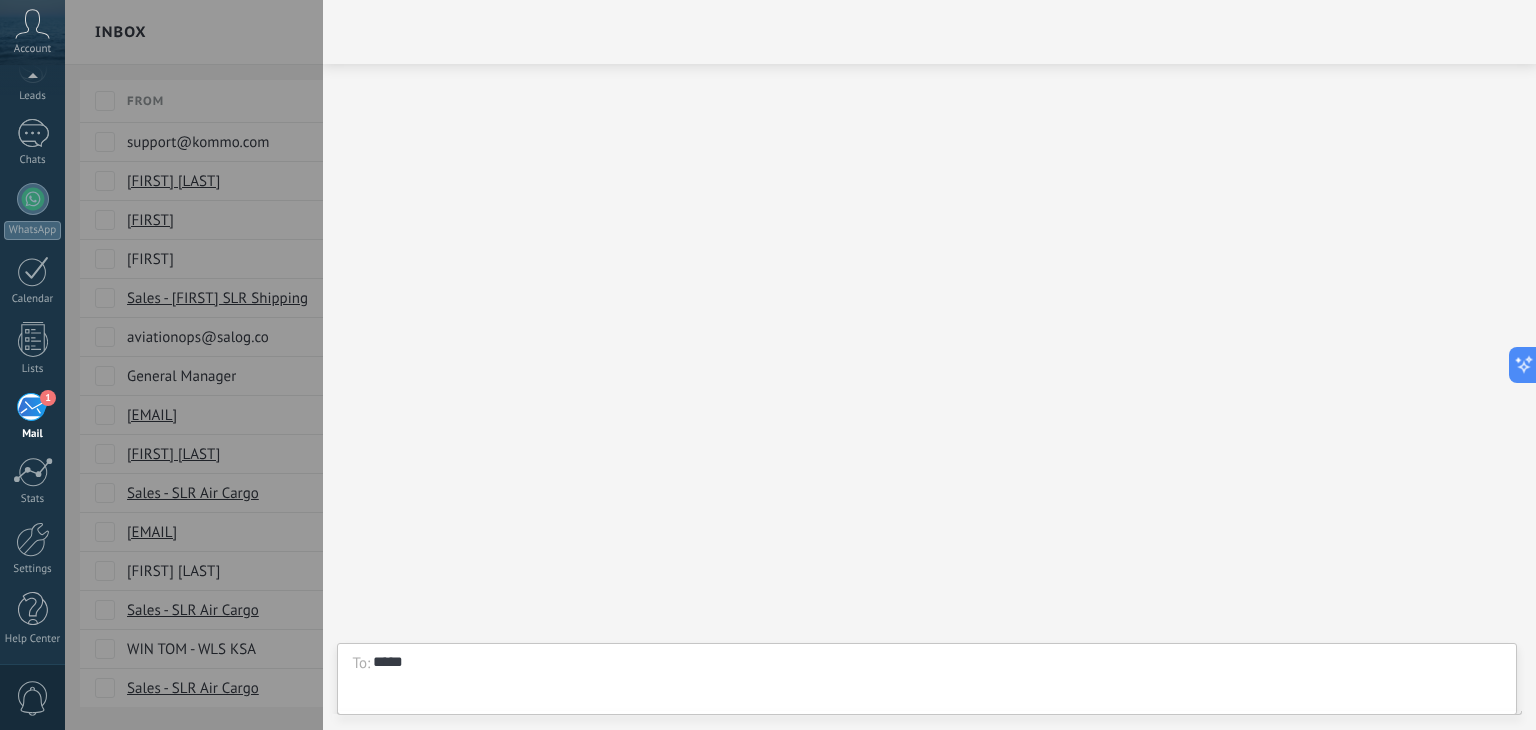 click on "1" at bounding box center (32, 407) 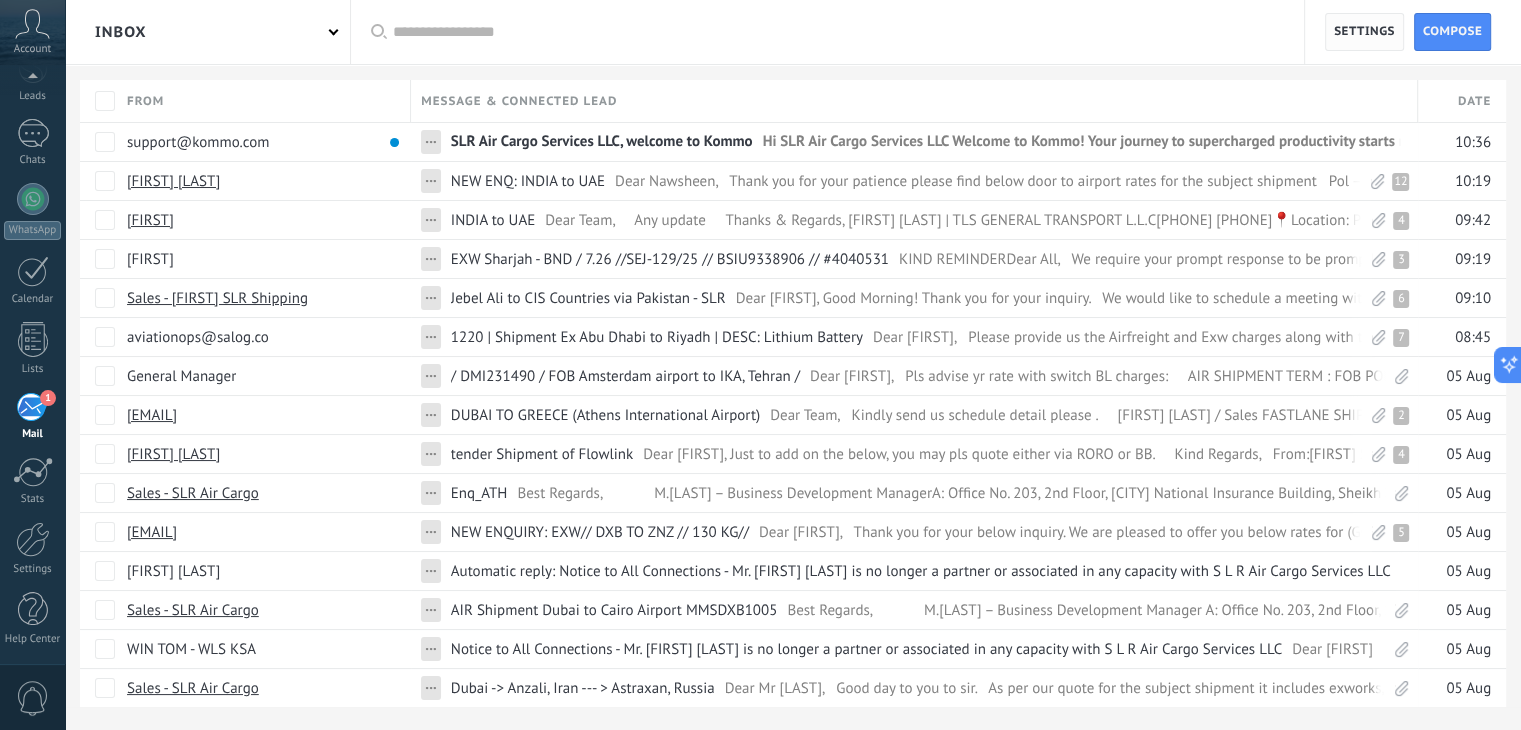 click on "Settings" at bounding box center [1364, 32] 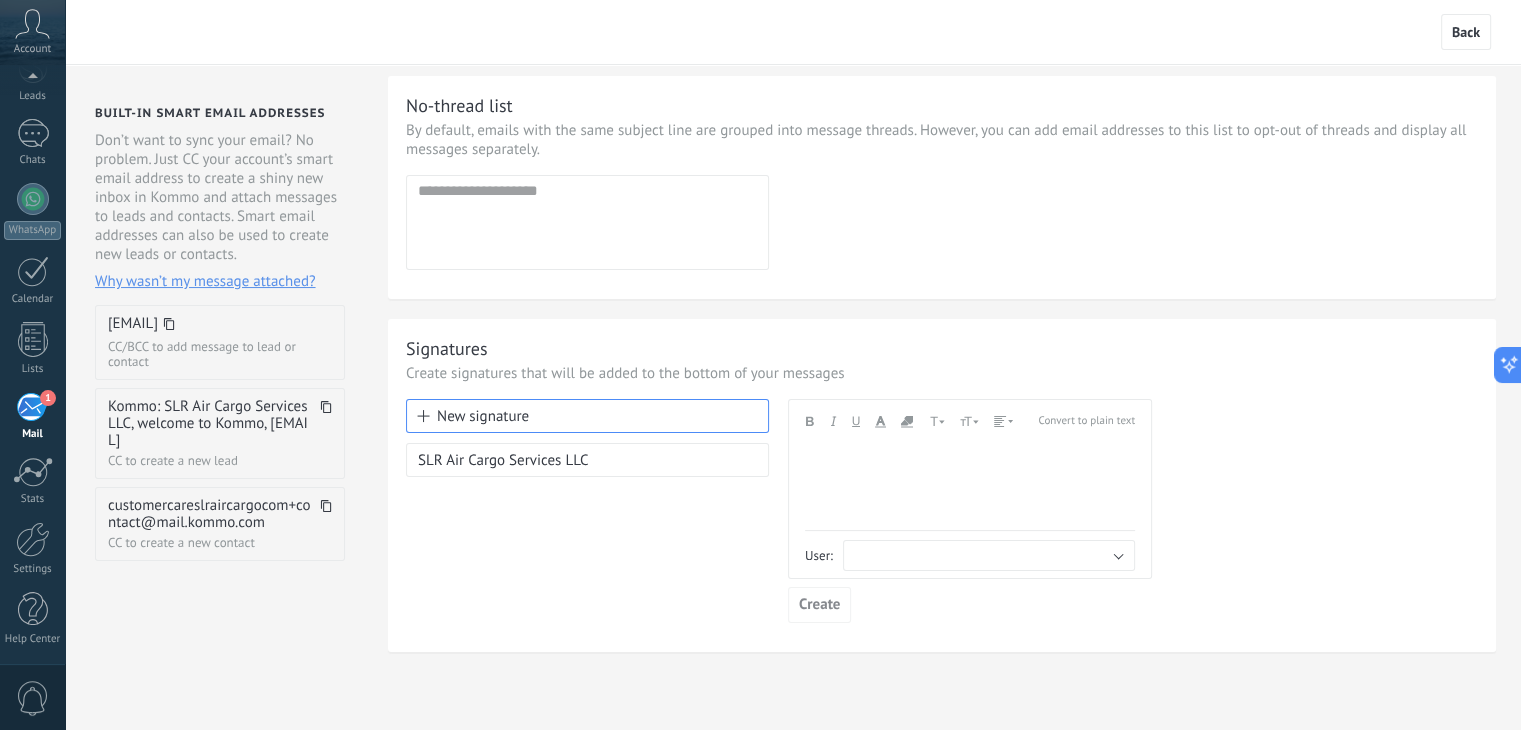 scroll, scrollTop: 200, scrollLeft: 0, axis: vertical 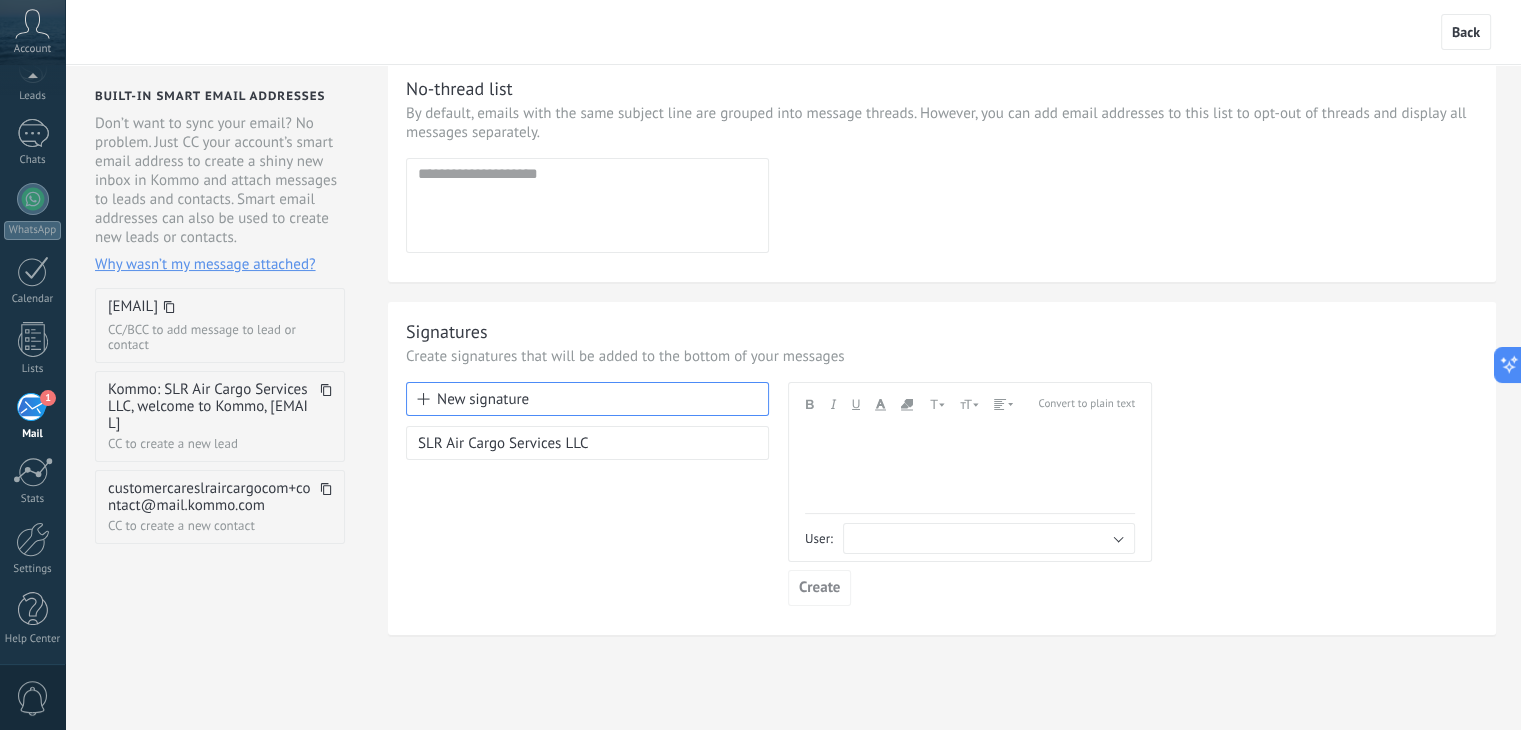 click at bounding box center [970, 468] 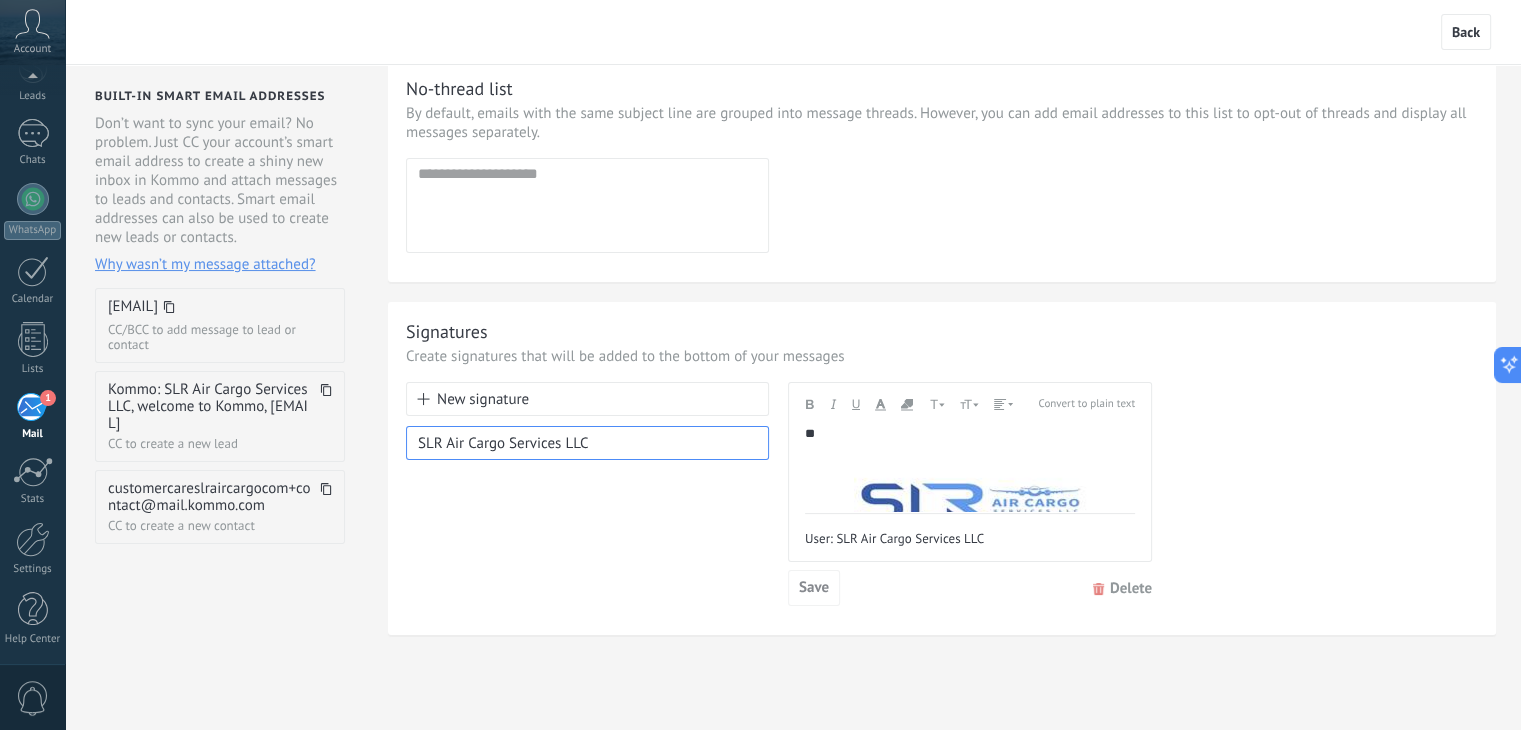 click at bounding box center (970, 503) 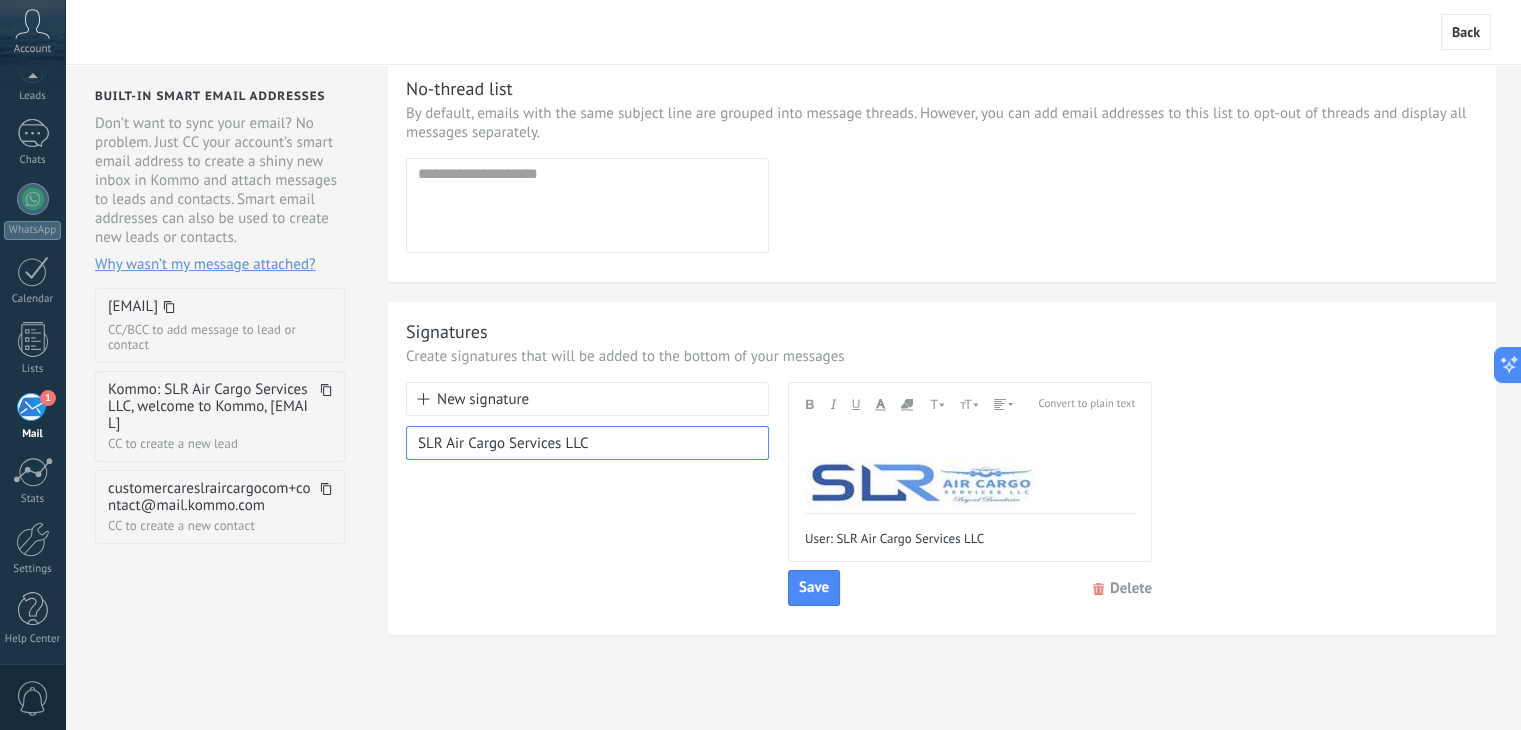 scroll, scrollTop: 0, scrollLeft: 0, axis: both 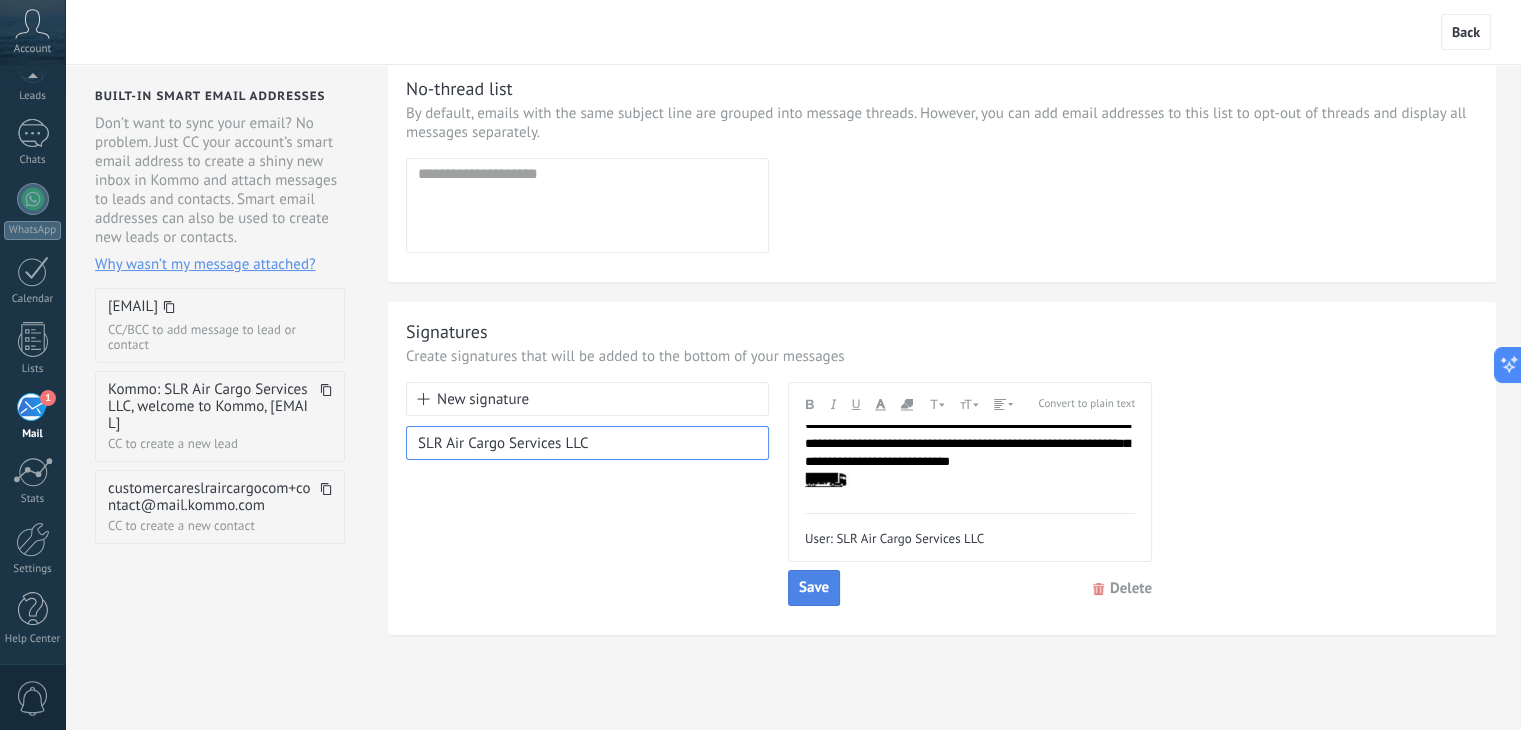 click on "Save" at bounding box center [814, 588] 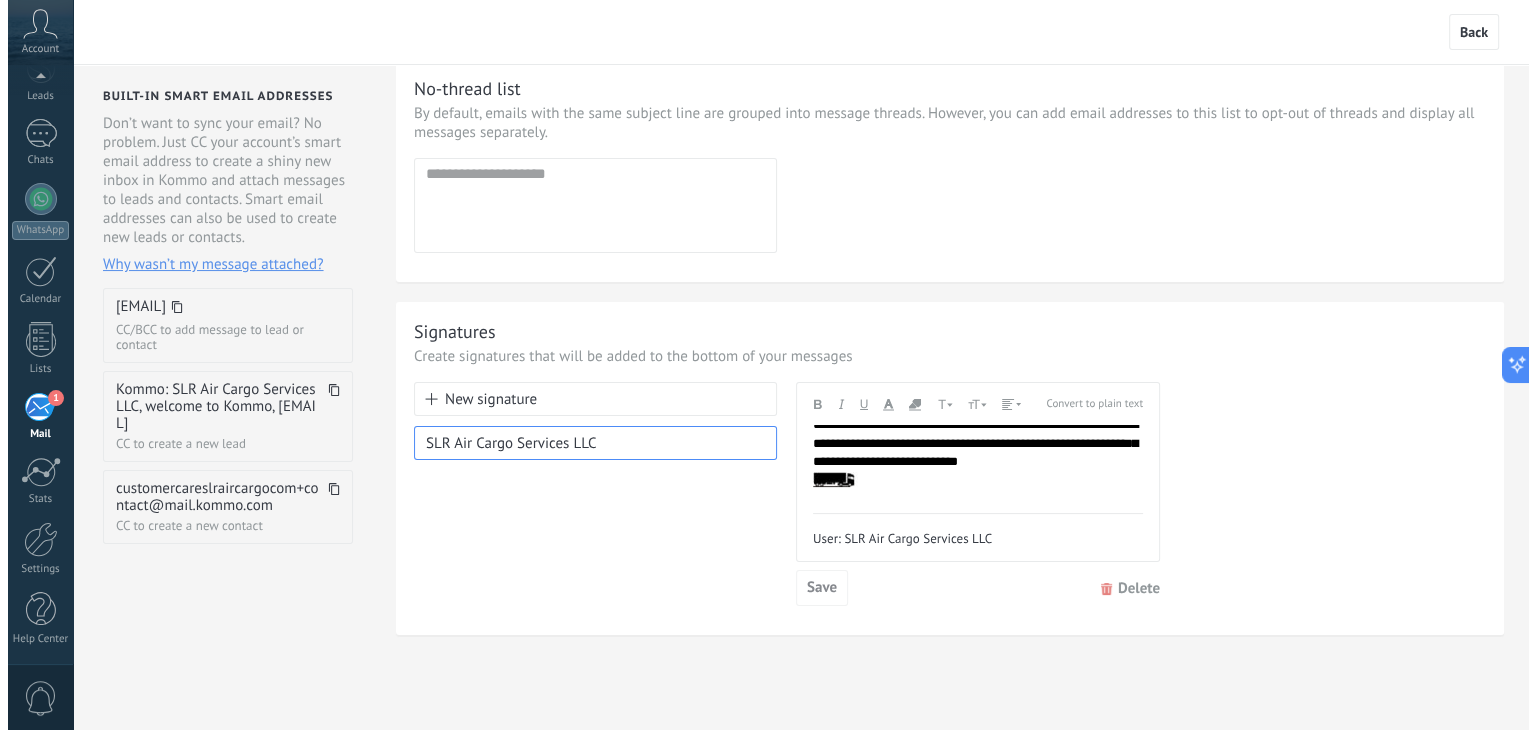 scroll, scrollTop: 0, scrollLeft: 0, axis: both 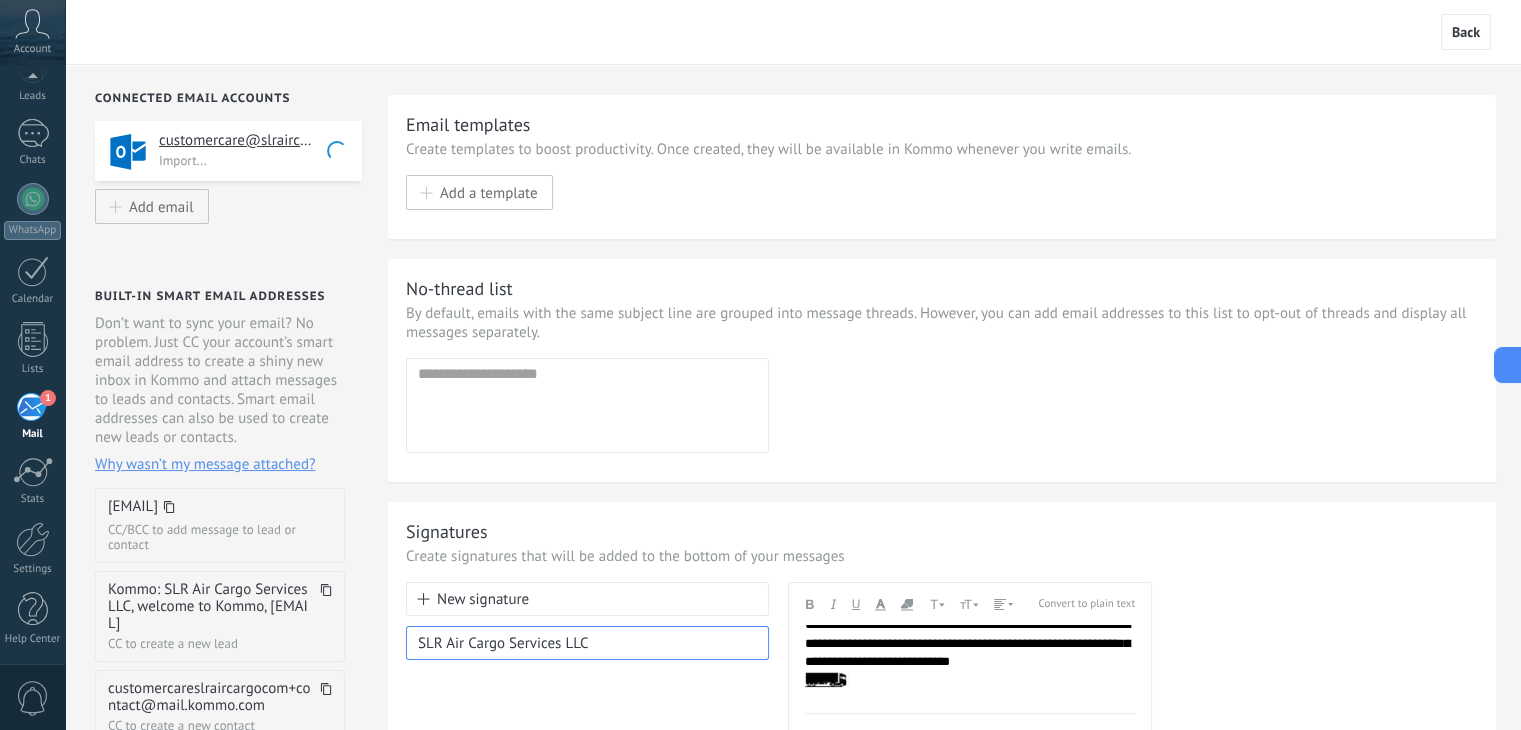 click on "1" at bounding box center (32, 407) 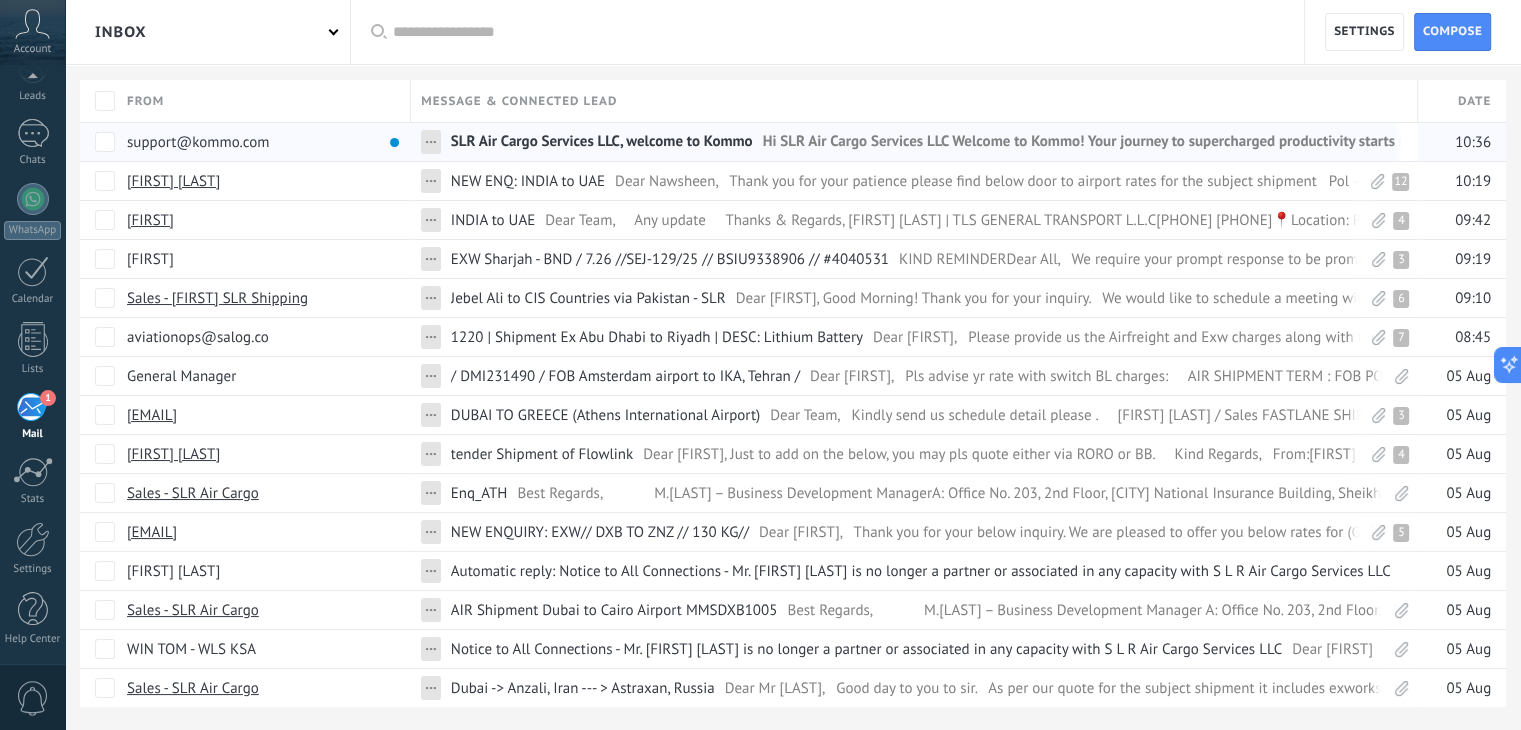 click on "SLR Air Cargo Services LLC, welcome to Kommo" at bounding box center [602, 146] 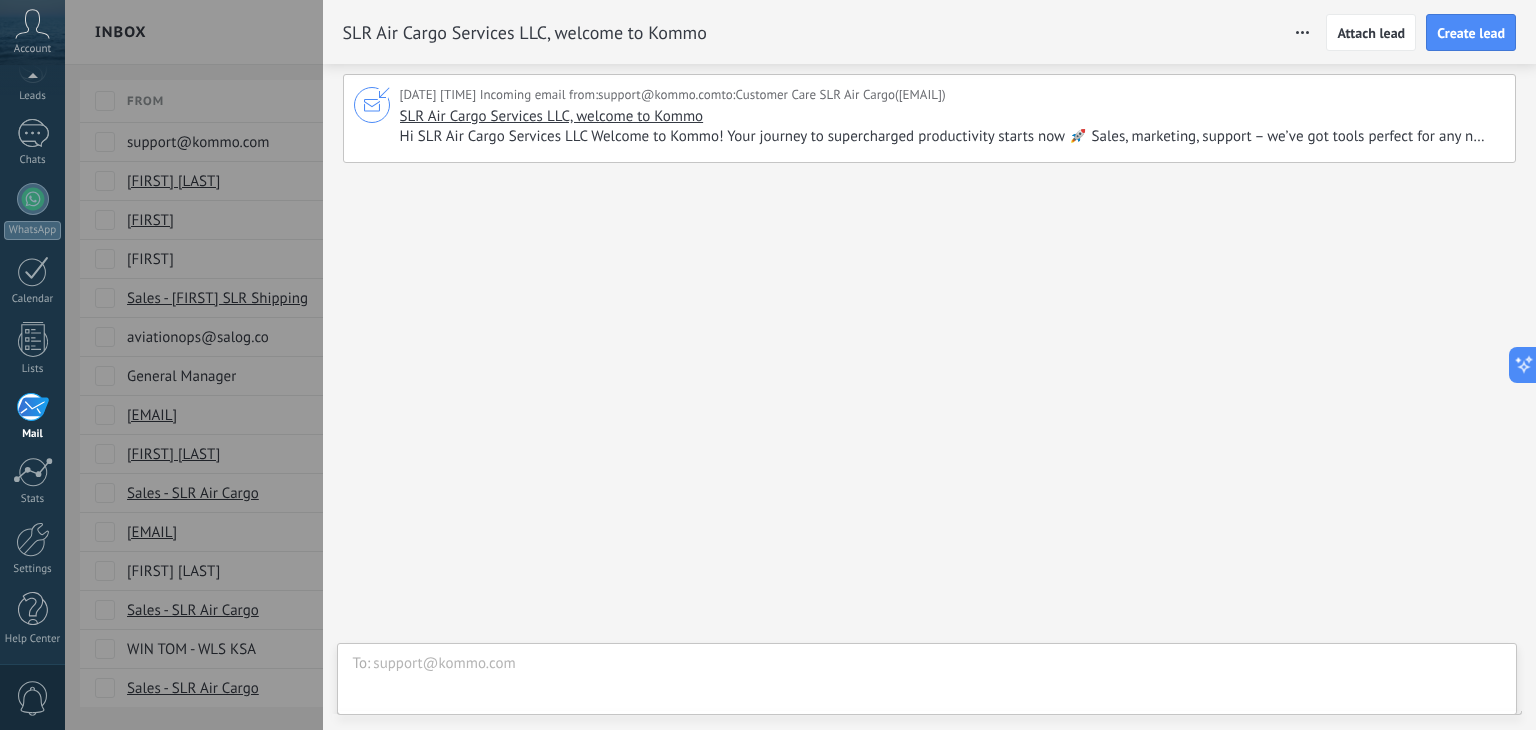 click at bounding box center (768, 365) 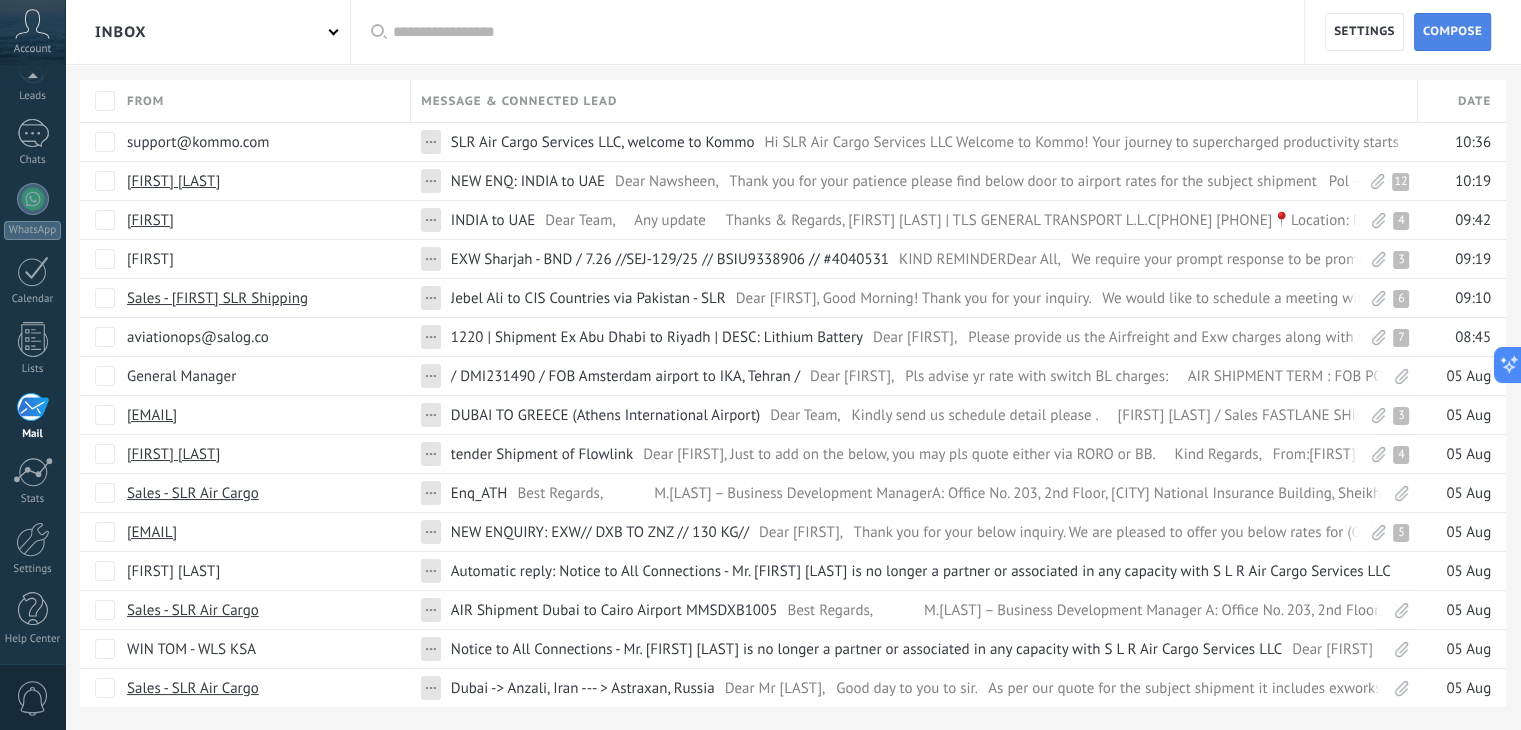 click on "Compose" at bounding box center [1452, 32] 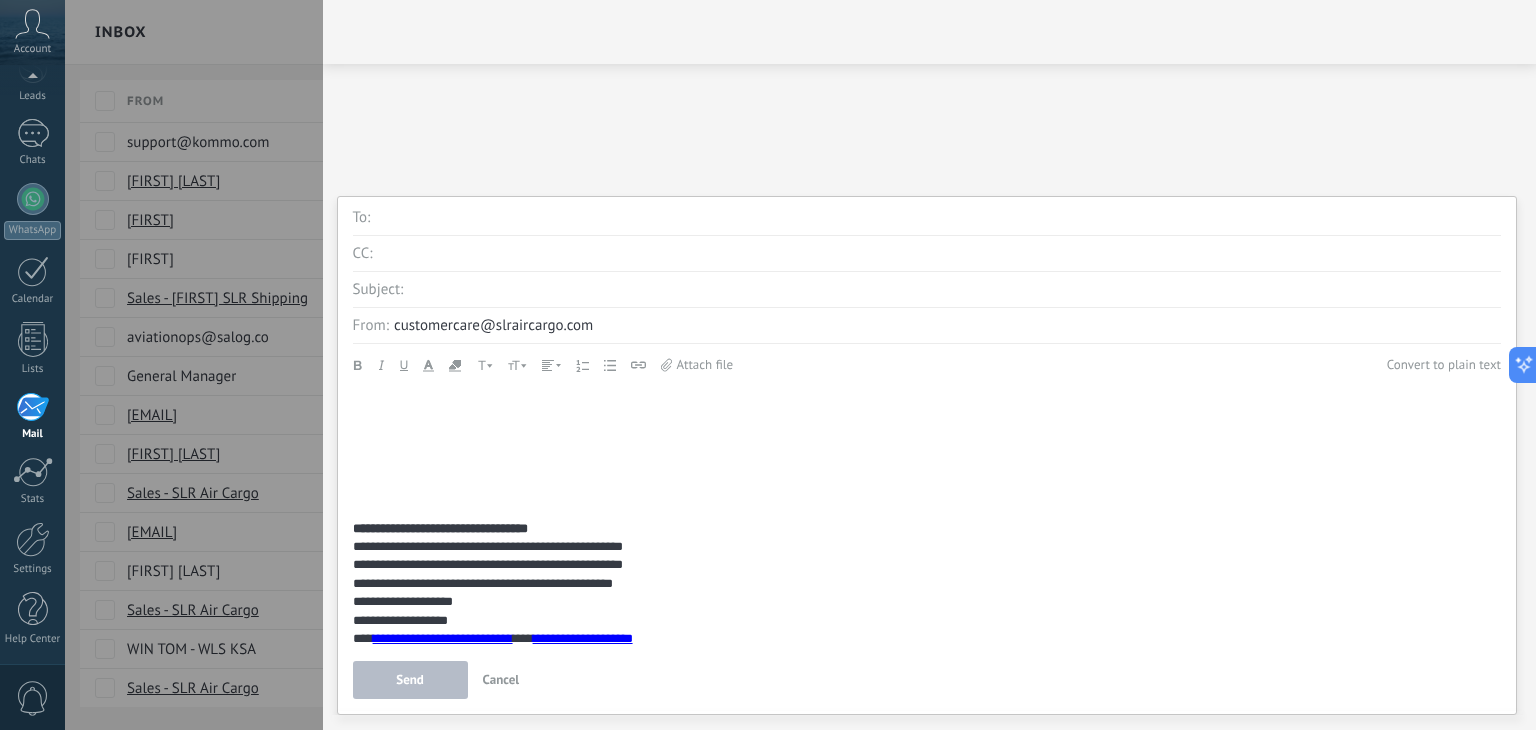 scroll, scrollTop: 40, scrollLeft: 0, axis: vertical 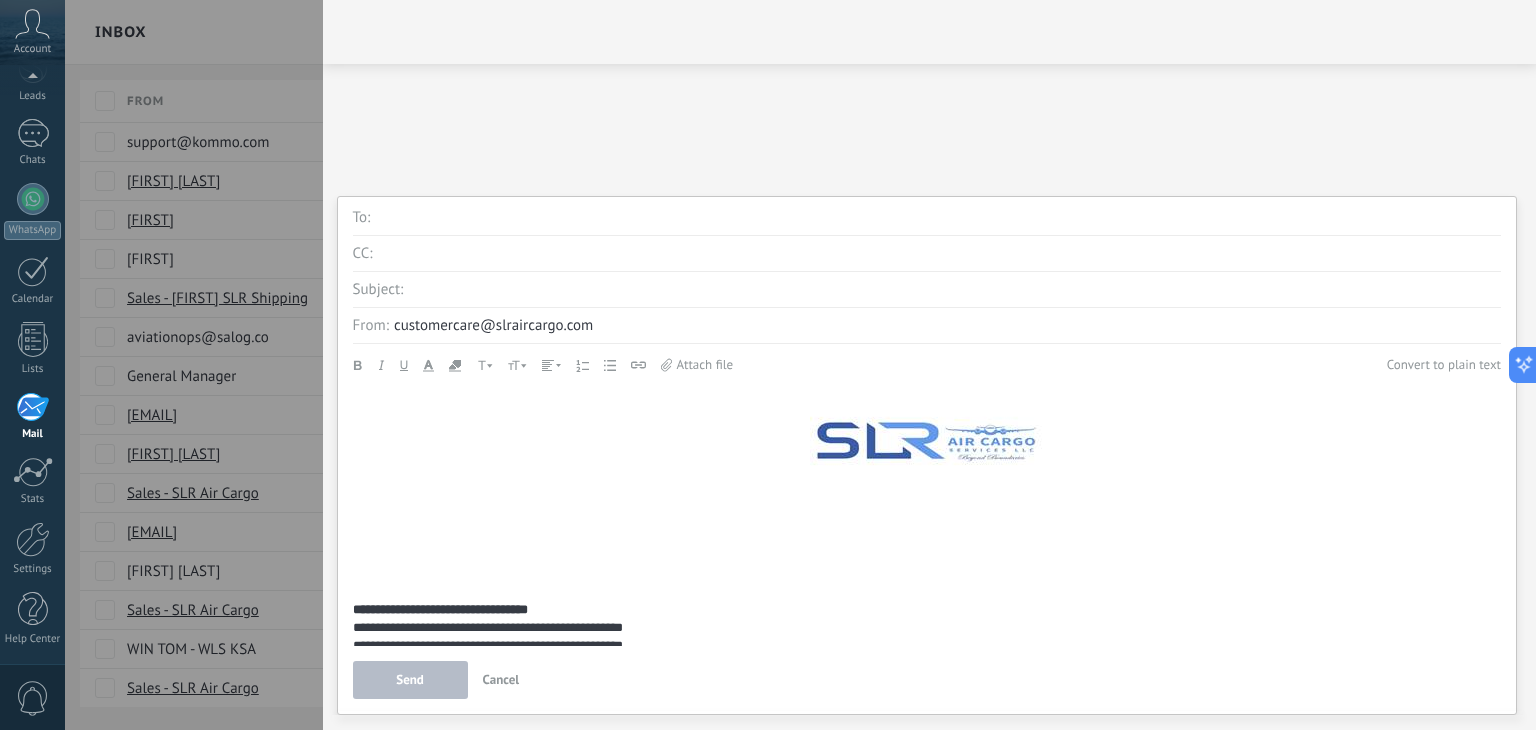 click at bounding box center [927, 554] 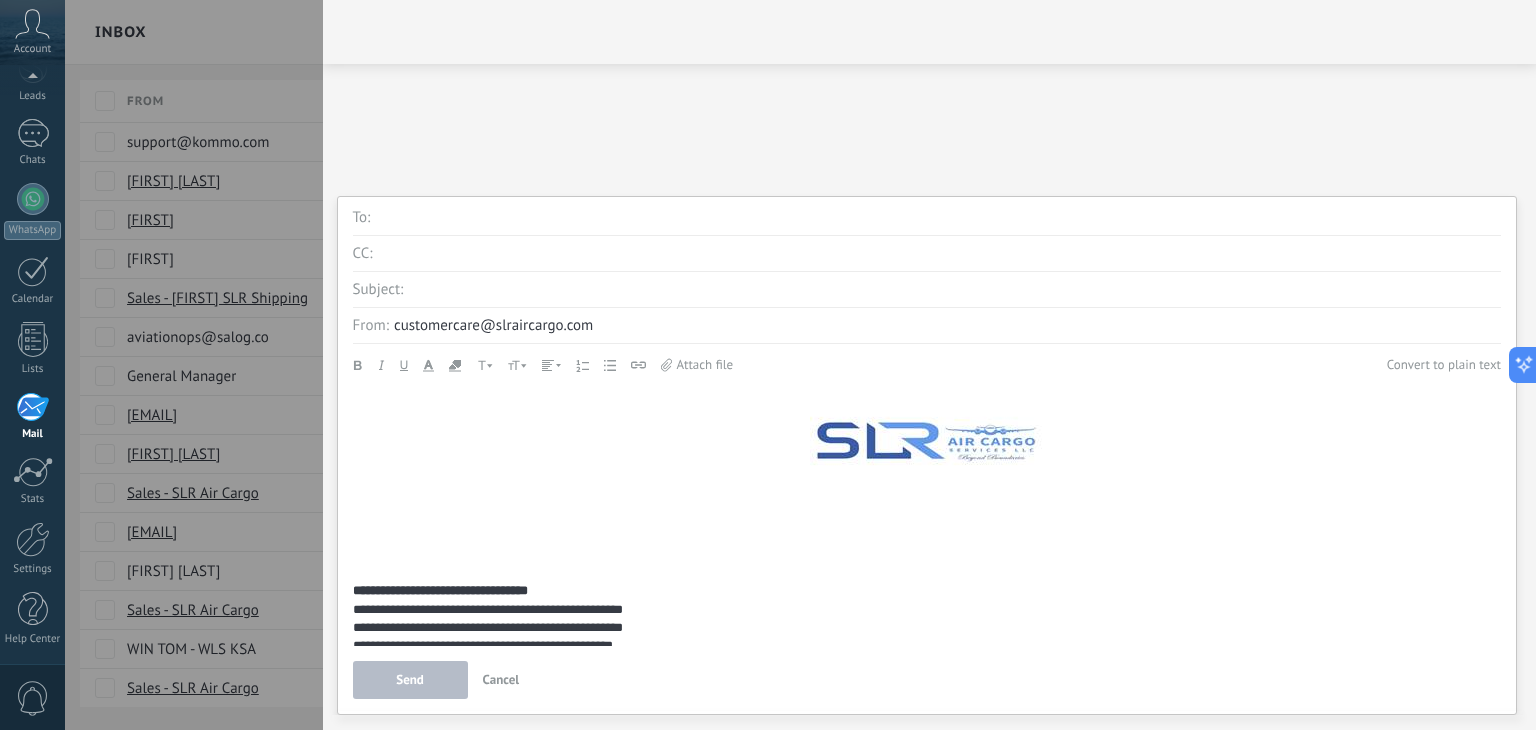 click at bounding box center (927, 445) 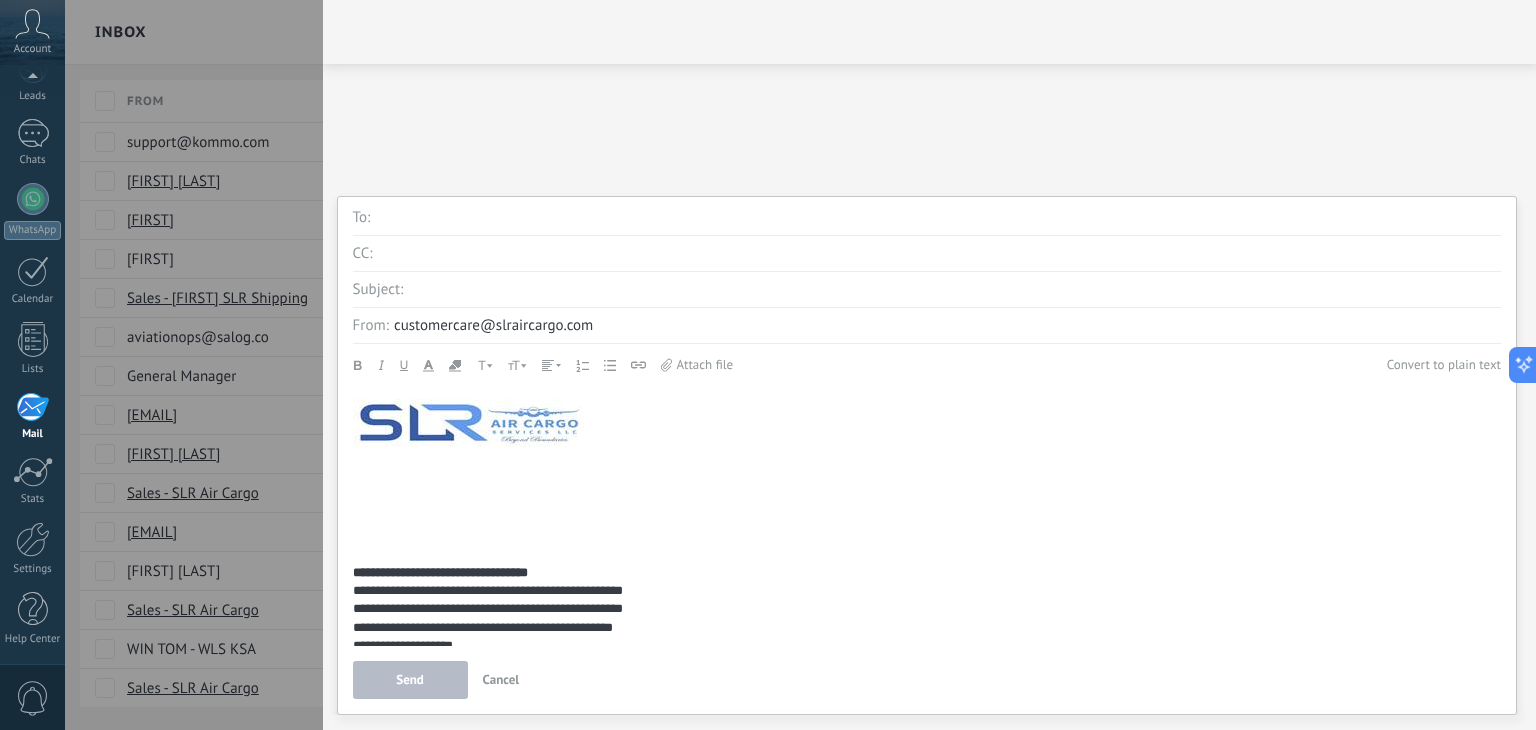 scroll, scrollTop: 21, scrollLeft: 0, axis: vertical 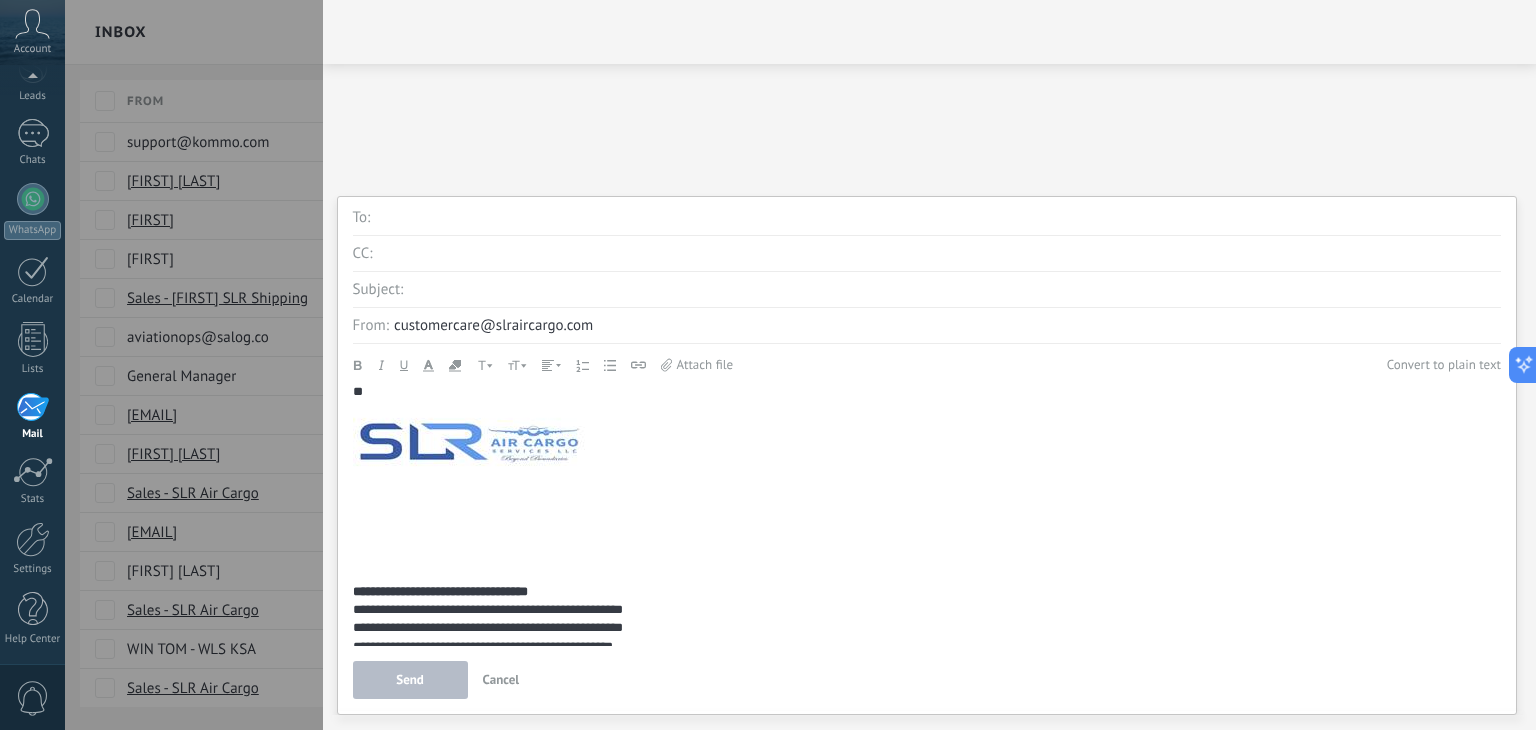 click at bounding box center [927, 555] 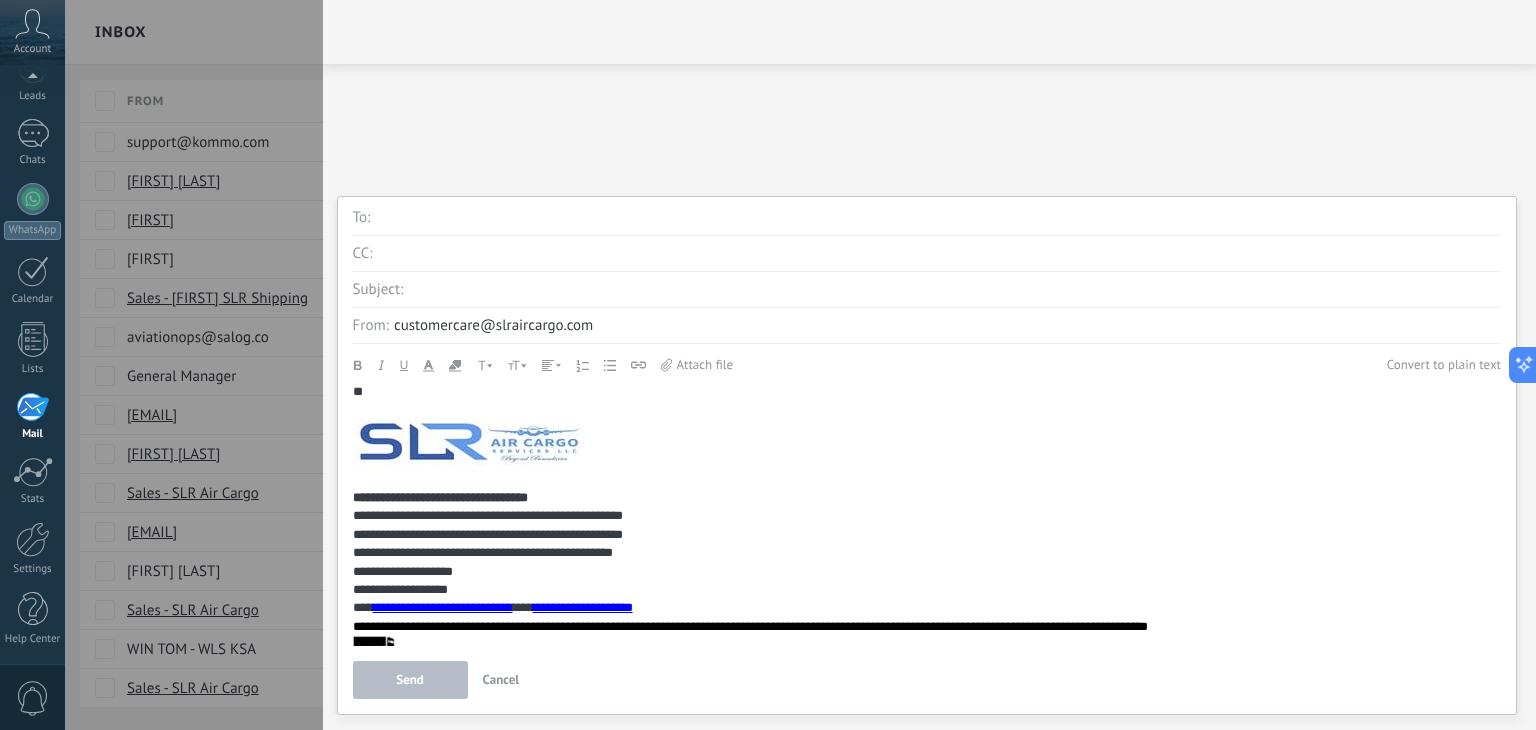 click at bounding box center (938, 218) 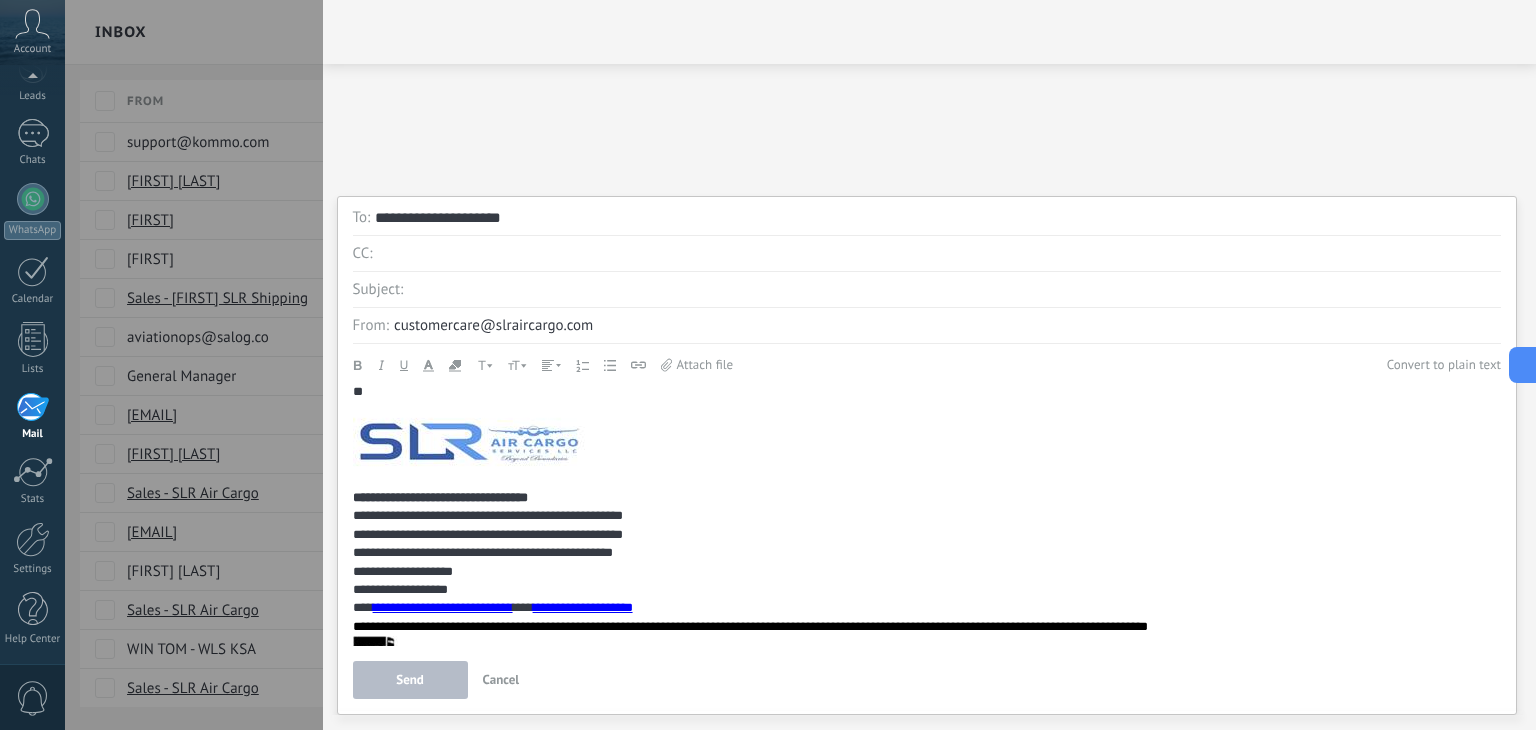 type on "**********" 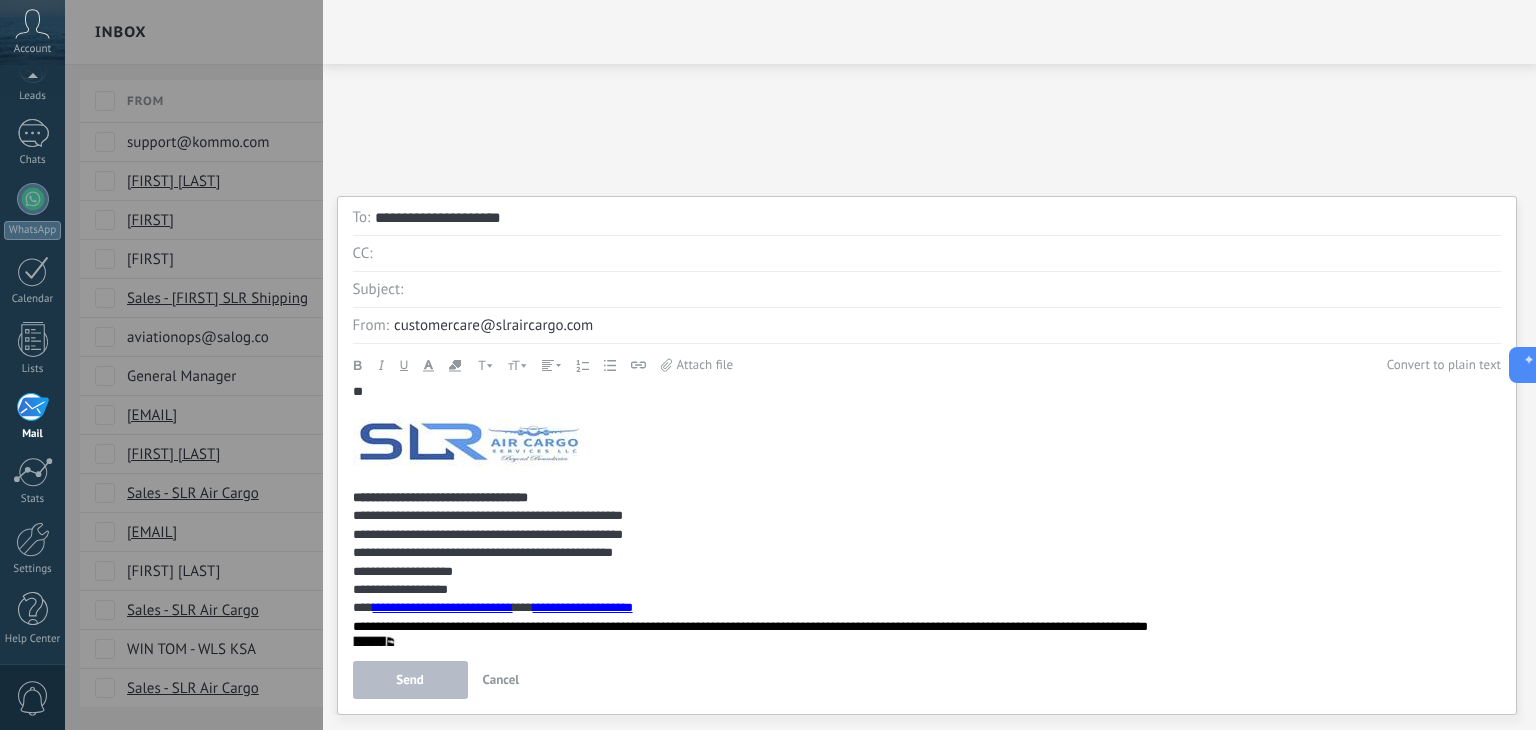 click at bounding box center (939, 254) 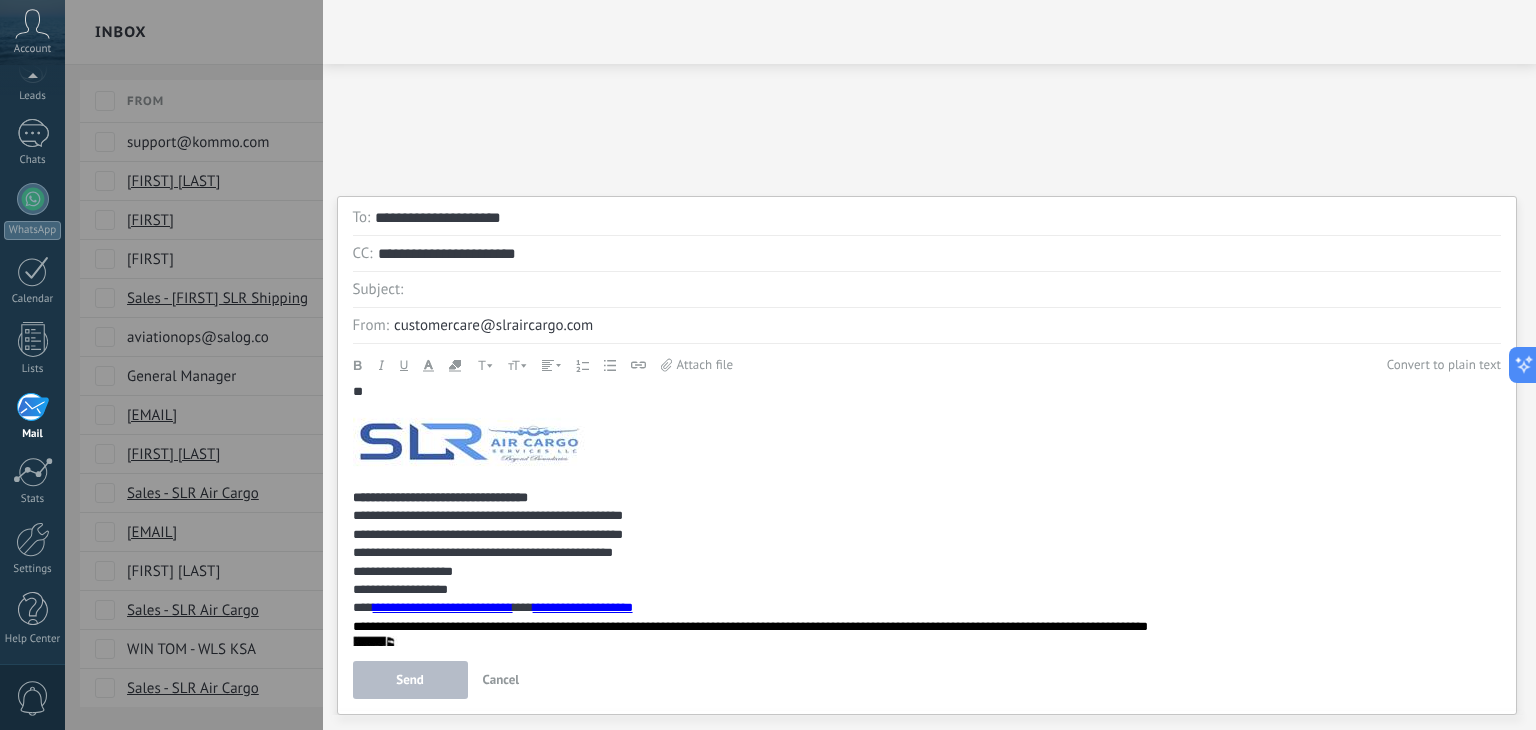 type on "**********" 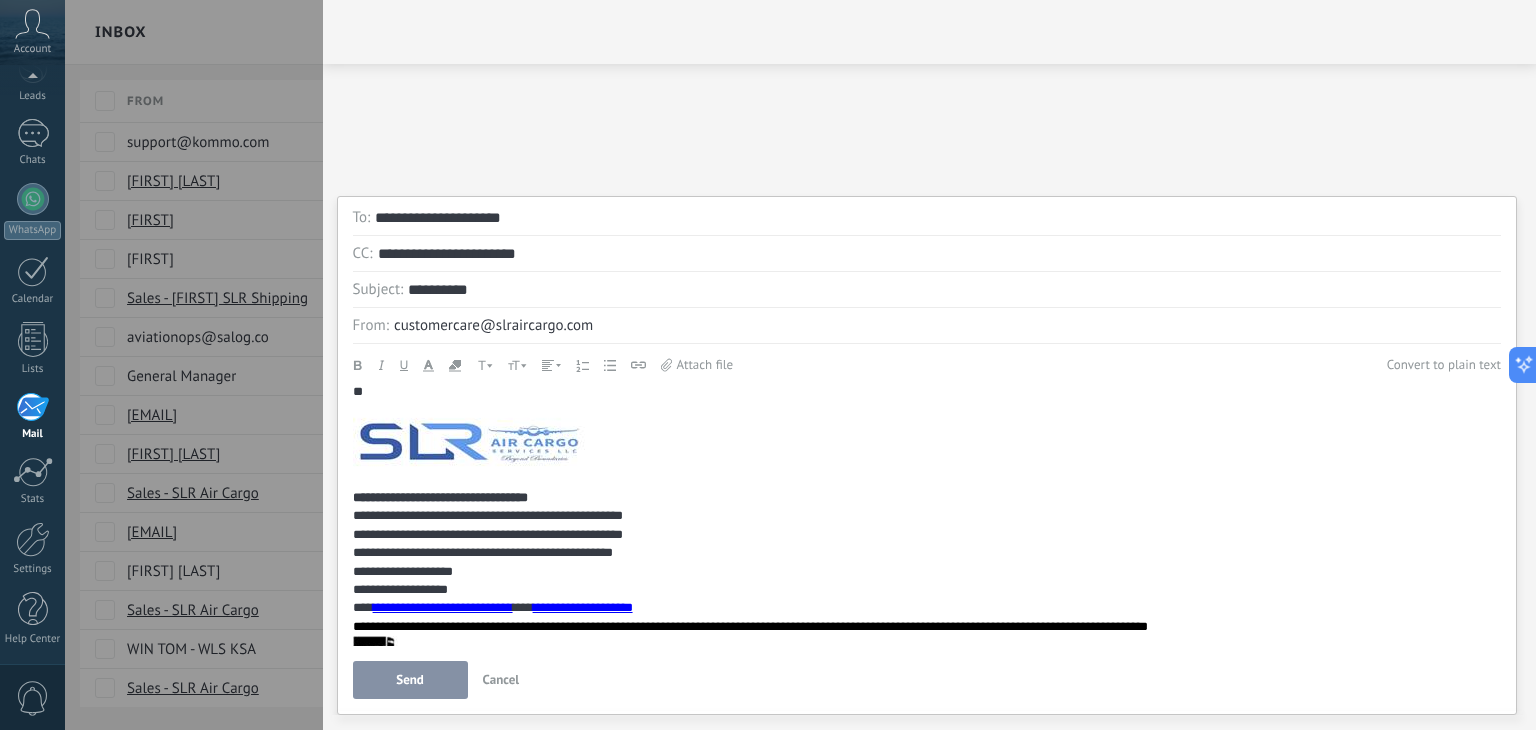 type on "**********" 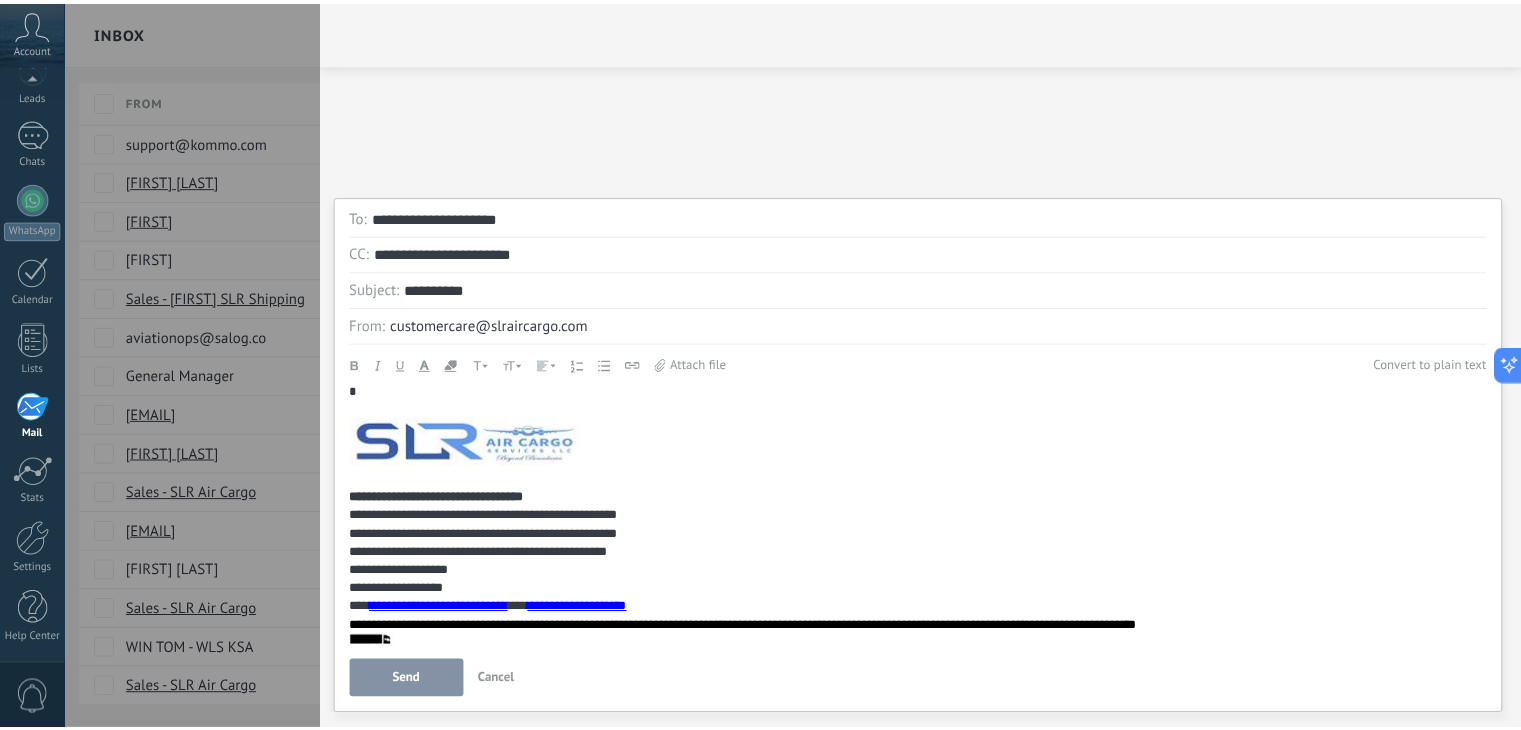 scroll, scrollTop: 20, scrollLeft: 0, axis: vertical 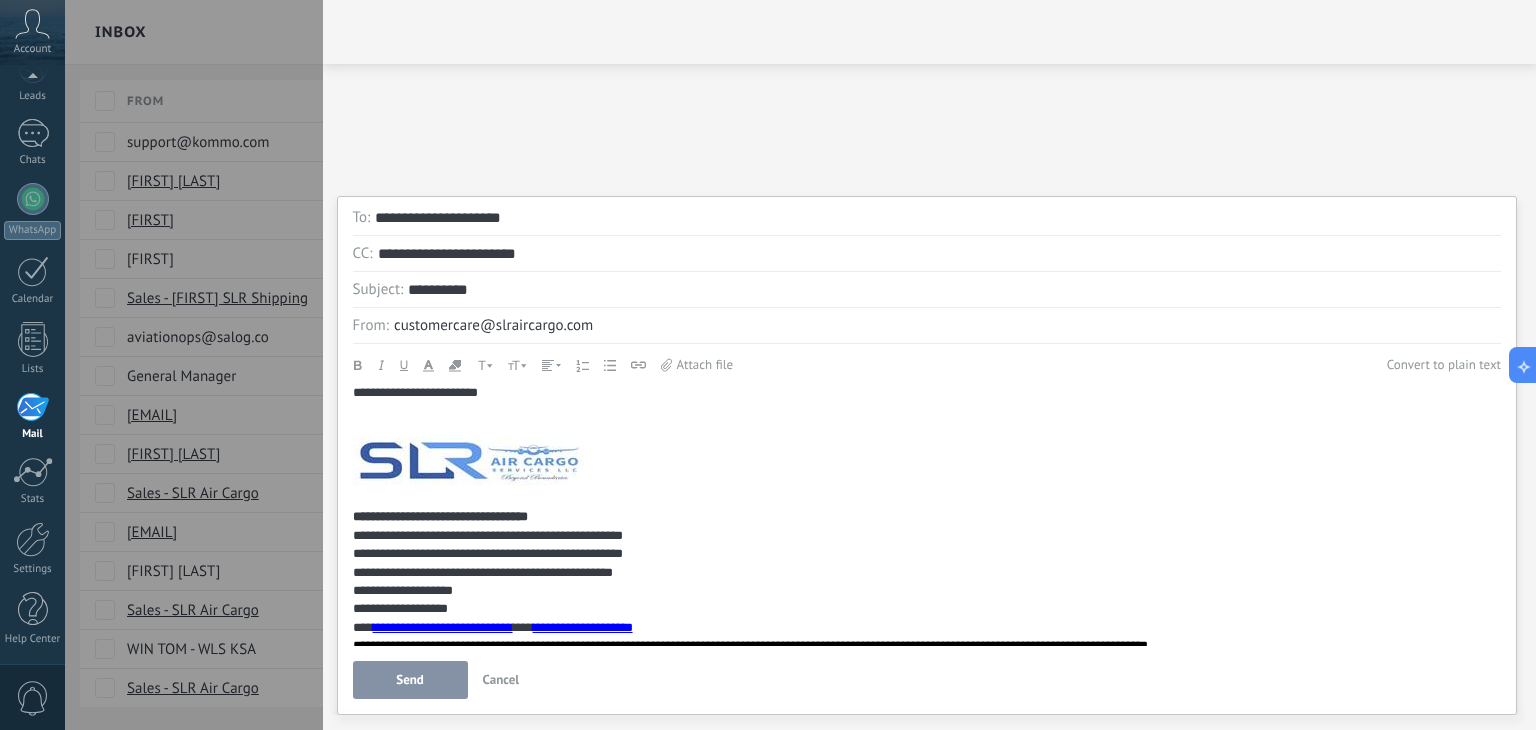 click on "Send" at bounding box center [410, 680] 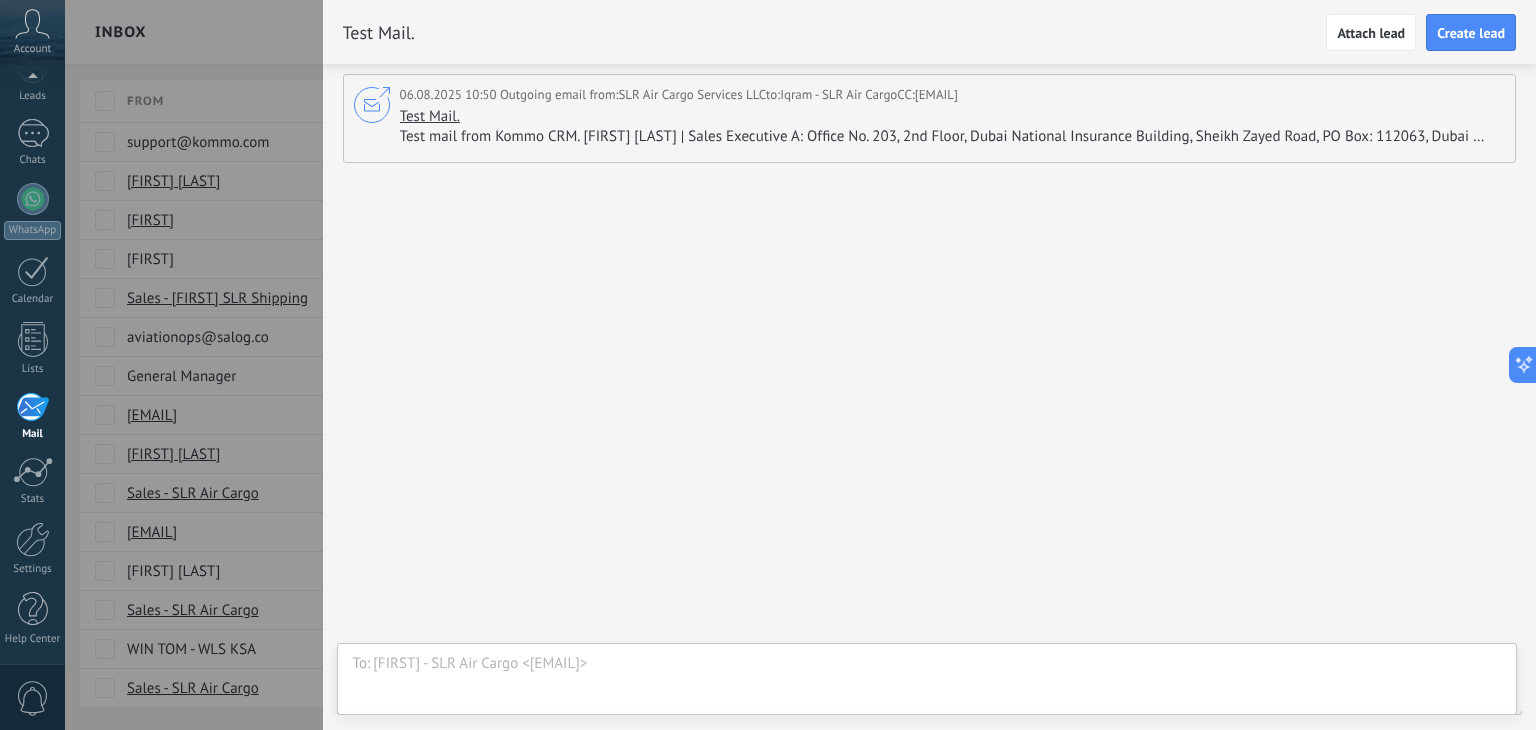click on "Test Mail." at bounding box center (430, 116) 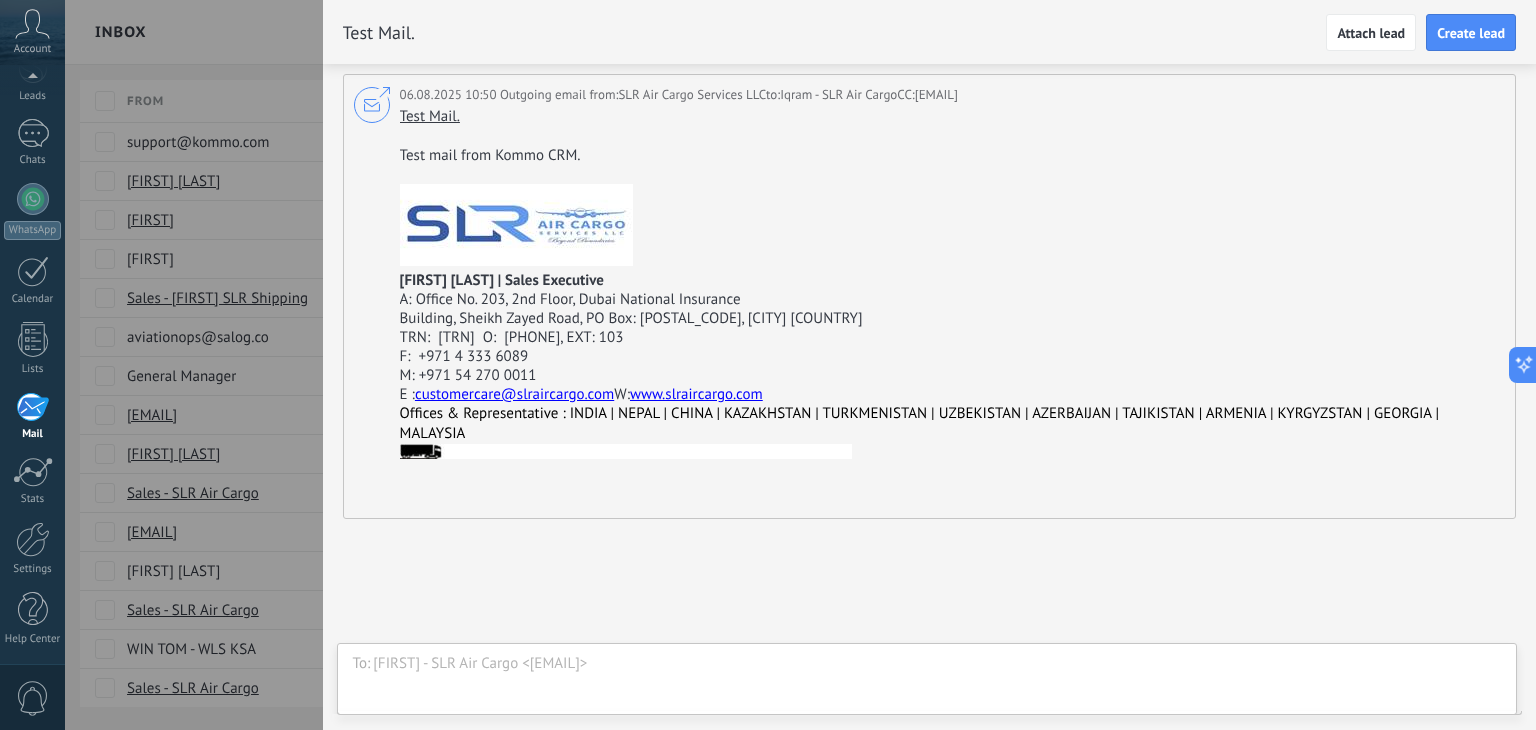 click at bounding box center (768, 365) 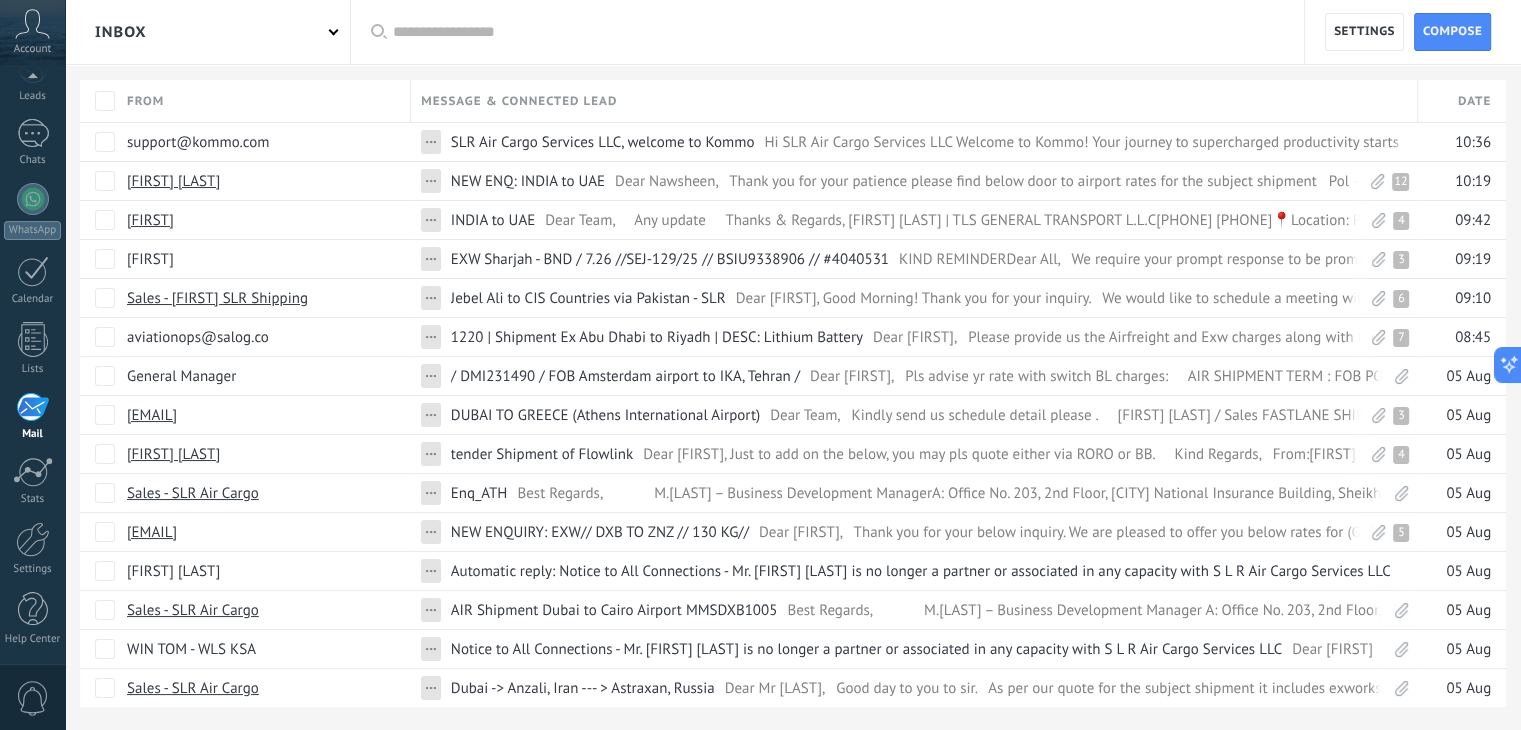 drag, startPoint x: 276, startPoint y: 85, endPoint x: 246, endPoint y: 41, distance: 53.25411 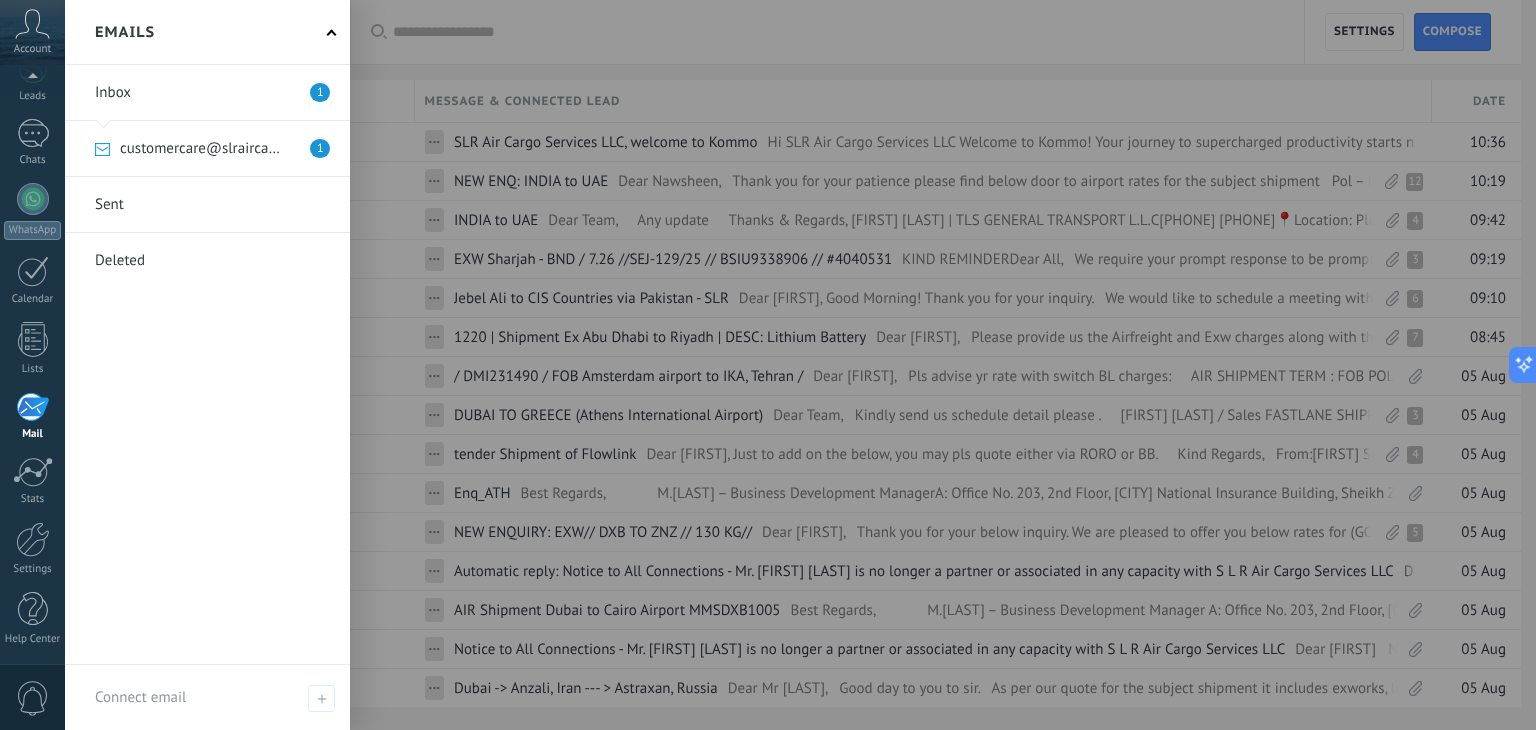 click at bounding box center (207, 204) 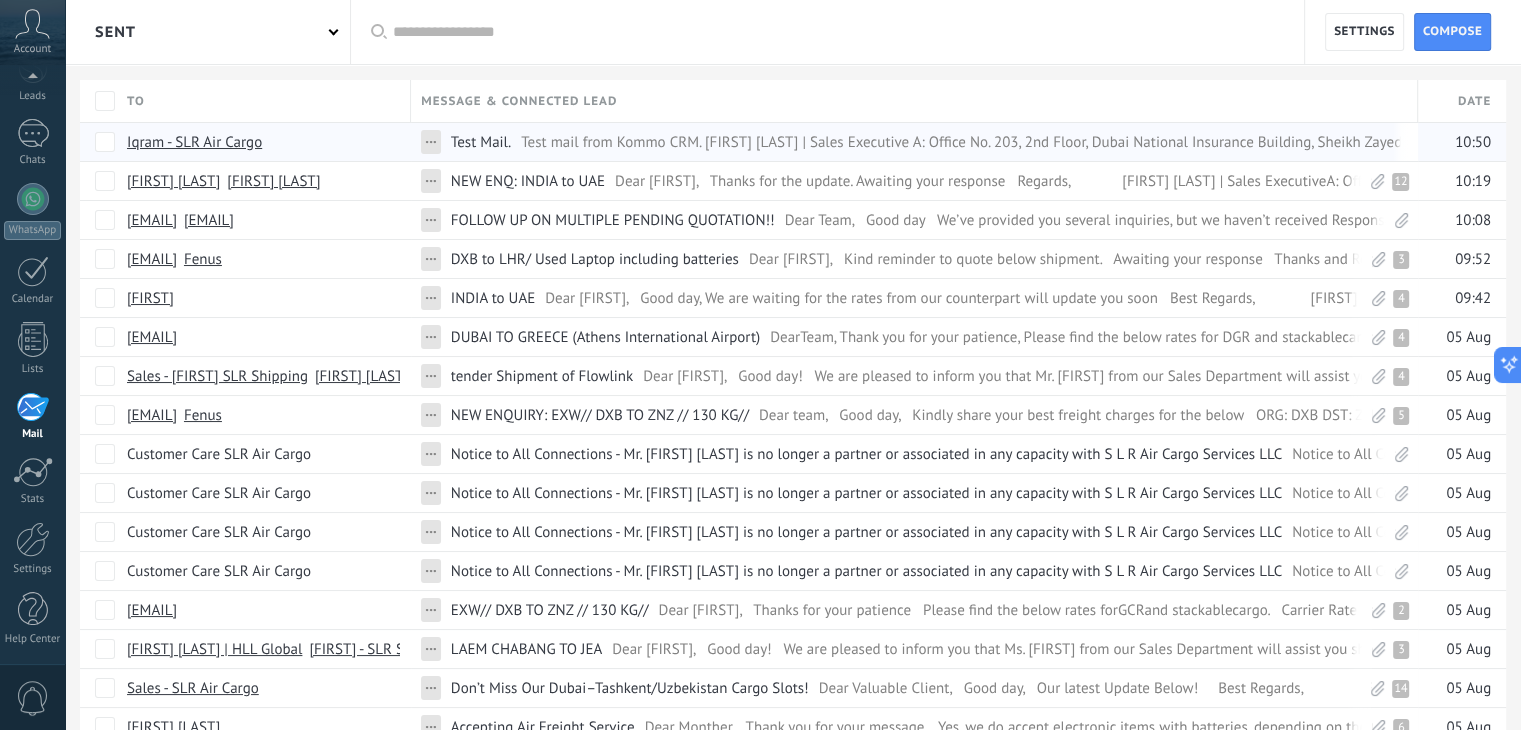 click on "..." at bounding box center [430, 138] 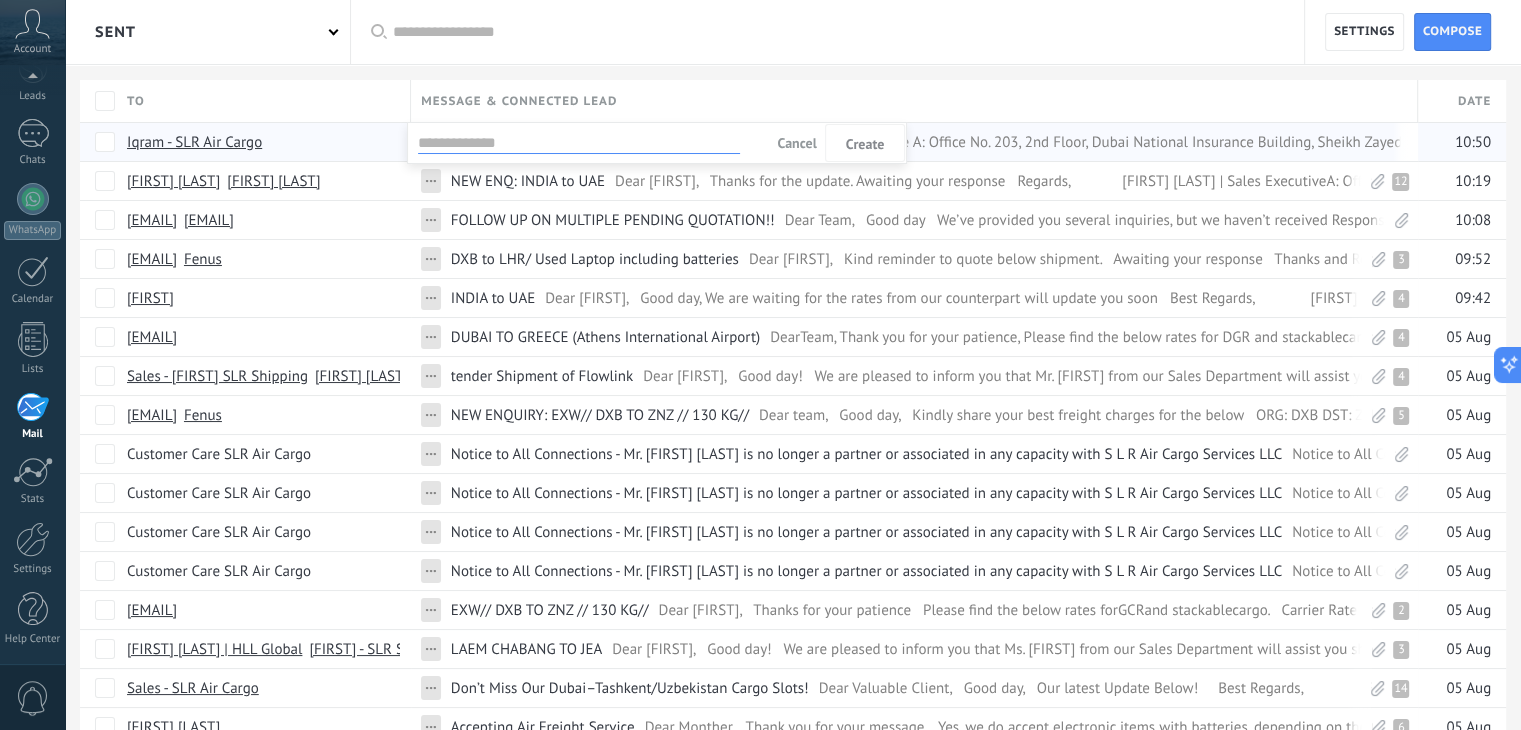 click on "Iqram - SLR Air Cargo" at bounding box center (259, 142) 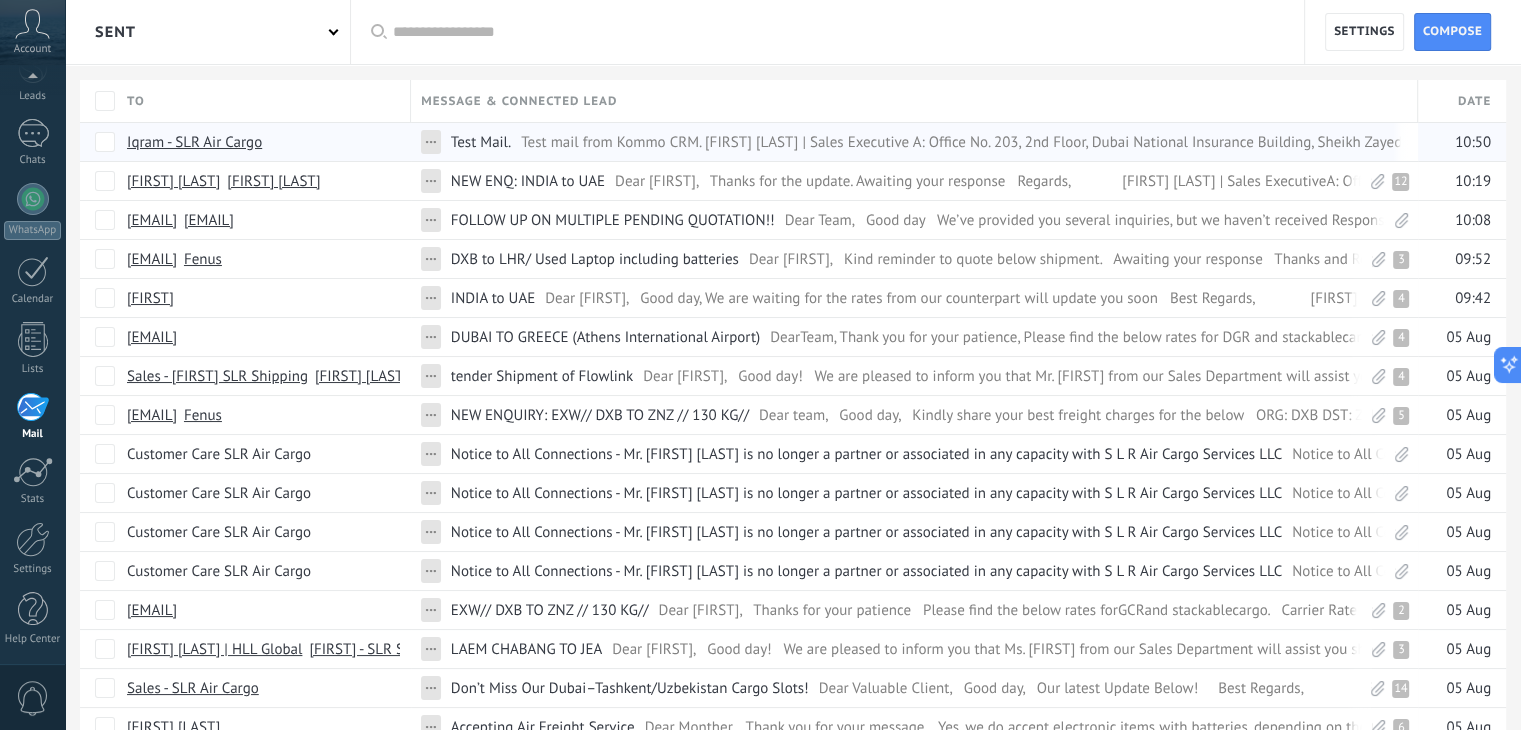 click on "Iqram - SLR Air Cargo" at bounding box center (194, 142) 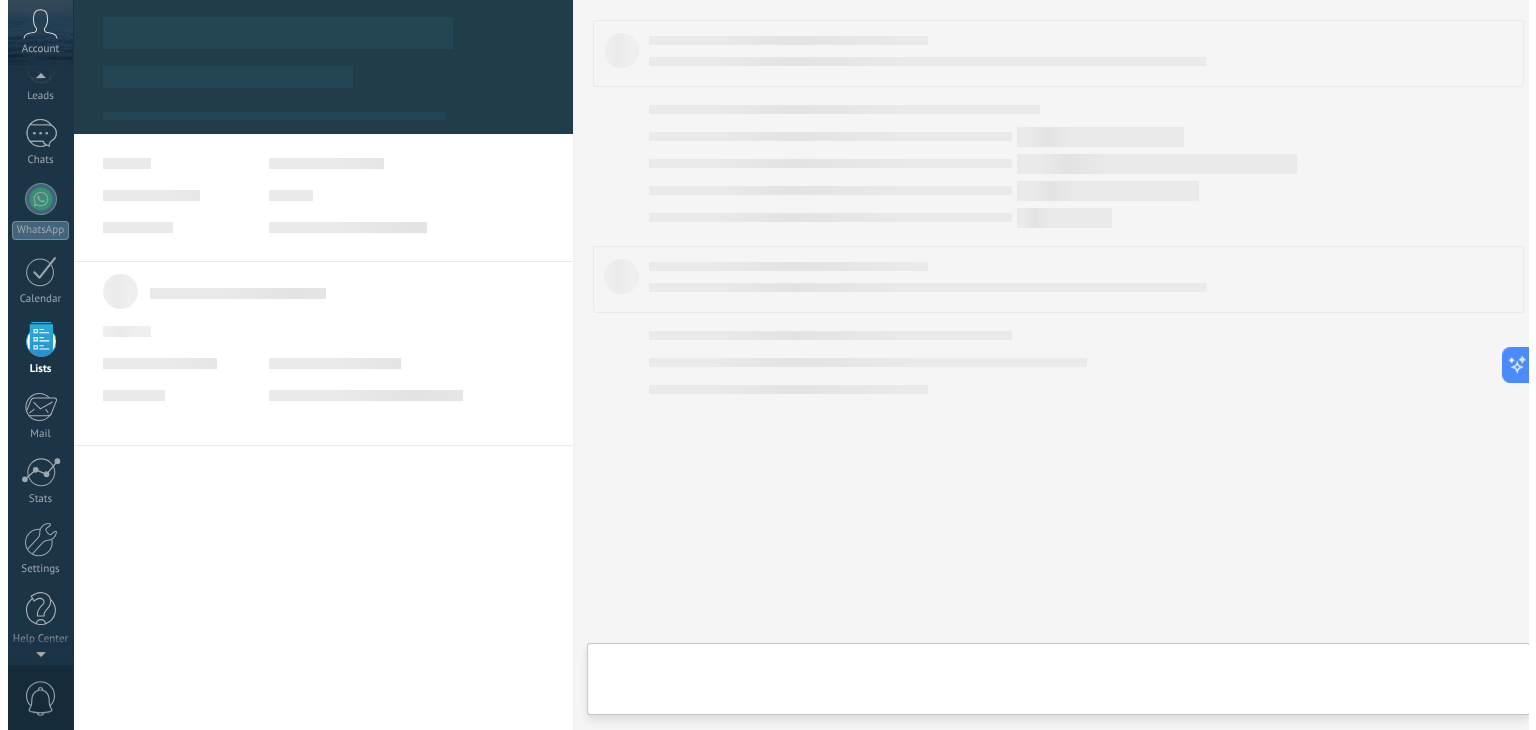 scroll, scrollTop: 51, scrollLeft: 0, axis: vertical 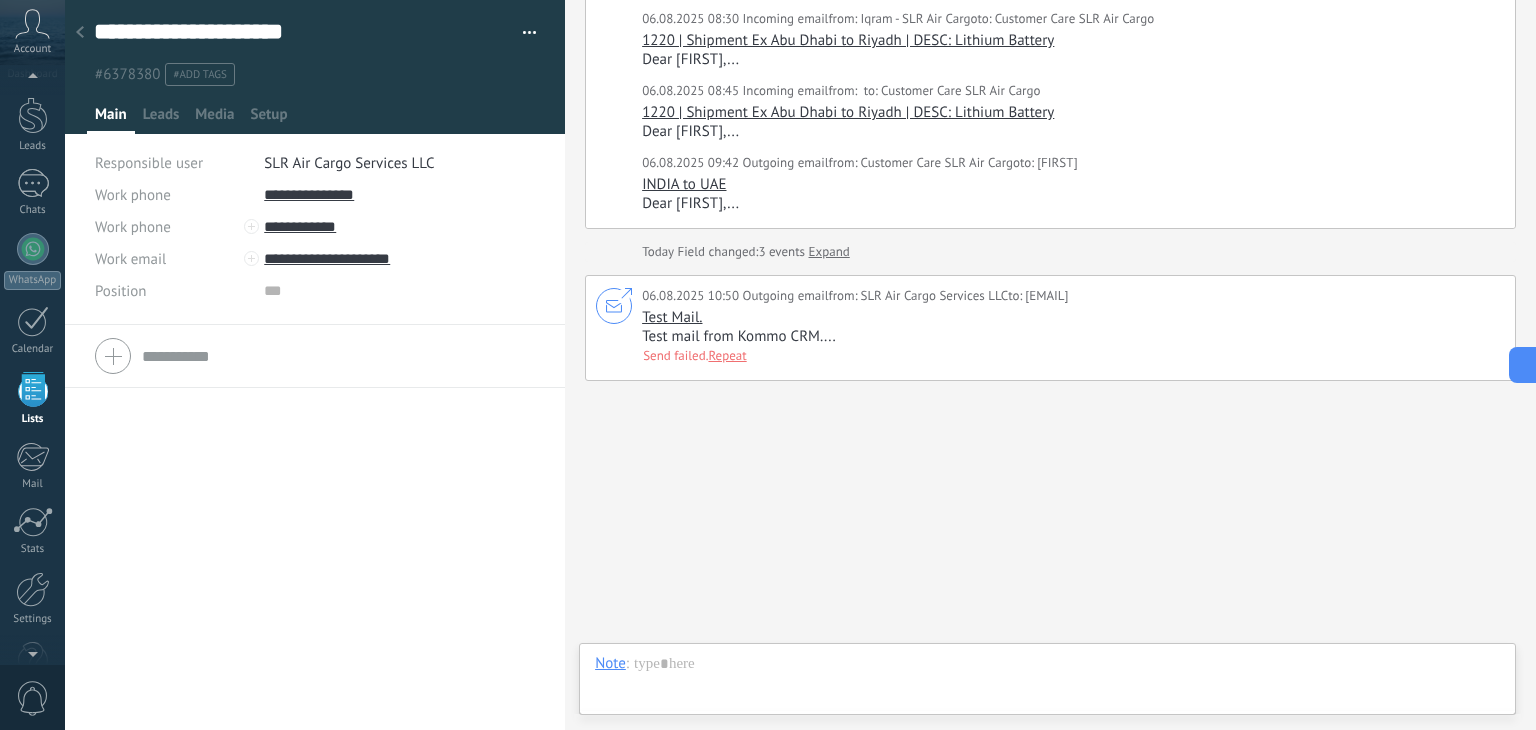 click on "Repeat" at bounding box center (727, 355) 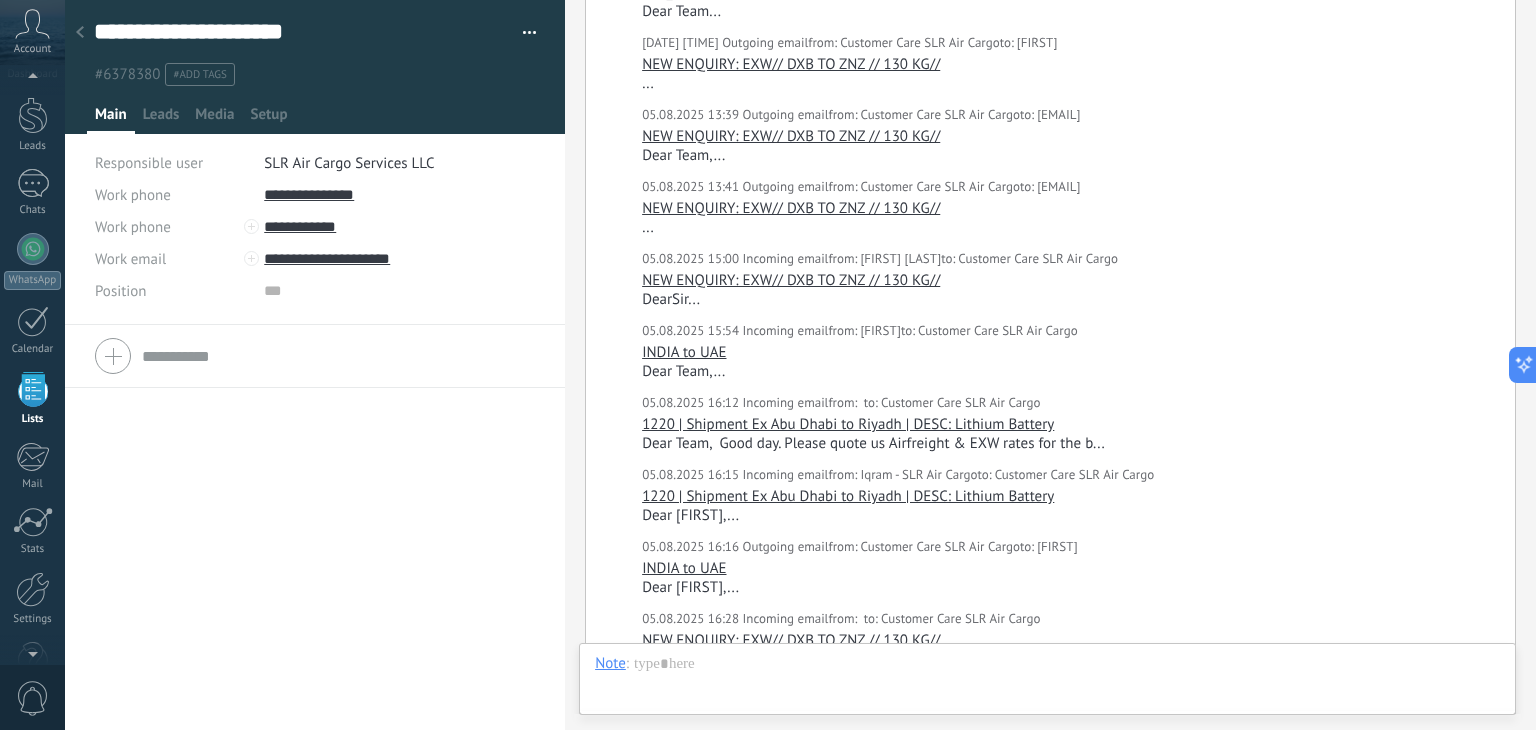 scroll, scrollTop: 2607, scrollLeft: 0, axis: vertical 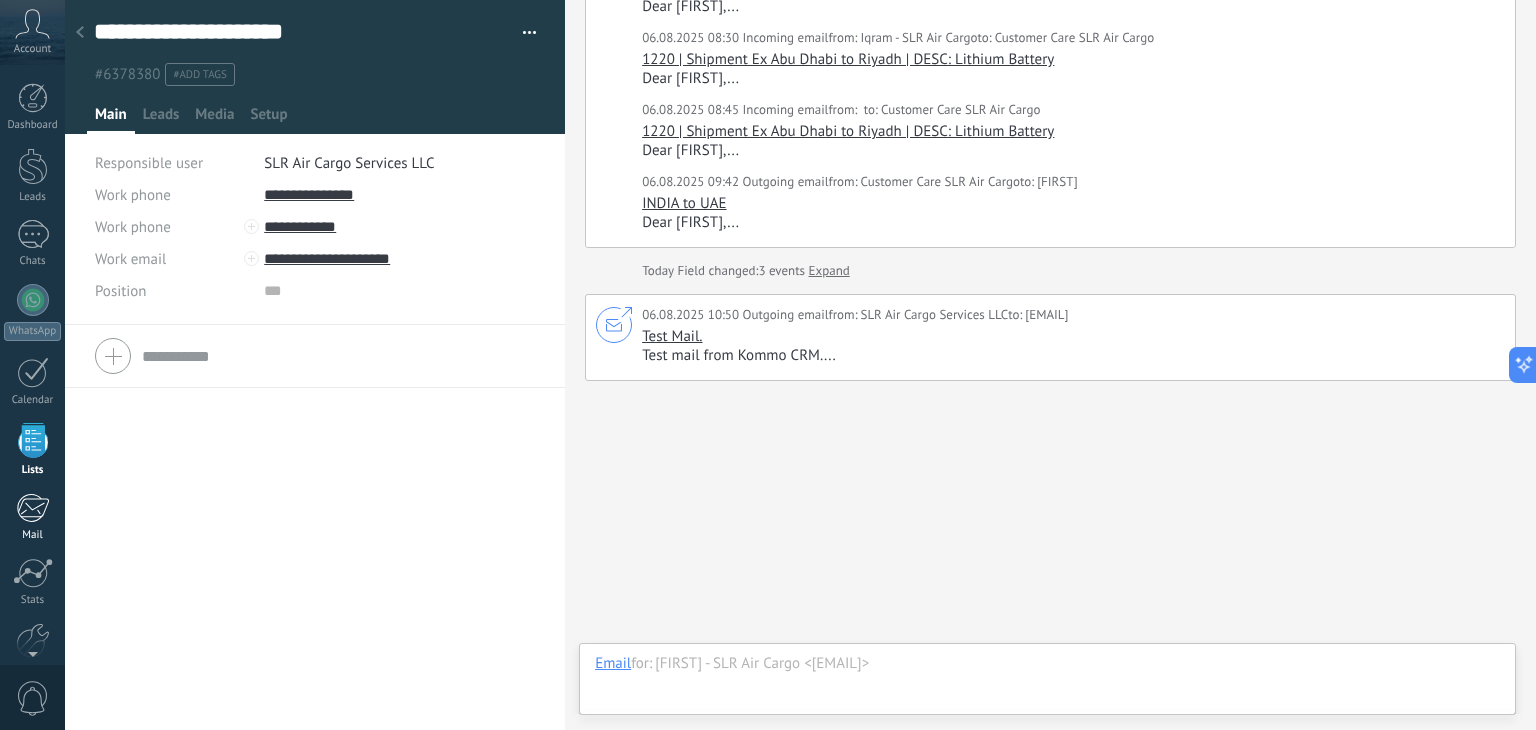 click on "1" at bounding box center (32, 508) 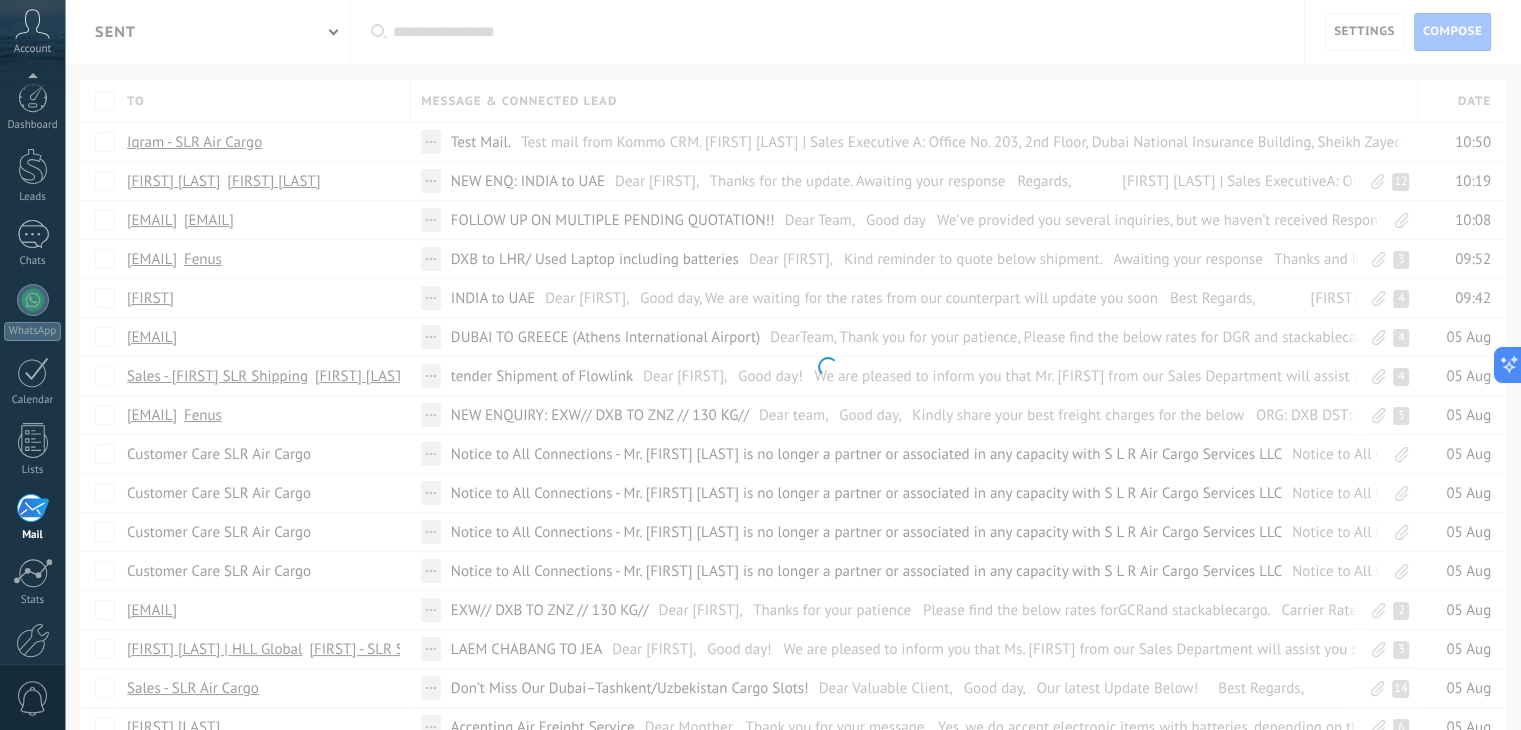 scroll, scrollTop: 101, scrollLeft: 0, axis: vertical 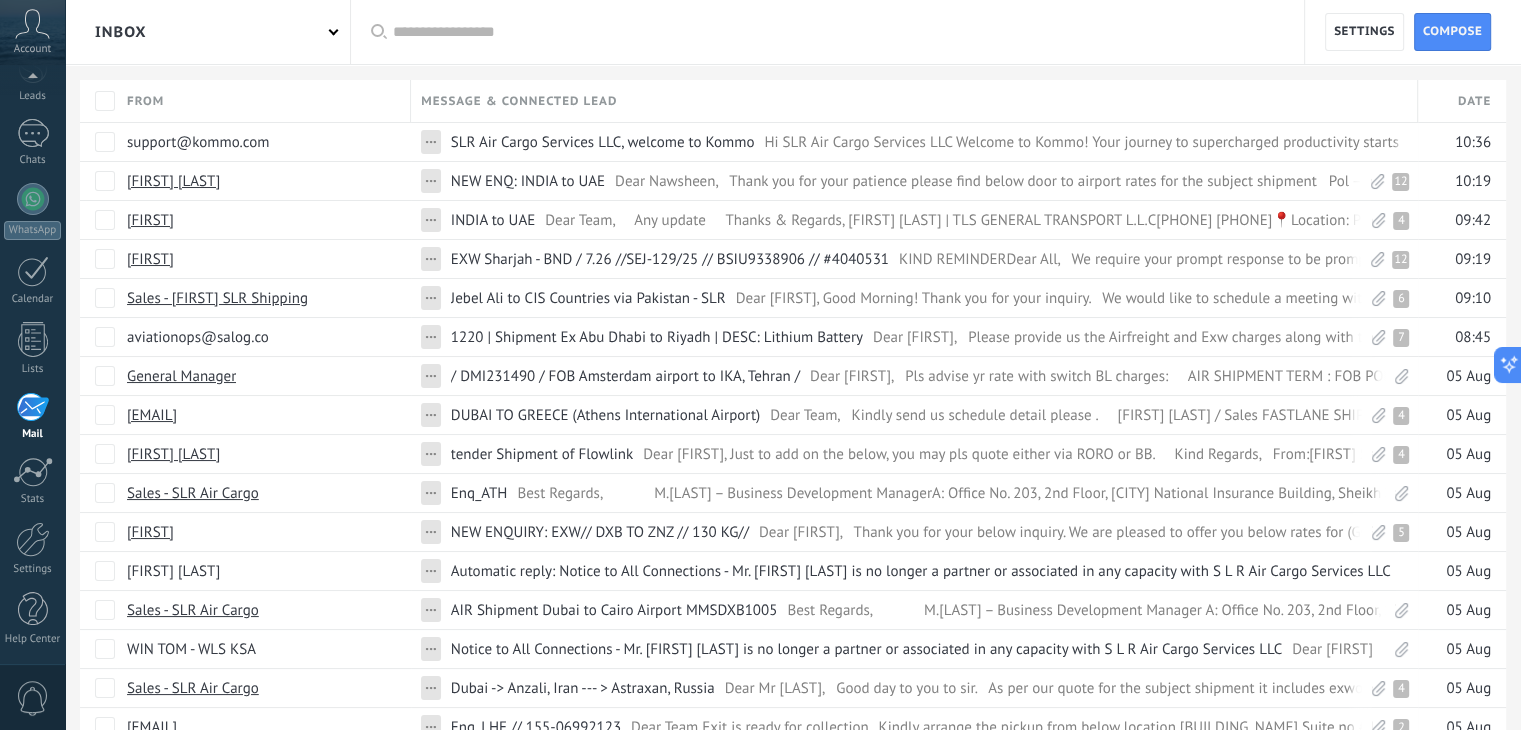 click on "Inbox" at bounding box center [207, 32] 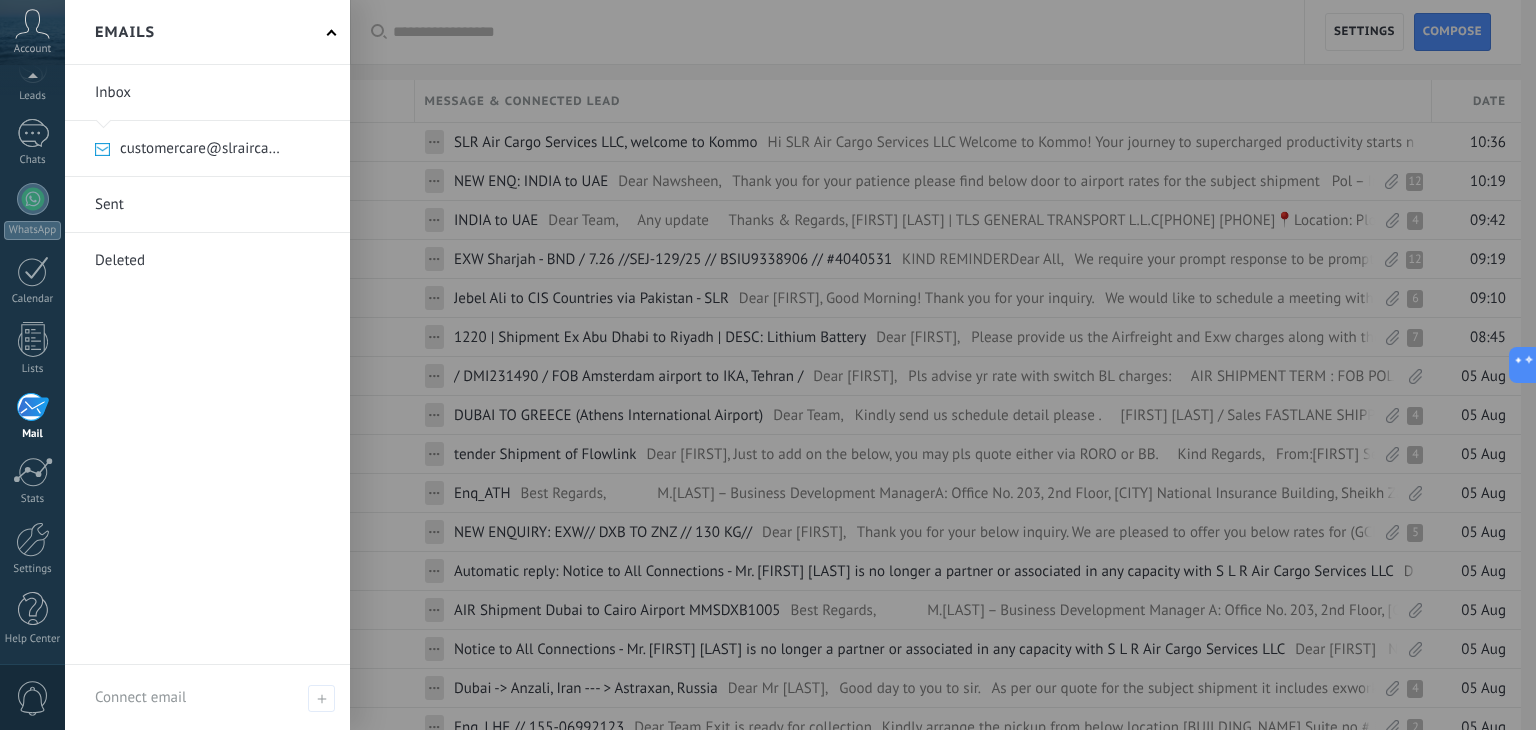click at bounding box center [833, 365] 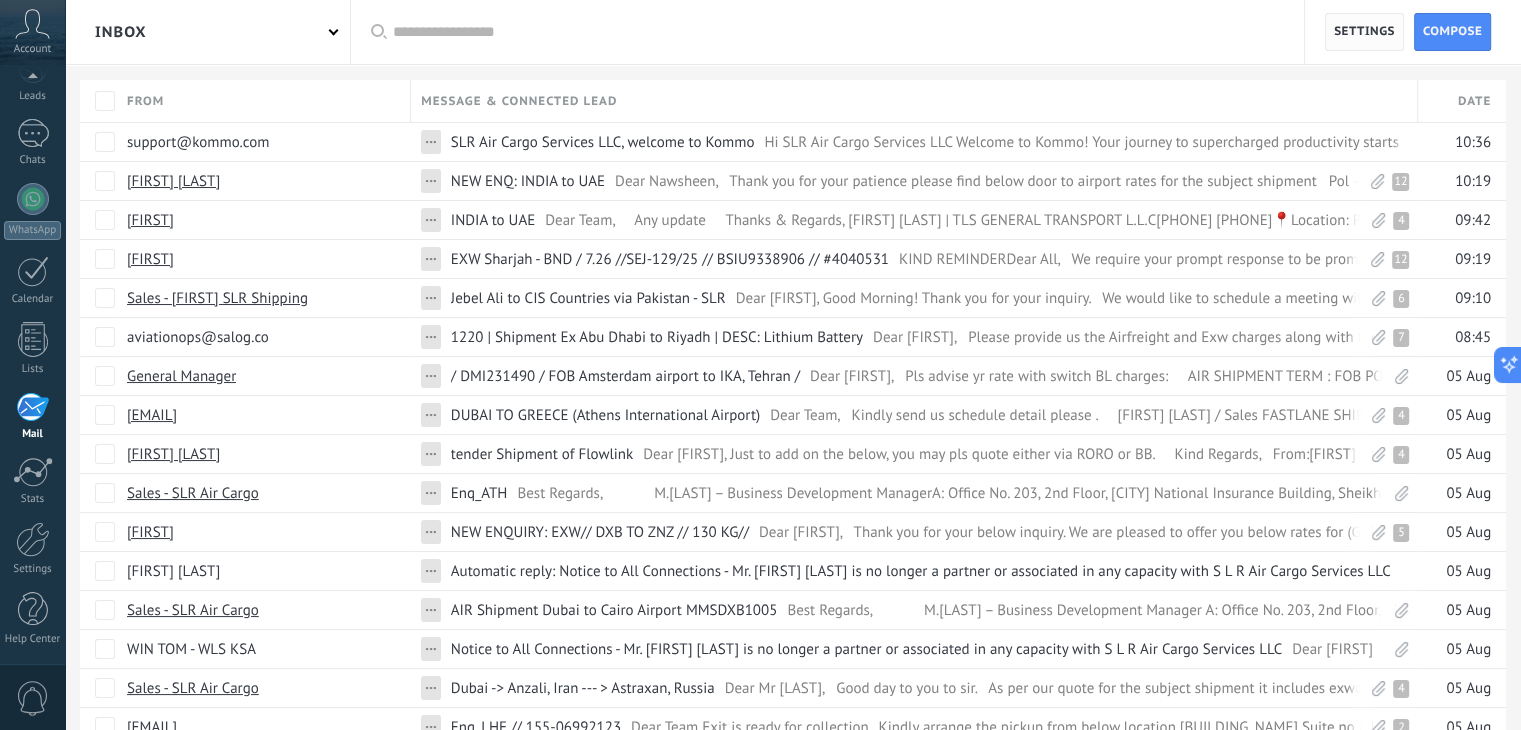 click on "Settings" at bounding box center (1364, 32) 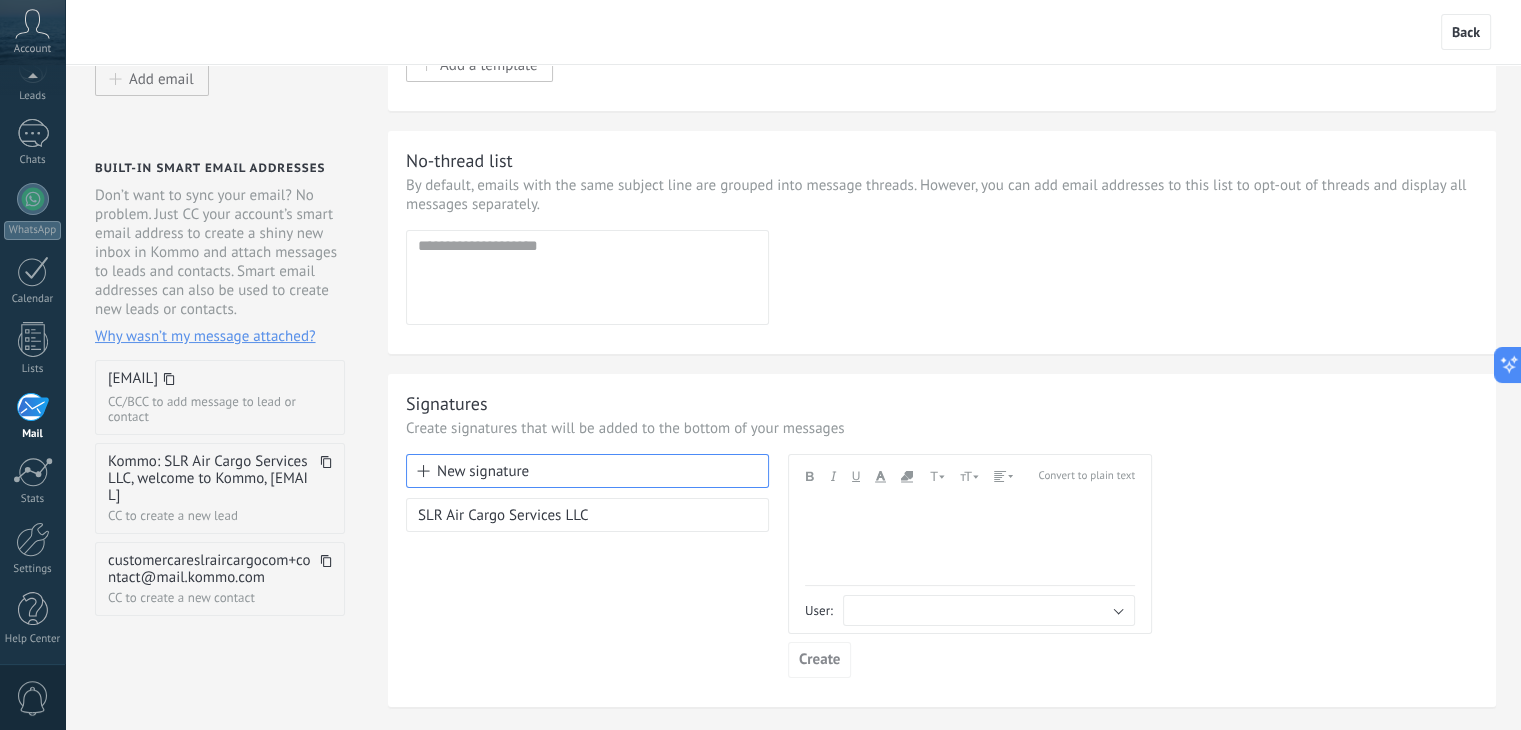 scroll, scrollTop: 0, scrollLeft: 0, axis: both 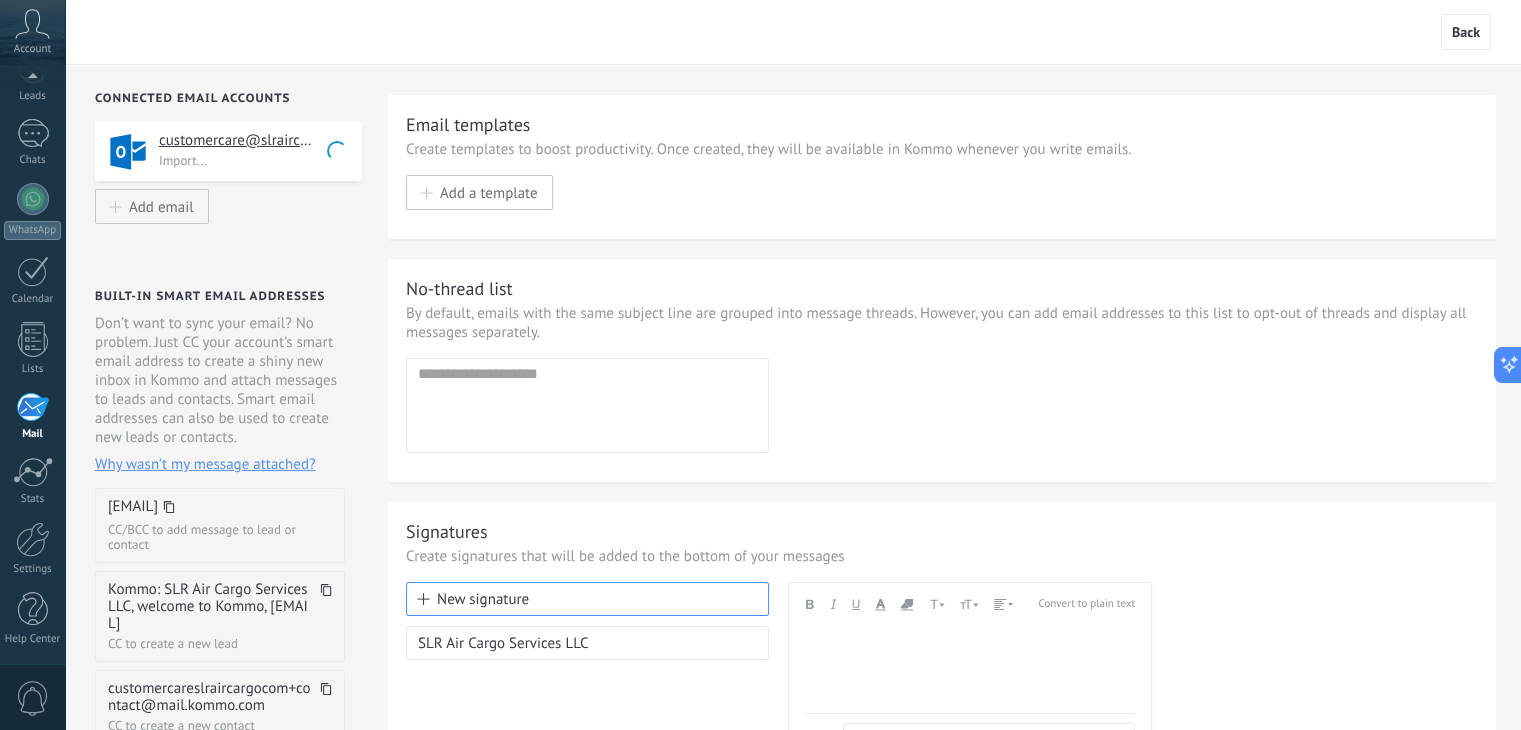 click on "1" at bounding box center [32, 407] 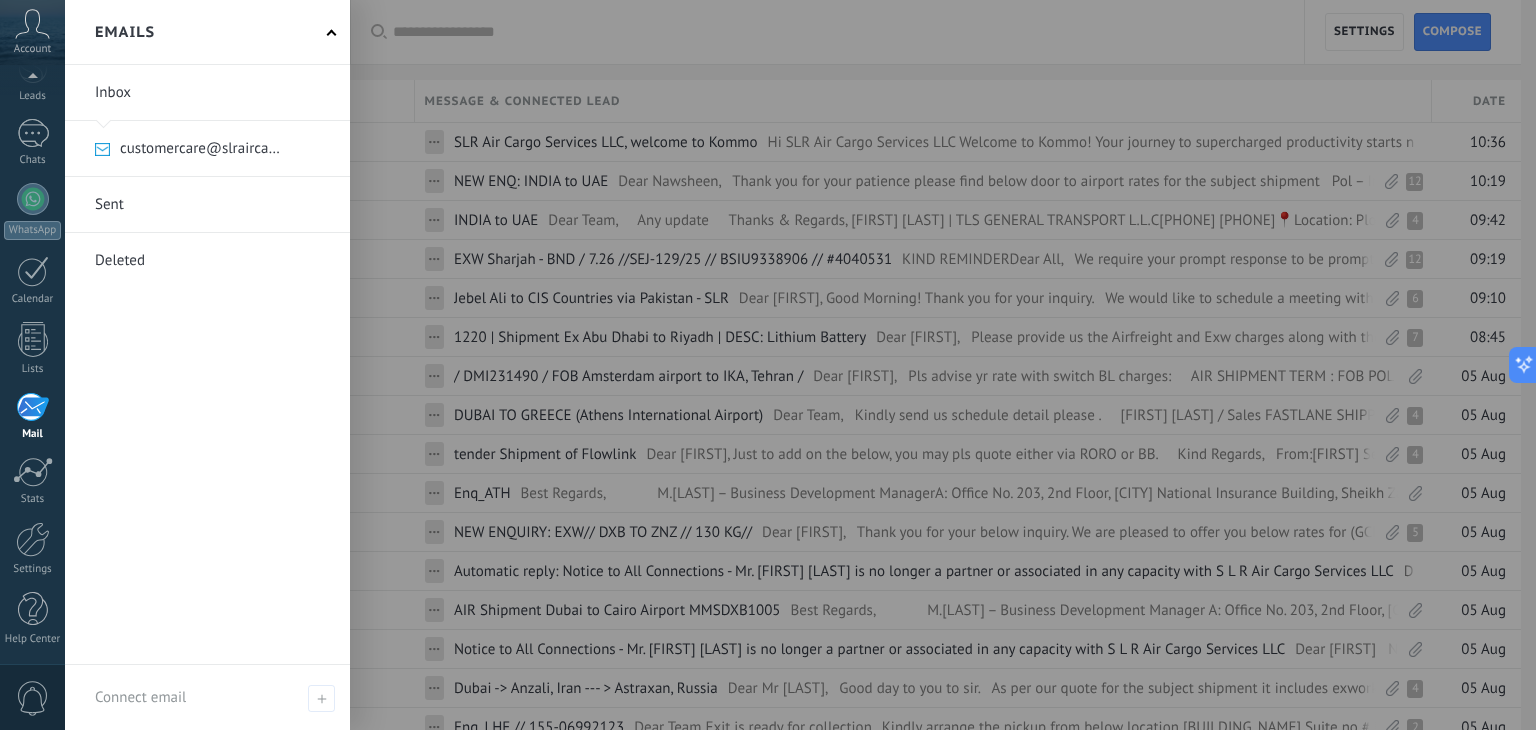 click at bounding box center (207, 204) 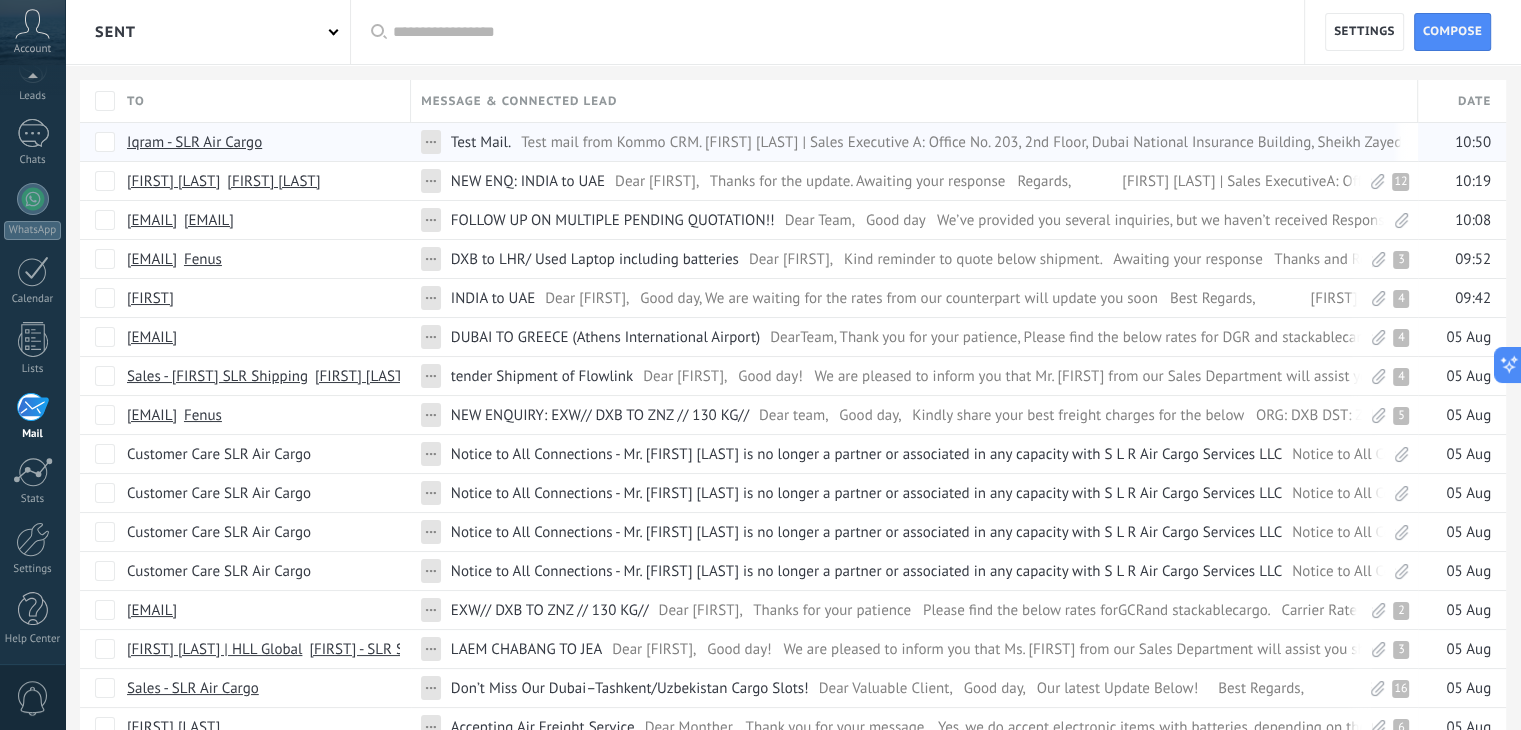 click on "Iqram - SLR Air Cargo" at bounding box center [194, 142] 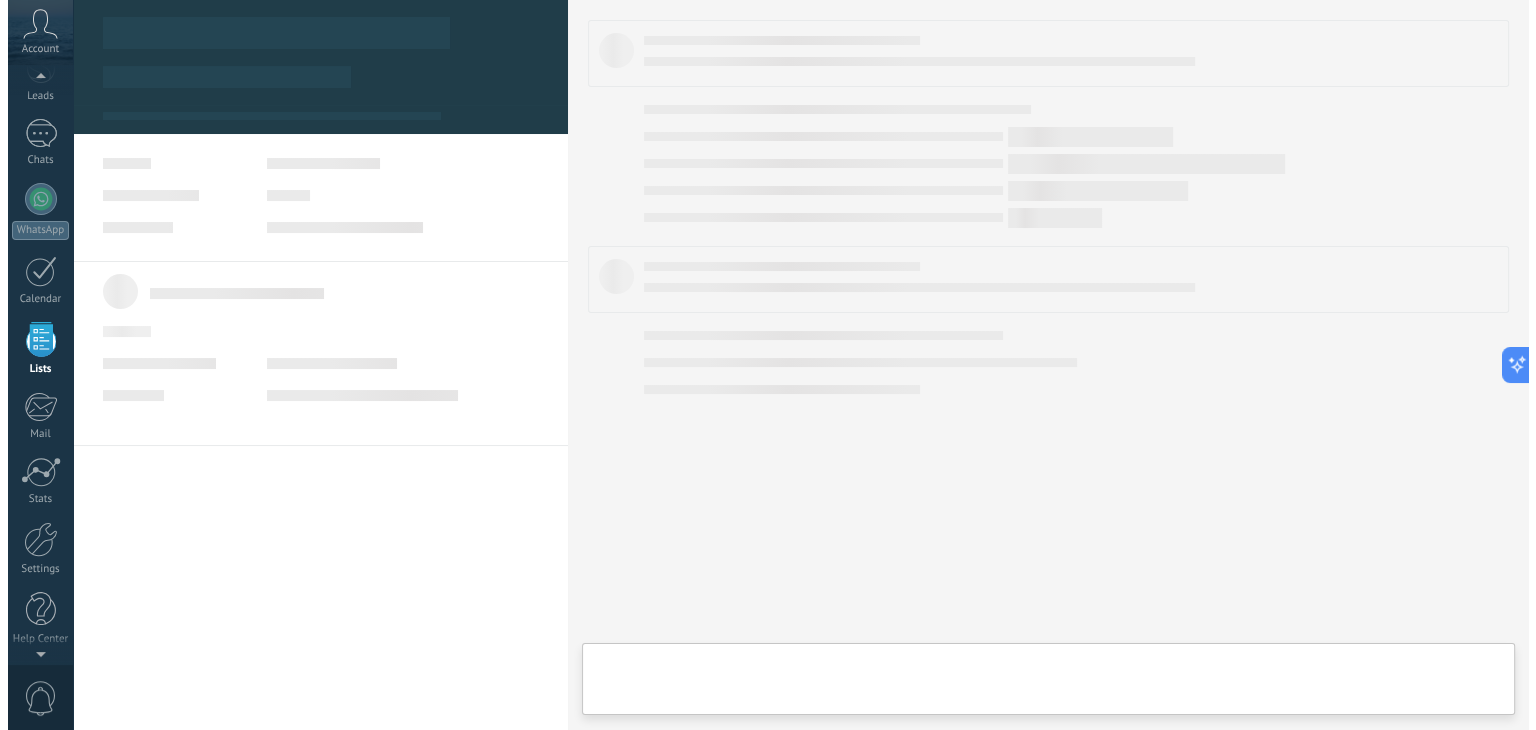 scroll, scrollTop: 51, scrollLeft: 0, axis: vertical 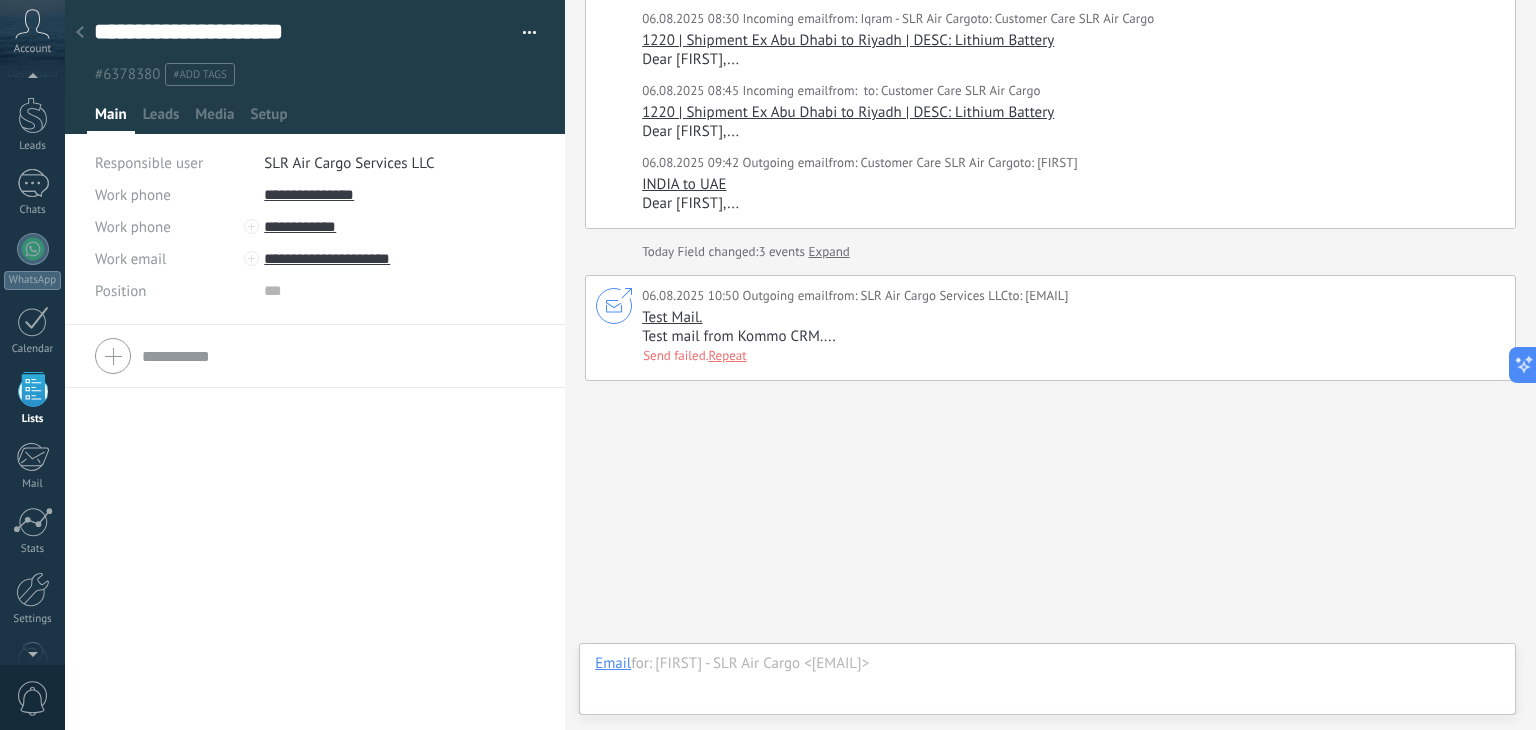 click at bounding box center (522, 33) 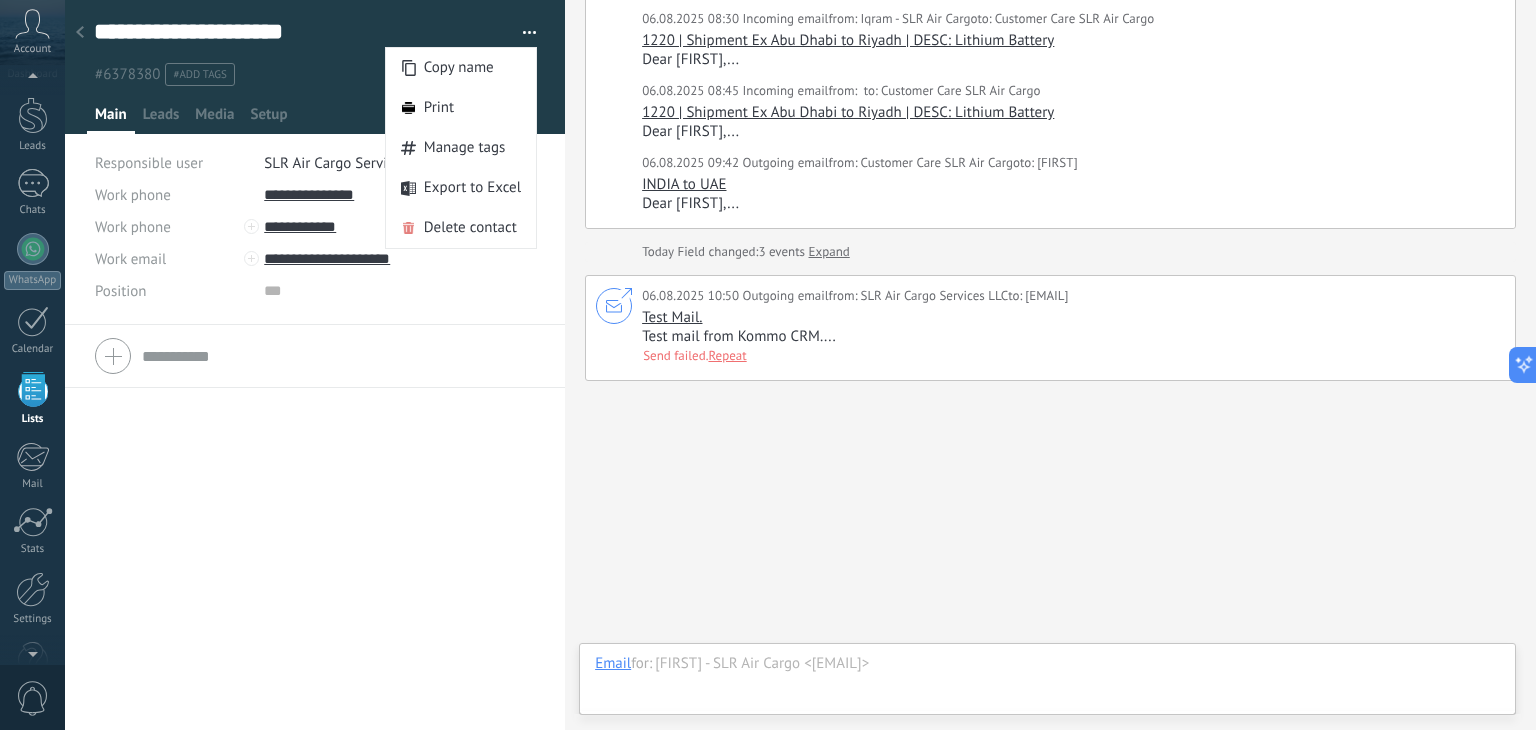 click on "Search Load more Today Today 10:47 Robot  Contact created:  [FIRST] - SLR Air Cargo [PHONE] [DATE] [TIME] Outgoing email   from: Customer Care SLR Air Cargo  to: [EMAIL] DUBAI TO GREECE  ([COUNTRY]) Dear Team,... [DATE] [TIME] Incoming email   from: [FIRST] - SLR Air Cargo  to: Customer Care SLR Air Cargo  Request for Feasibility Check – Shipment of 10ft Offshore Reefer Container // VESSEL TOPAZ COMMANDER - PR TCOM000001001637 Dear Team,... [DATE] [TIME] Incoming email   from: [FIRST] - SLR Air Cargo  to: [FIRST] SLR Shipping  Request for Feasibility Check – Shipment of 10ft Offshore Reefer Container // VESSEL TOPAZ COMMANDER - PR TCOM000001001637 I am talking about this enquiry.... [DATE] [TIME] Incoming email   from: Sales - SLR Air Cargo  to: [FIRST] - SLR Air Cargo  Enq_LHE // [PHONE] Dear [FIRST],... [DATE] [TIME] Incoming email   from: [FIRST] SLR Shipping  to: [FIRST] - SLR Air Cargo  Dear [FIRST] bhai,... [DATE] [TIME] Incoming email" at bounding box center (1050, -466) 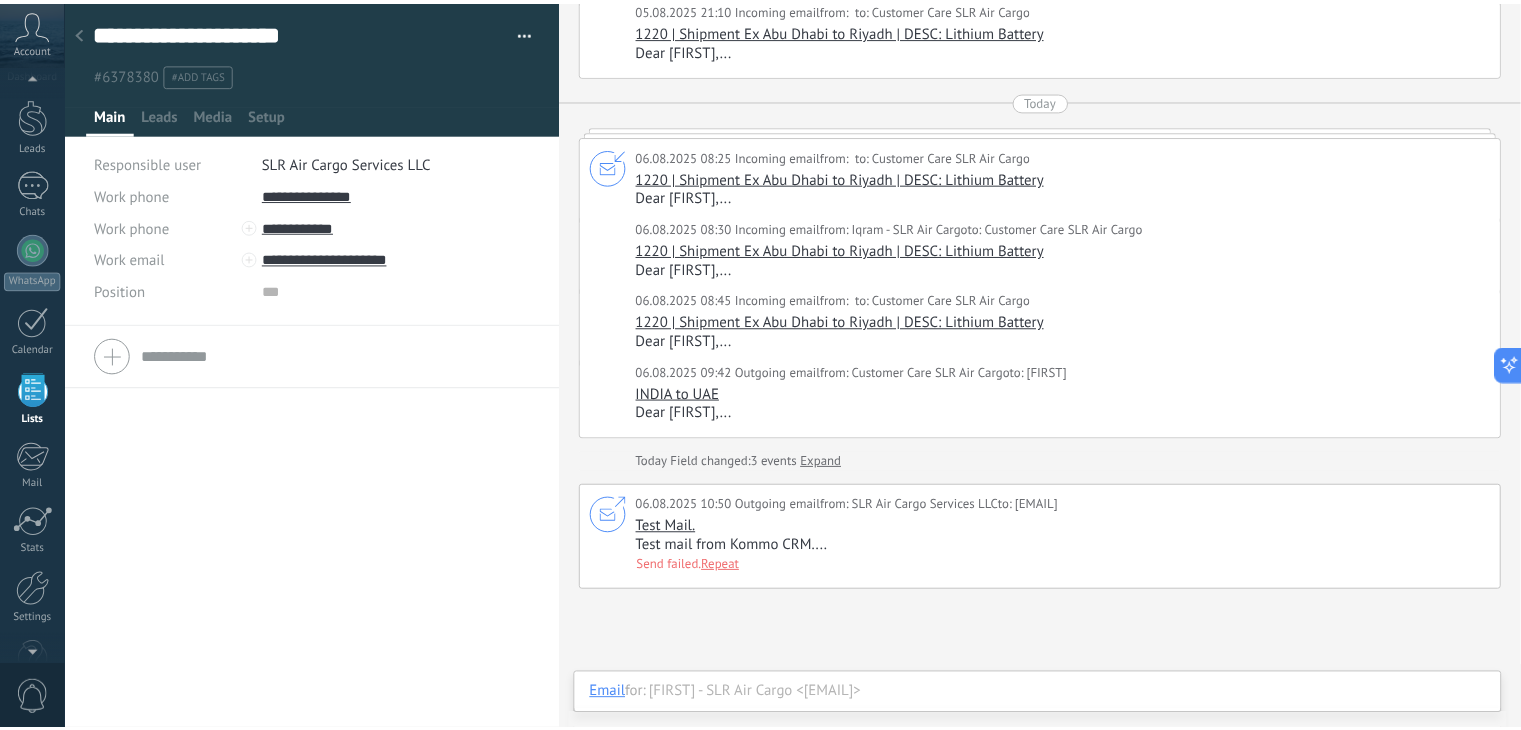 scroll, scrollTop: 1388, scrollLeft: 0, axis: vertical 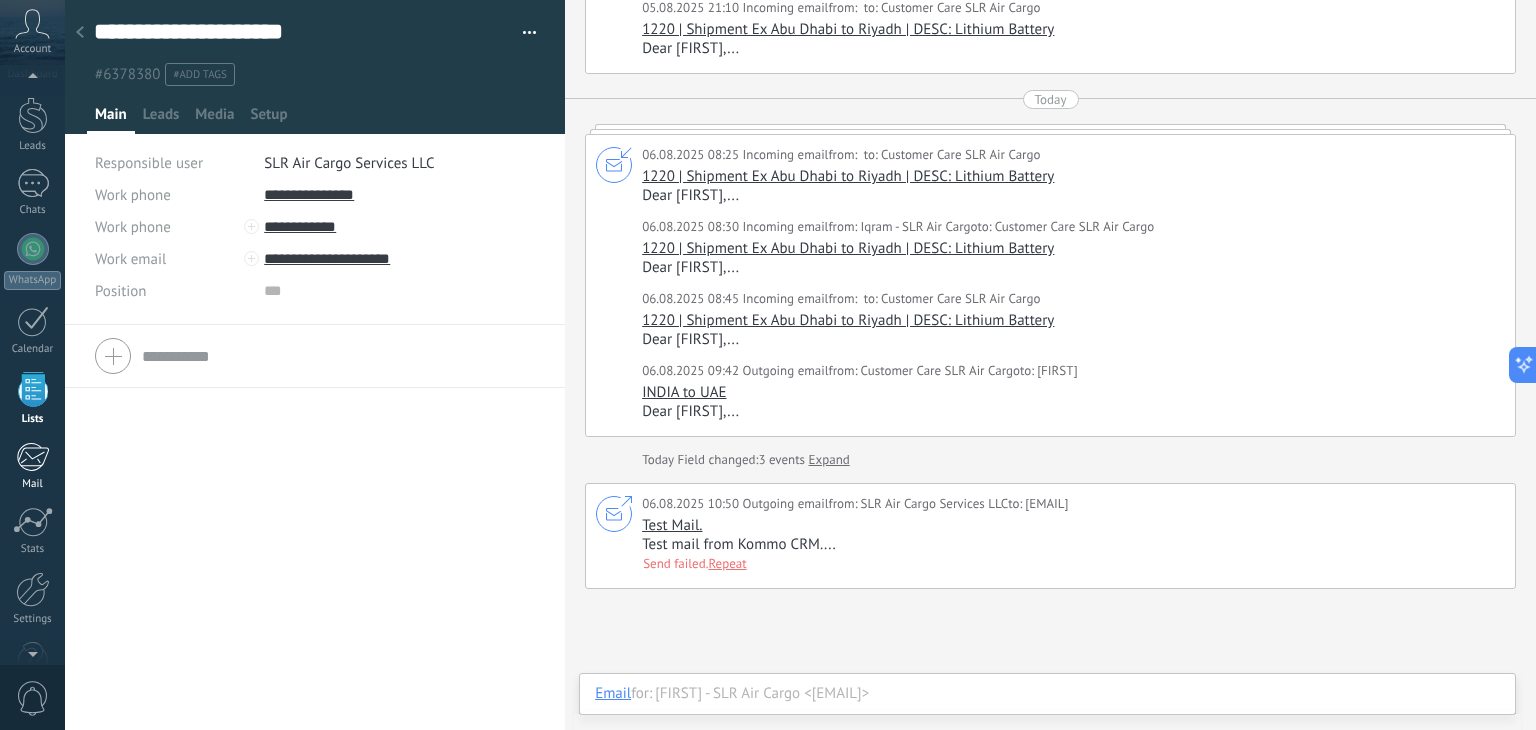 click on "1" at bounding box center [32, 457] 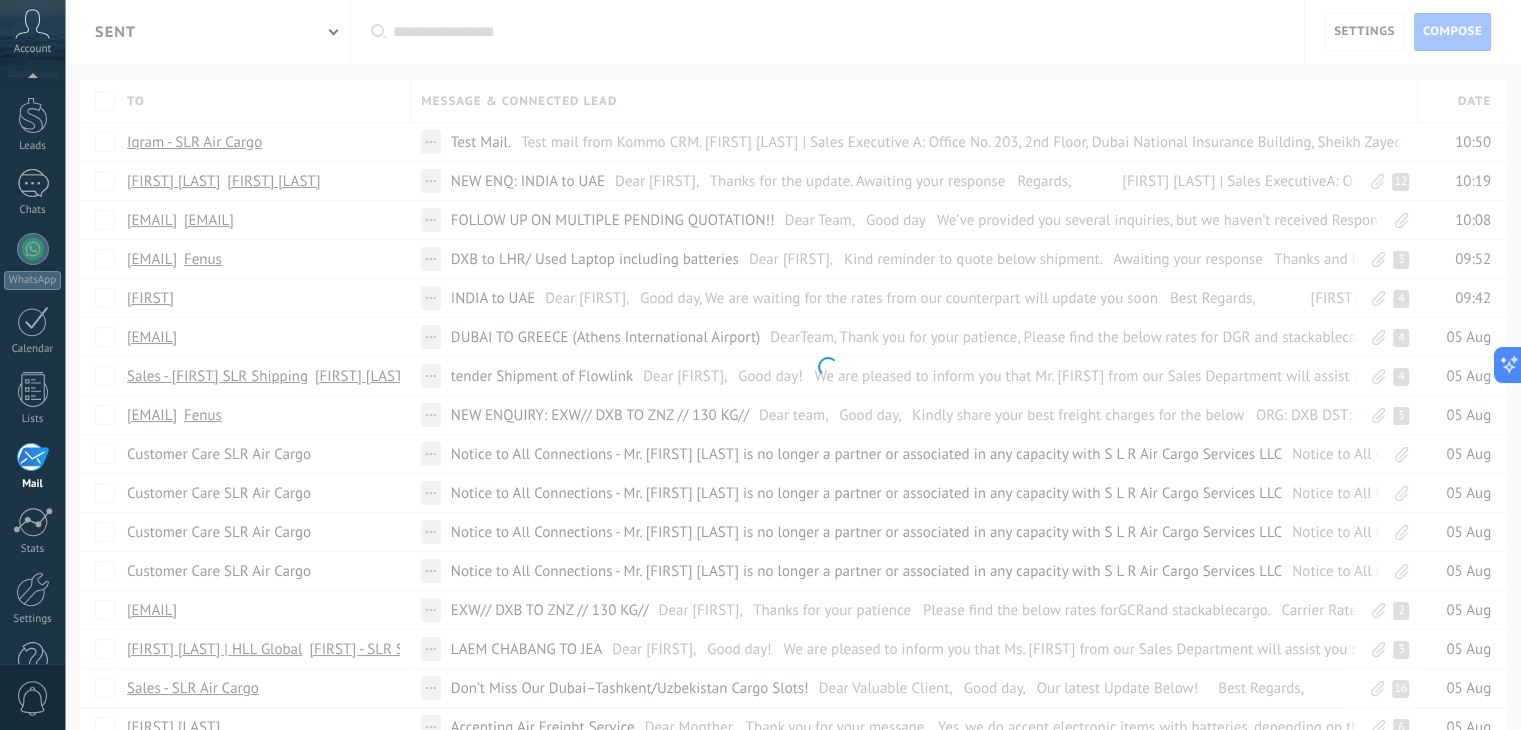 scroll, scrollTop: 101, scrollLeft: 0, axis: vertical 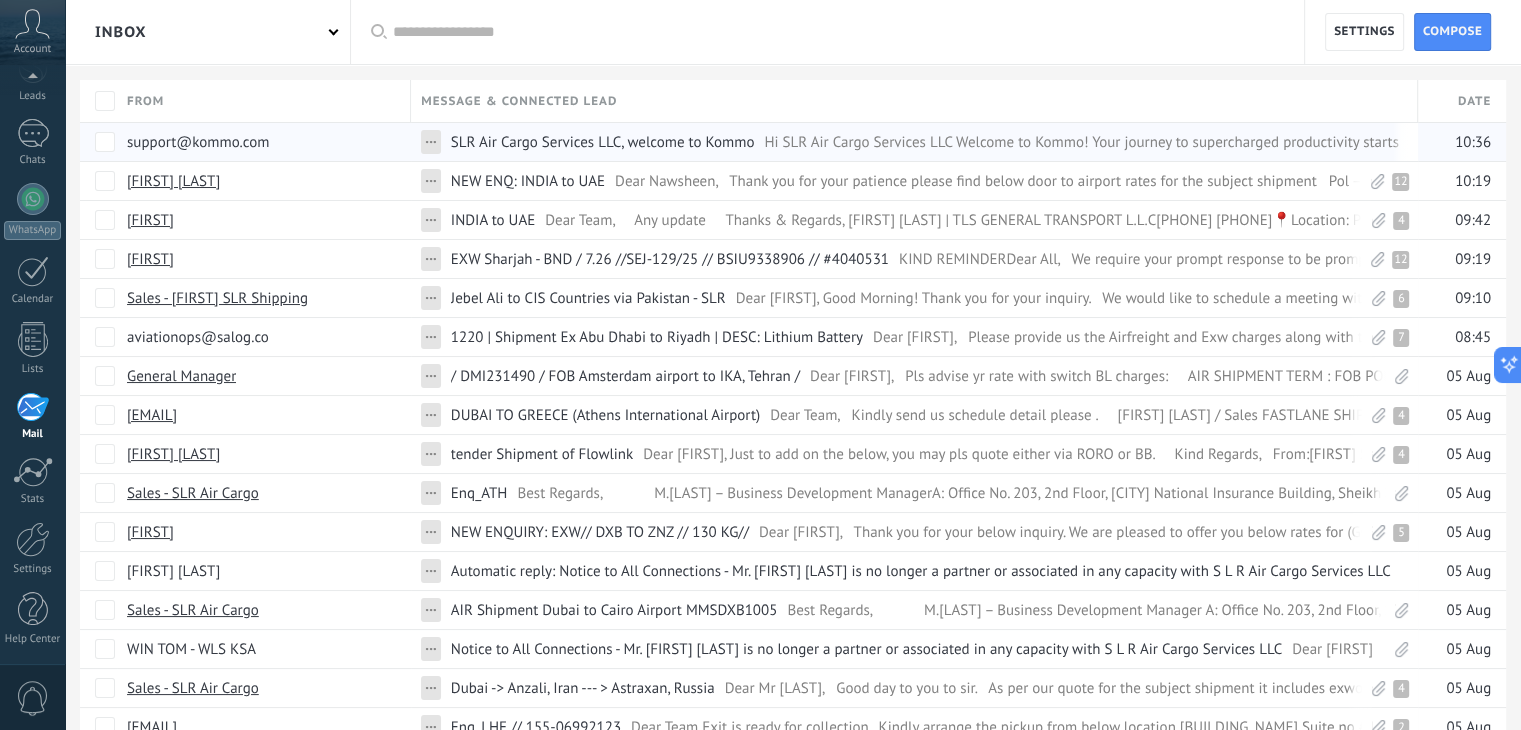click on "SLR Air Cargo Services LLC, welcome to Kommo" at bounding box center (603, 142) 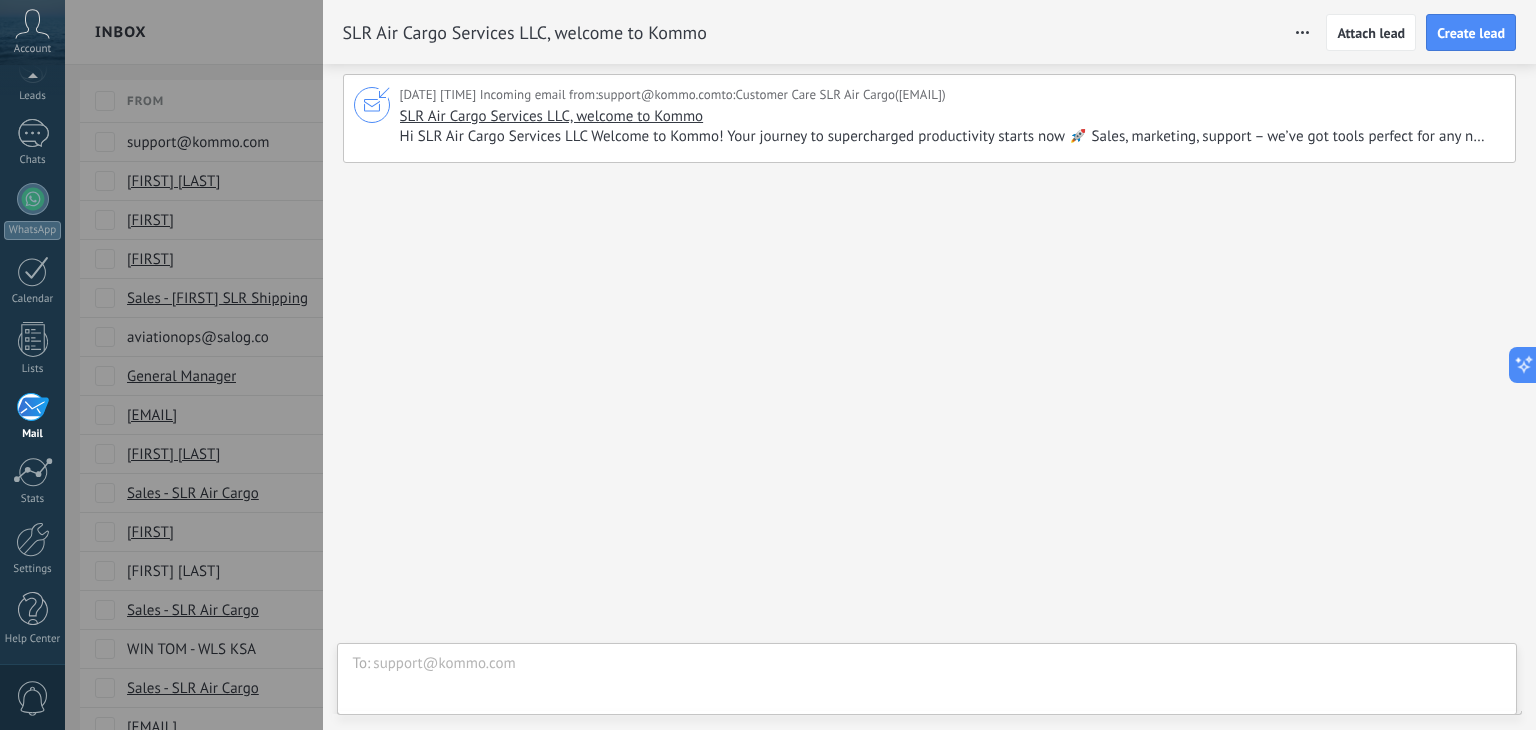click at bounding box center [768, 365] 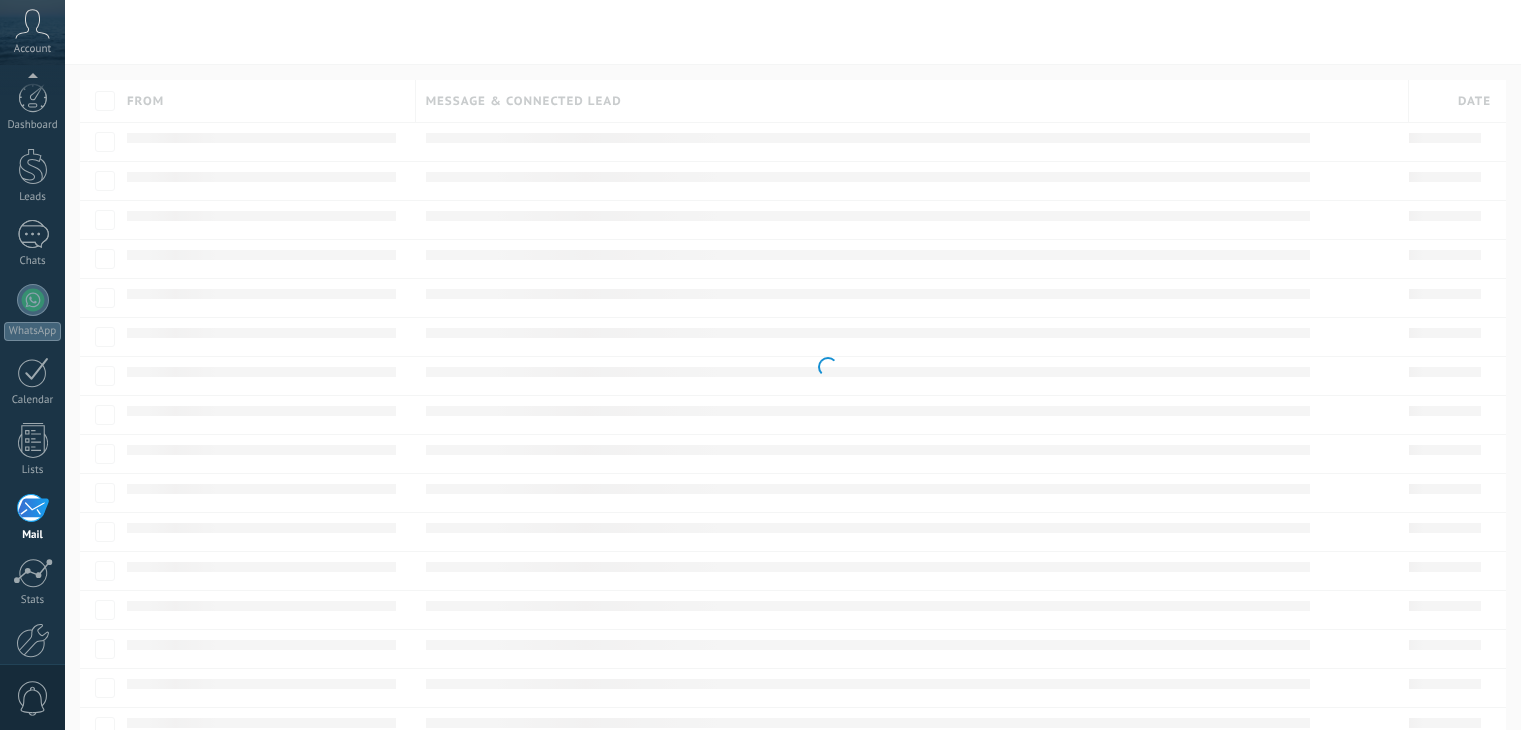 scroll, scrollTop: 0, scrollLeft: 0, axis: both 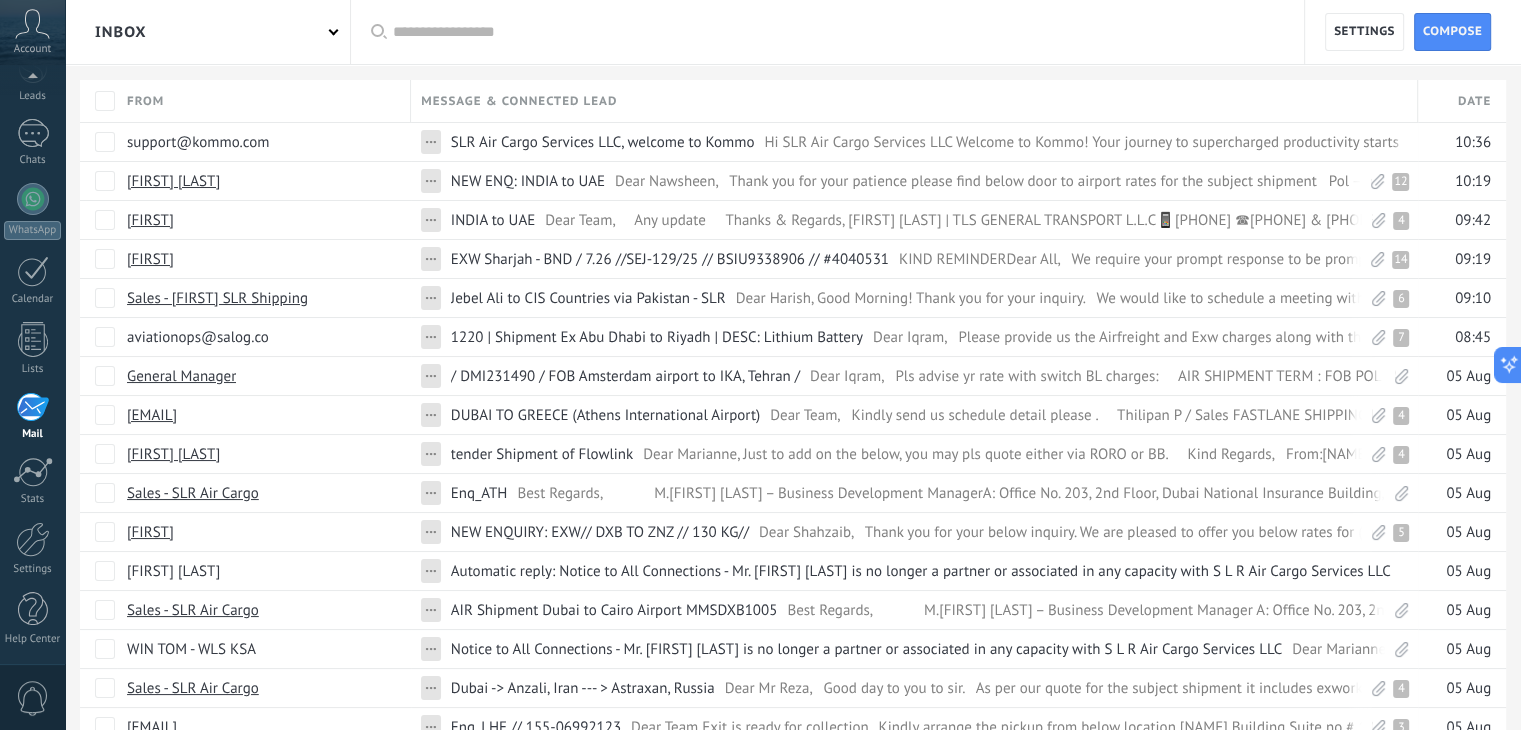 click at bounding box center [838, 32] 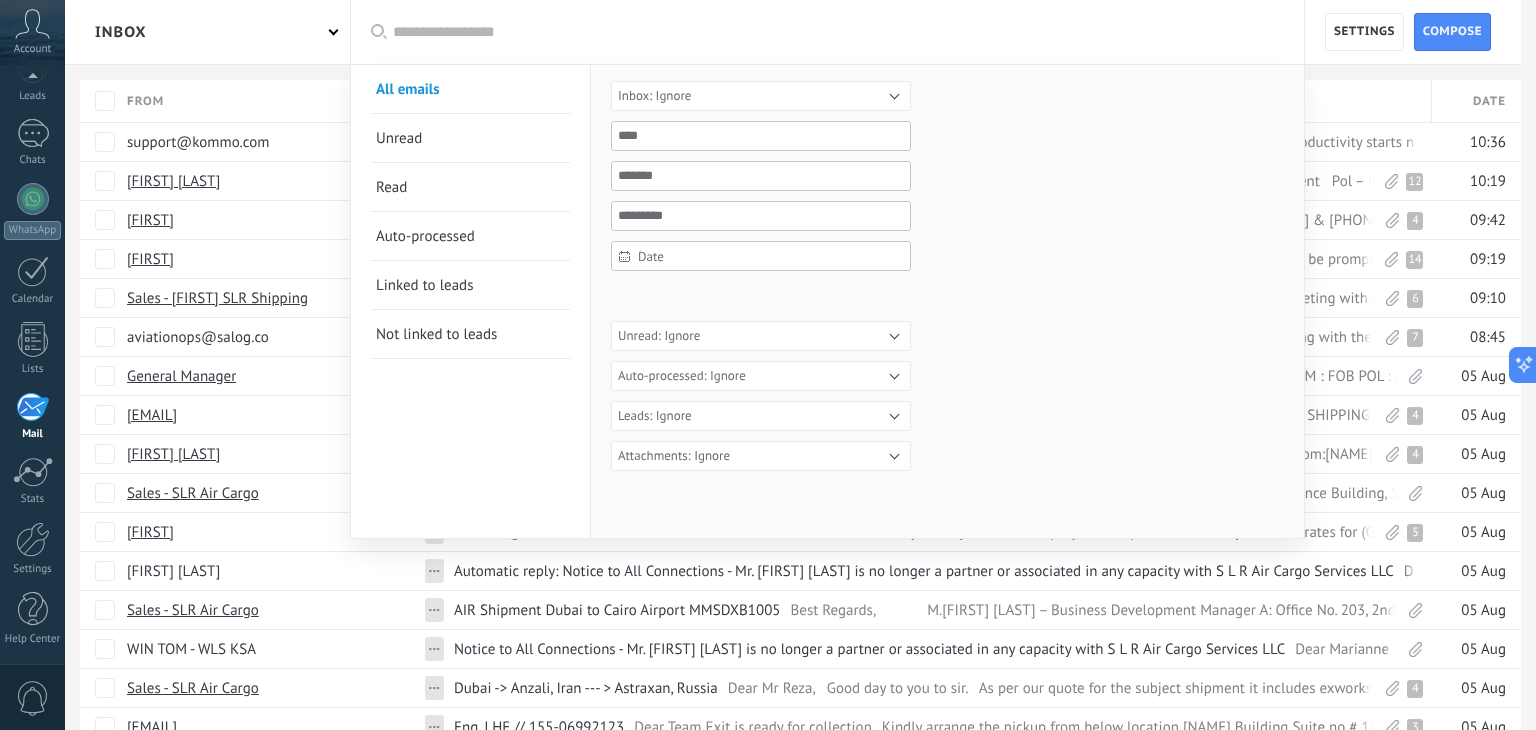 click at bounding box center [768, 365] 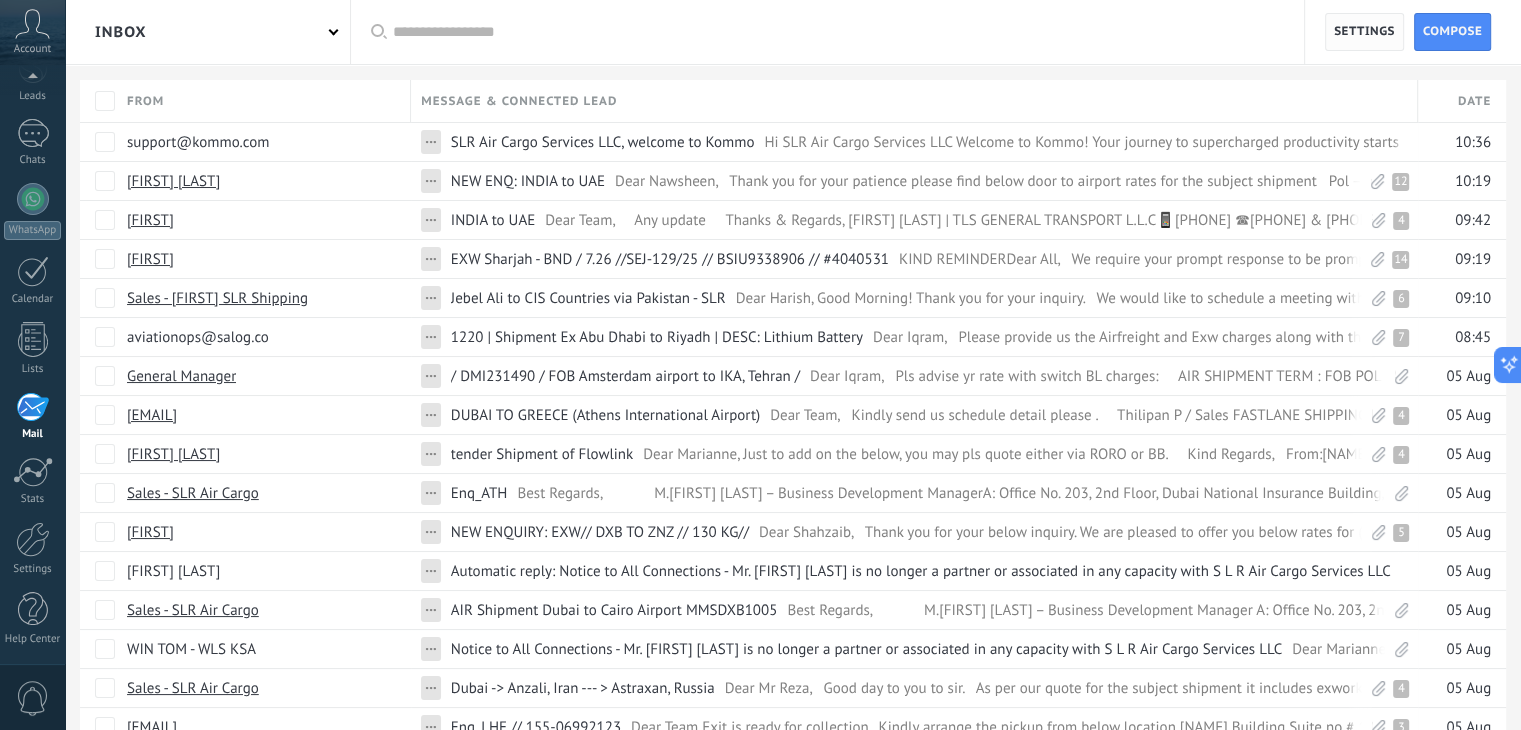 click on "Settings" at bounding box center (1364, 32) 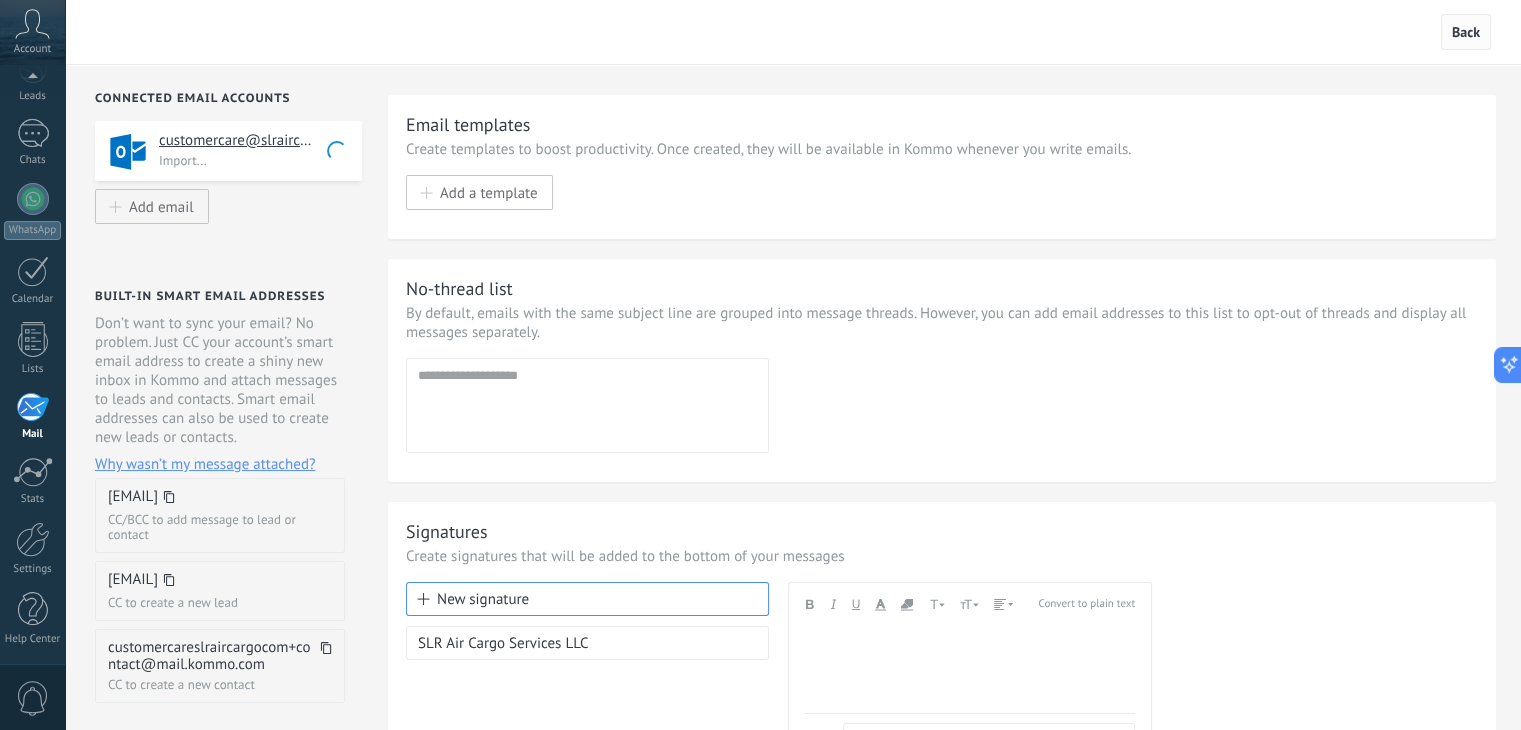 click on "Back" at bounding box center [1466, 32] 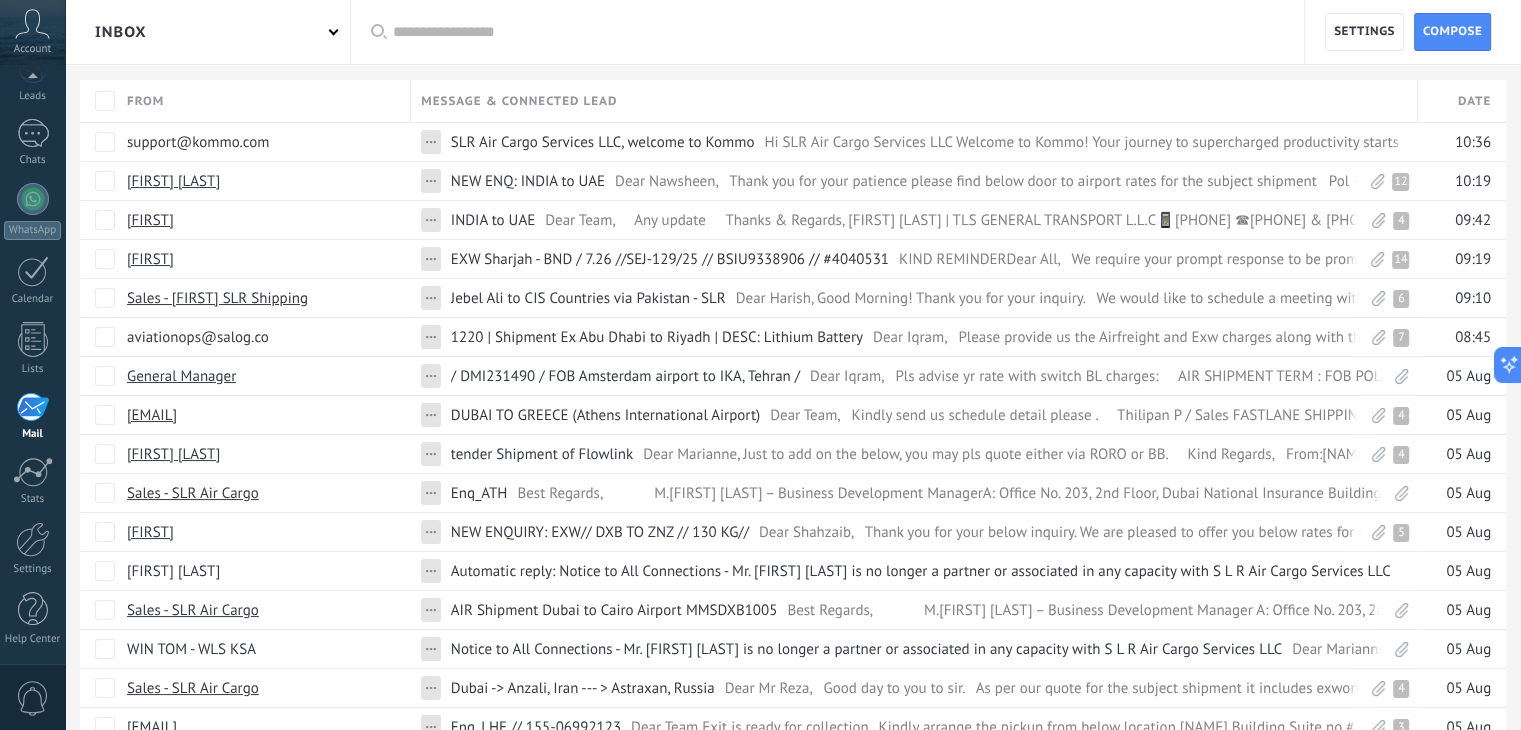 click on "Inbox" at bounding box center (207, 32) 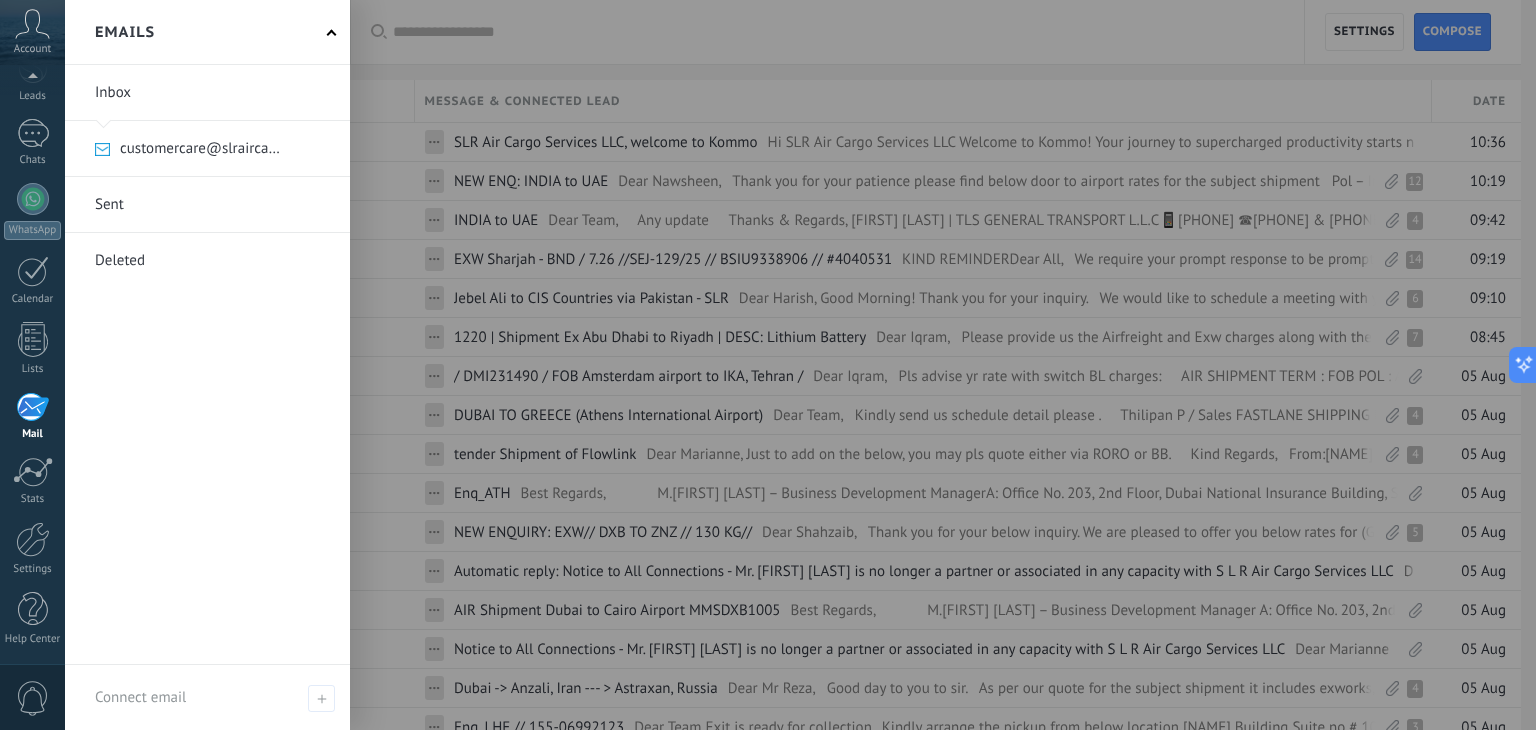 click at bounding box center [833, 365] 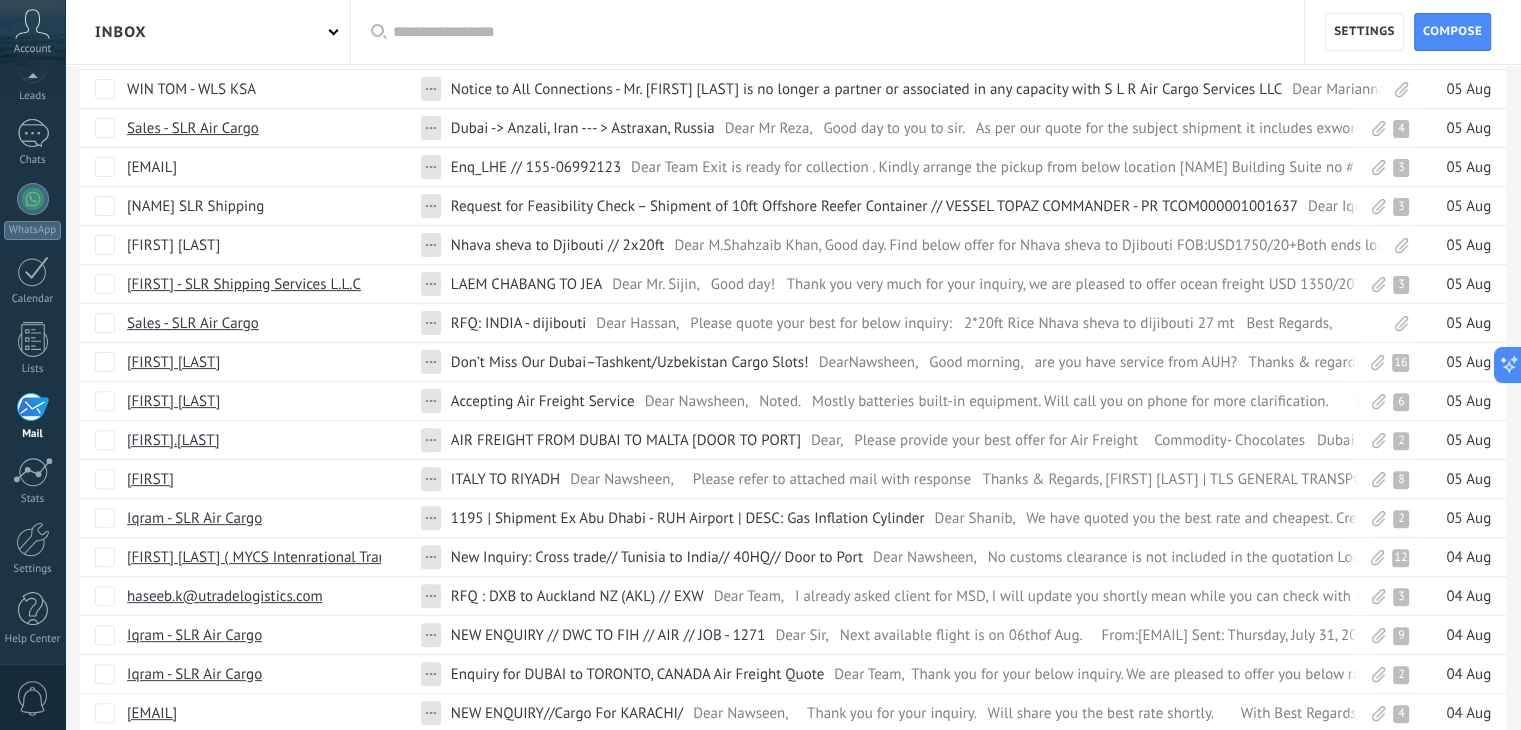 scroll, scrollTop: 0, scrollLeft: 0, axis: both 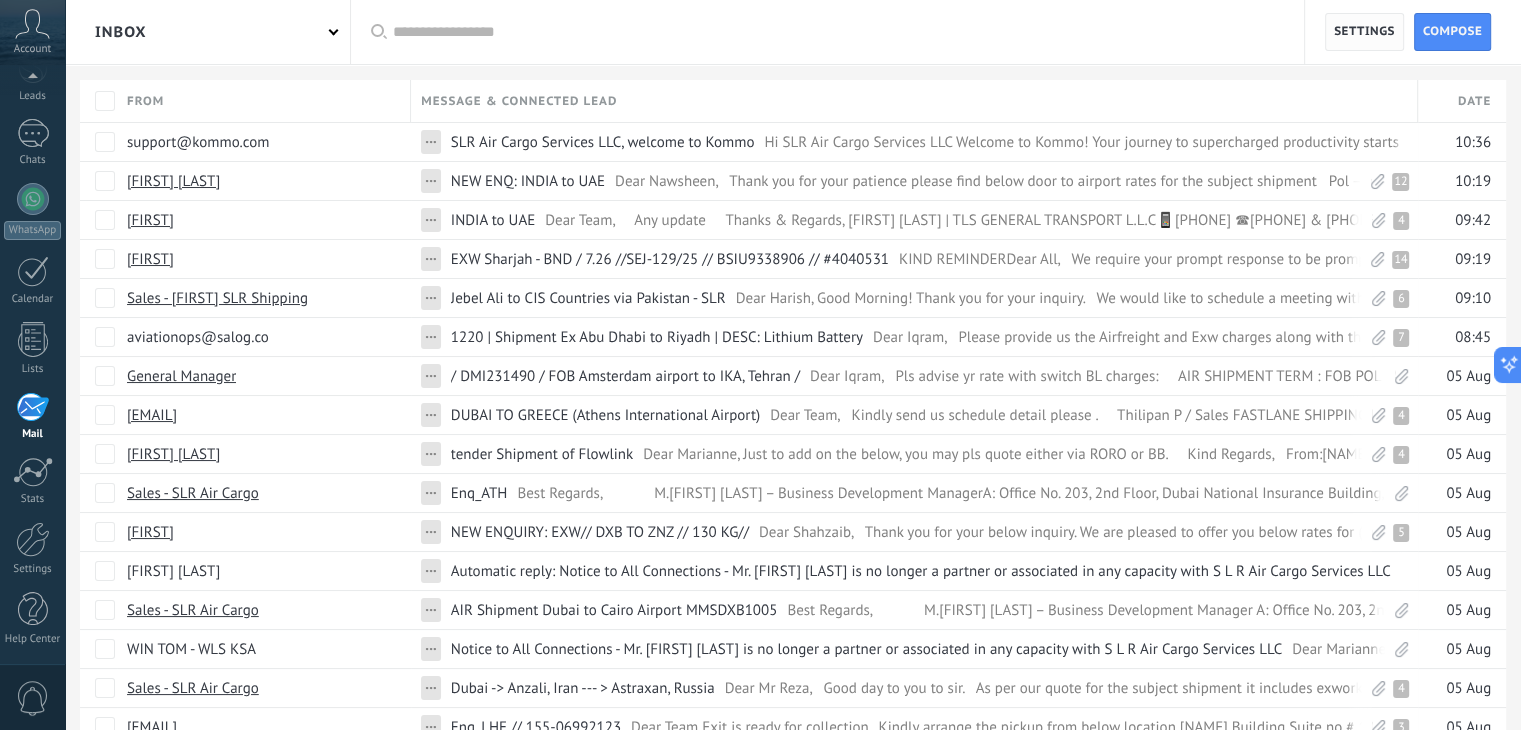 click on "Settings" at bounding box center [1364, 32] 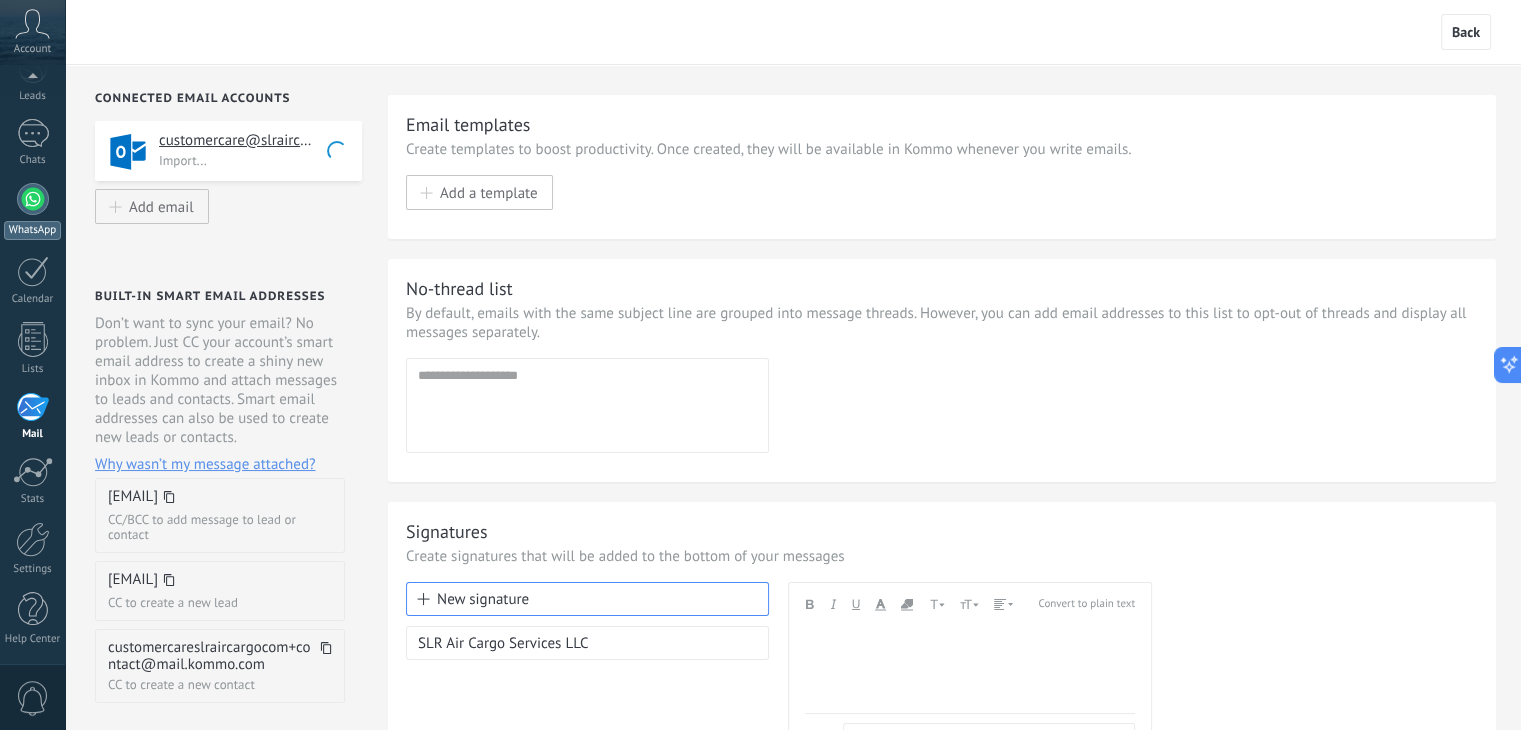 click at bounding box center [33, 199] 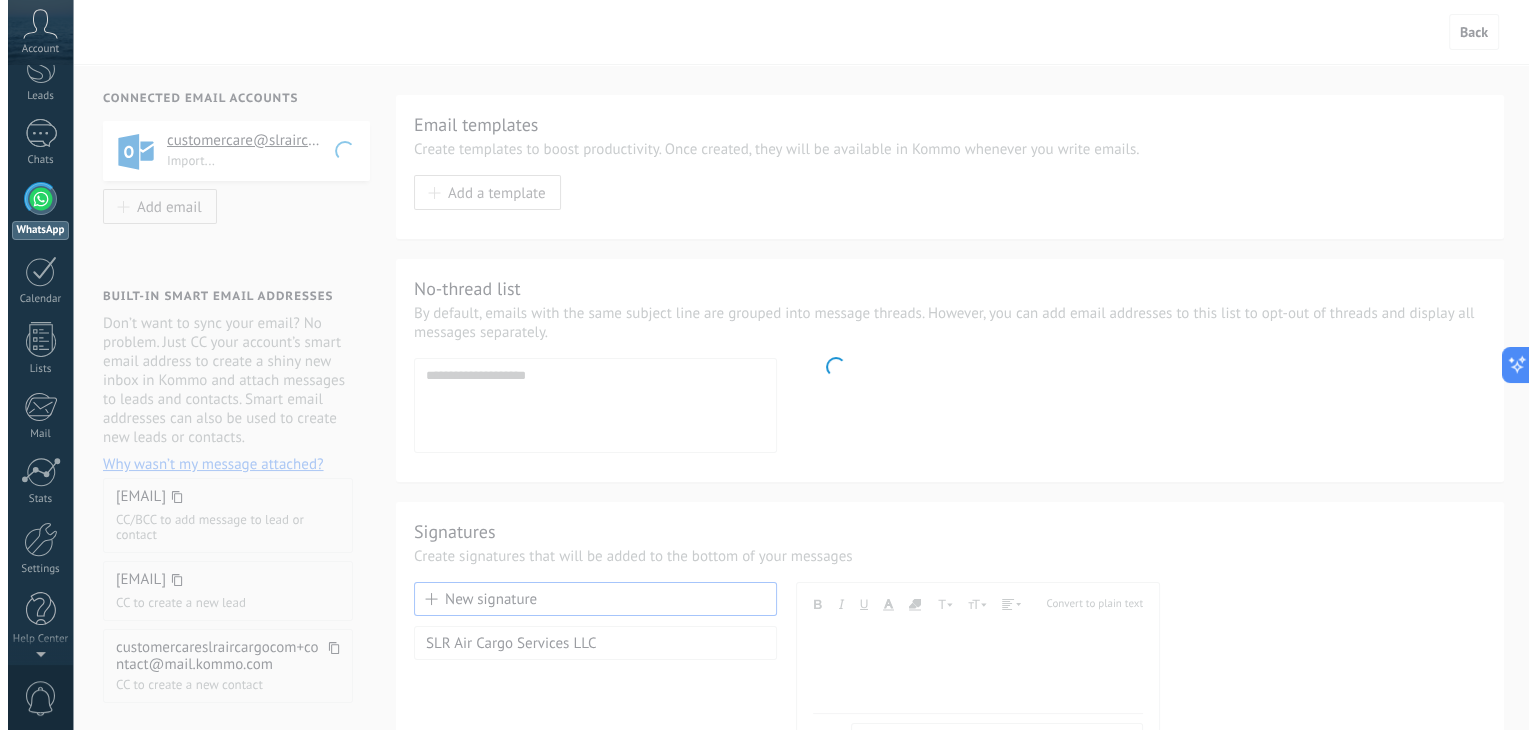 scroll, scrollTop: 0, scrollLeft: 0, axis: both 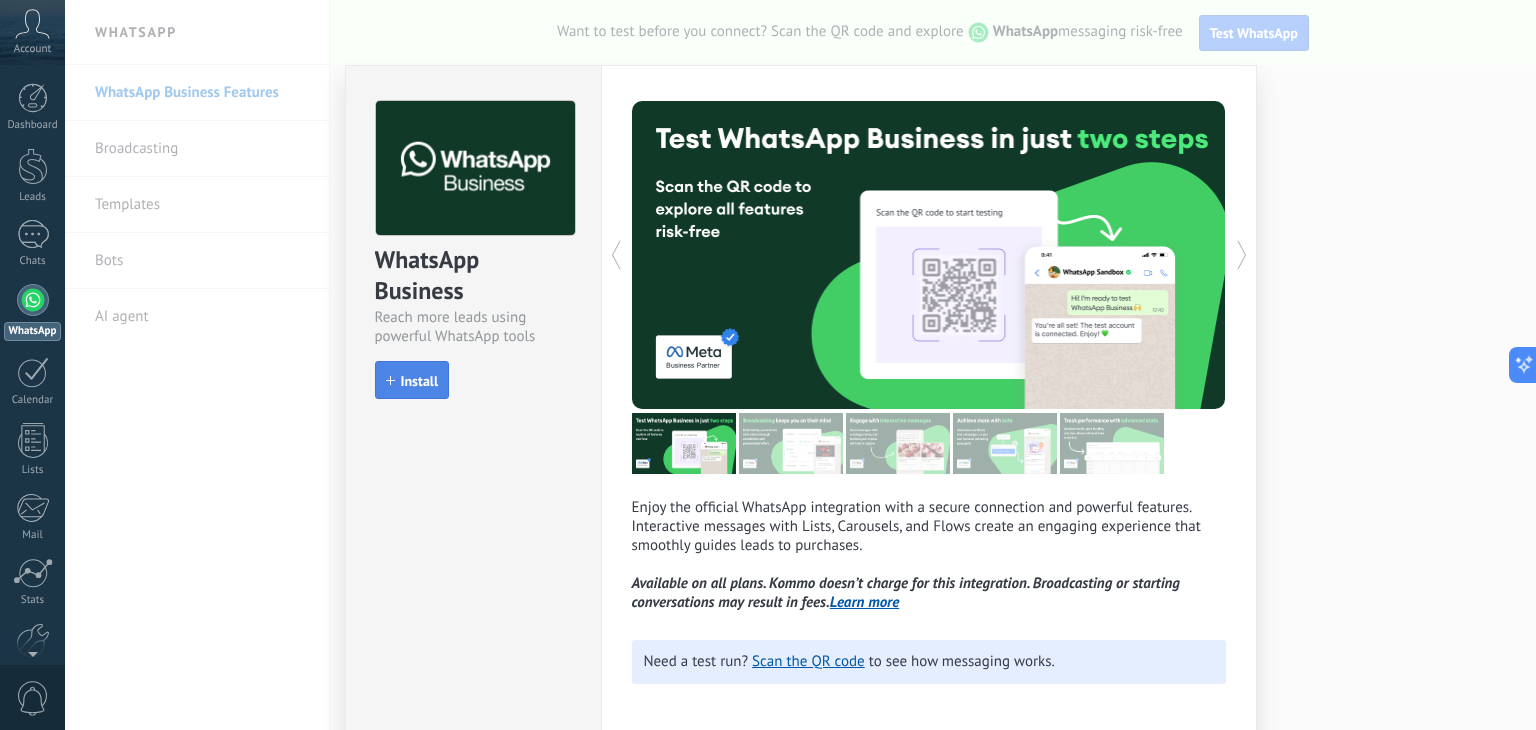 click on "Install" at bounding box center (412, 380) 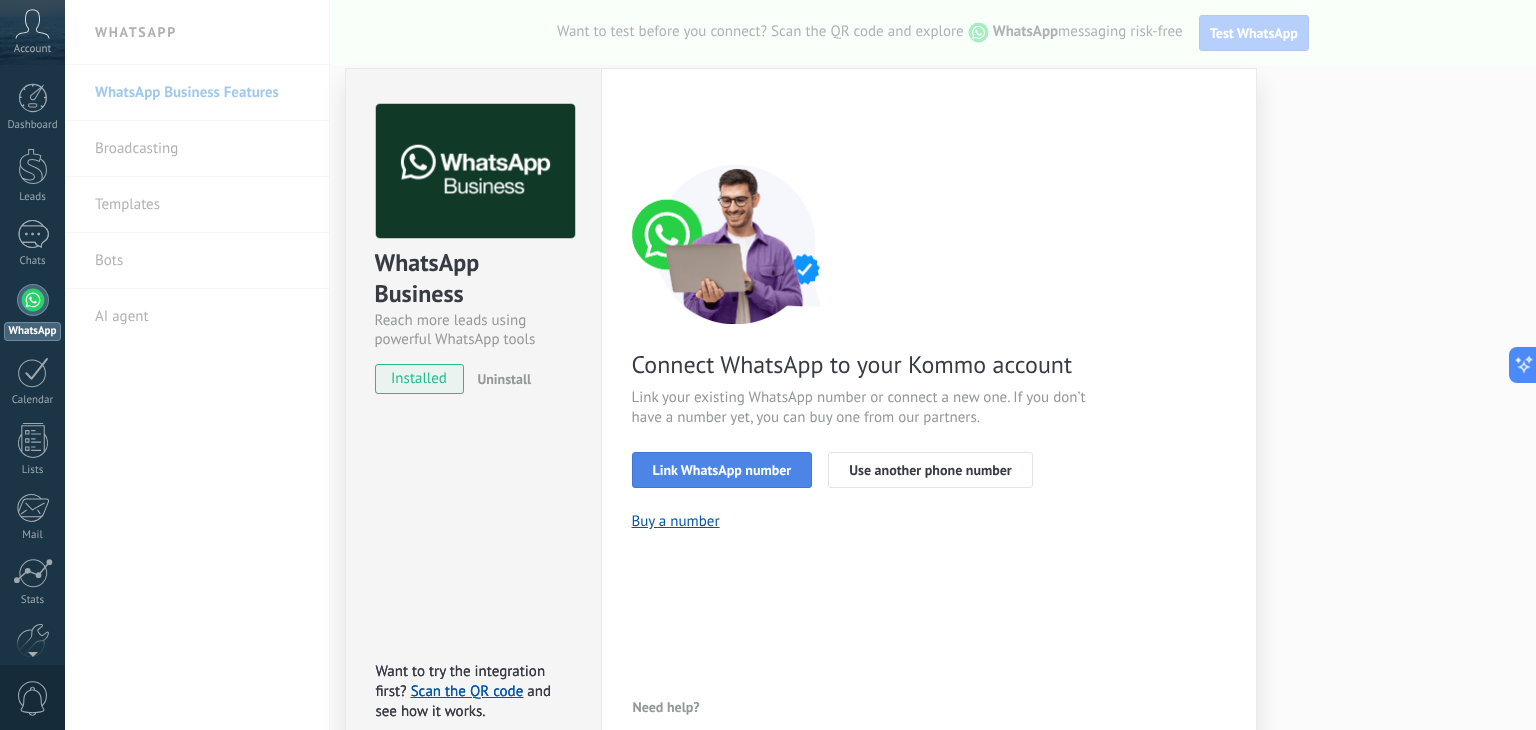 click on "Link WhatsApp number" at bounding box center (722, 470) 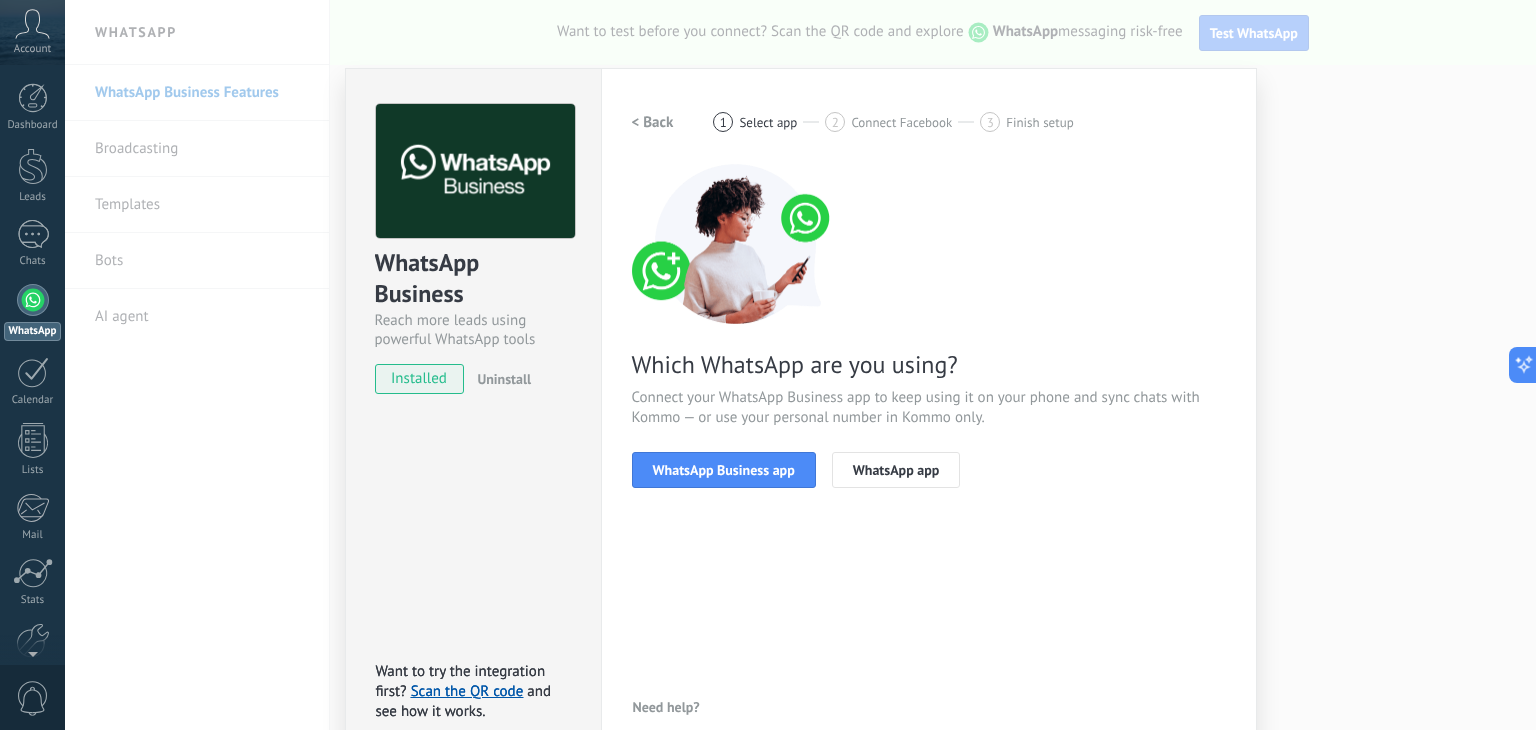 click on "WhatsApp Business app" at bounding box center (724, 470) 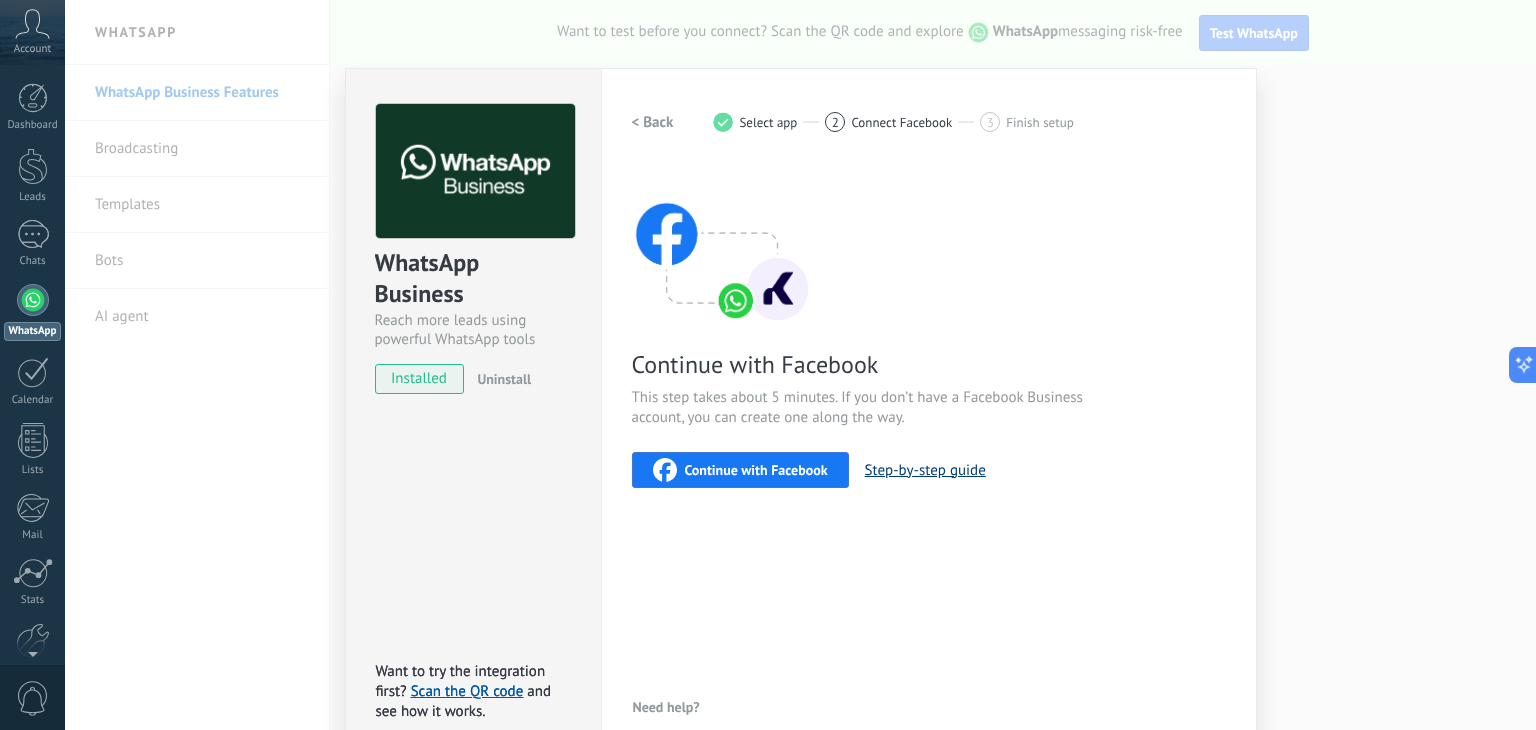 click on "Step-by-step guide" at bounding box center (925, 470) 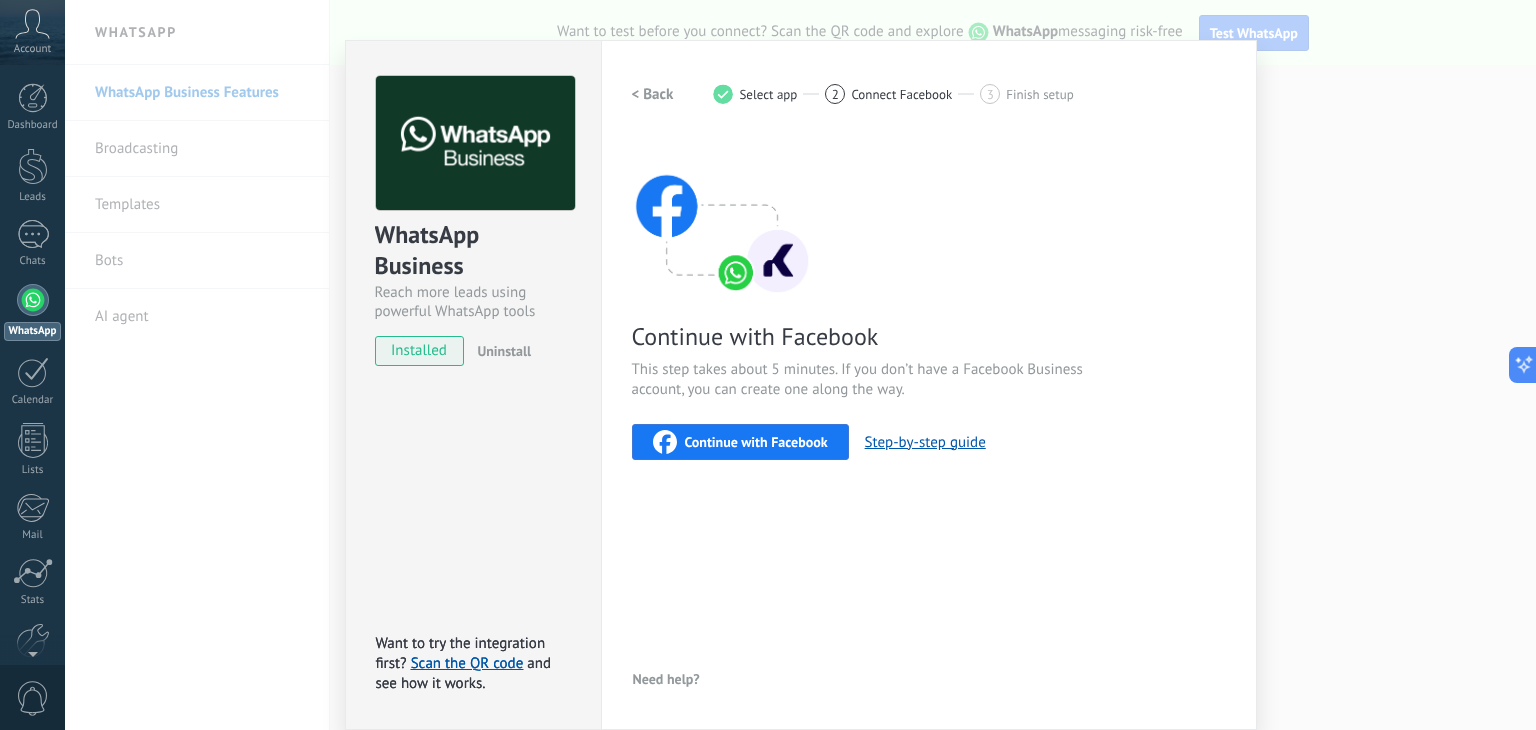 scroll, scrollTop: 0, scrollLeft: 0, axis: both 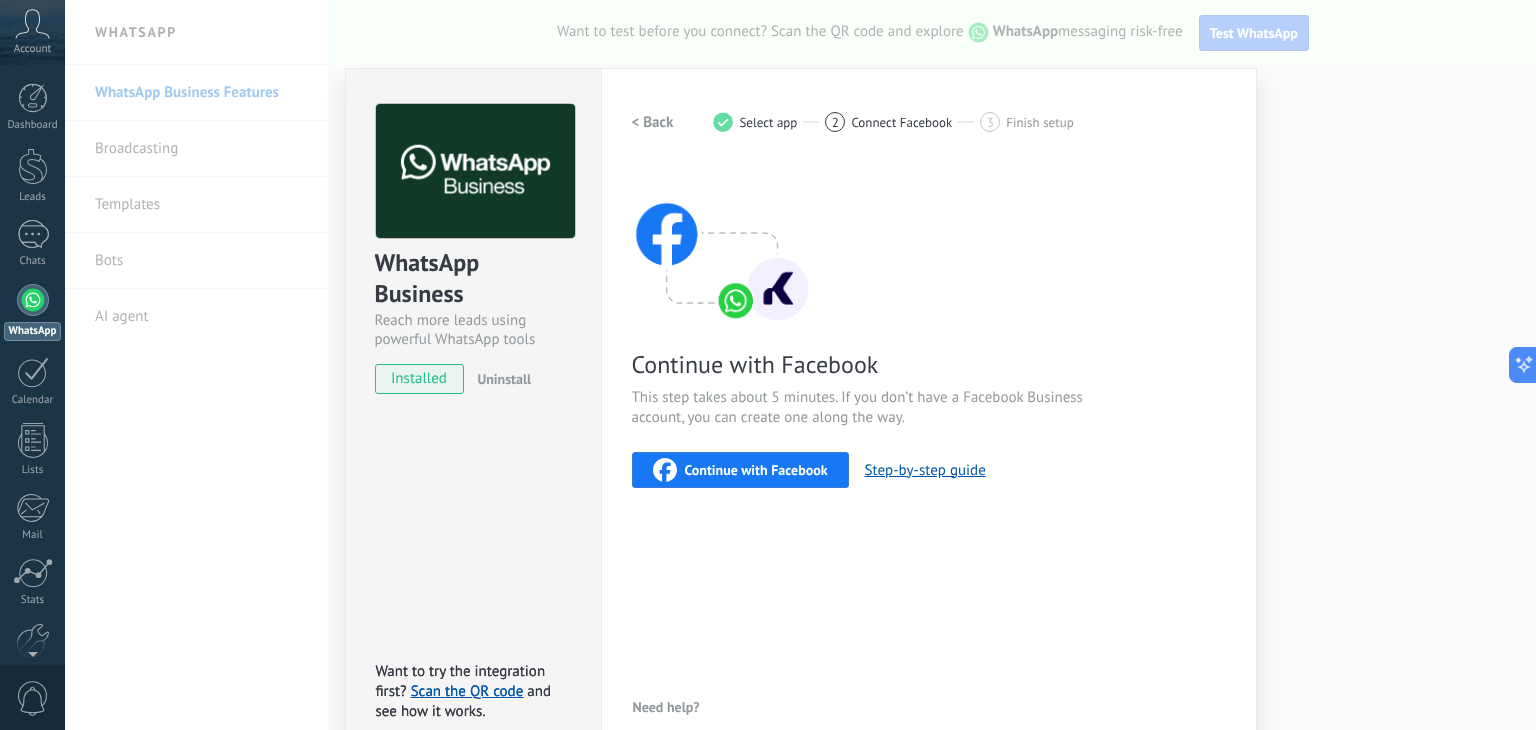 click on "WhatsApp Business Reach more leads using powerful WhatsApp tools installed Uninstall Want to try the integration first?   Scan the QR code   and see how it works. Want to try the integration first?   Scan the QR code   and see how it works. Settings Authorization This tab logs the users who have granted integration access to this account. If you want to to remove a user's ability to send requests to the account on behalf of this integration, you can revoke access. If access is revoked from all users, the integration will stop working. This app is installed, but no one has given it access yet. WhatsApp Cloud API more _:  Save < Back 1 Select app 2 Connect Facebook 3 Finish setup Continue with Facebook This step takes about 5 minutes. If you don’t have a Facebook Business account, you can create one along the way. Continue with Facebook Step-by-step guide Need help?" at bounding box center [800, 365] 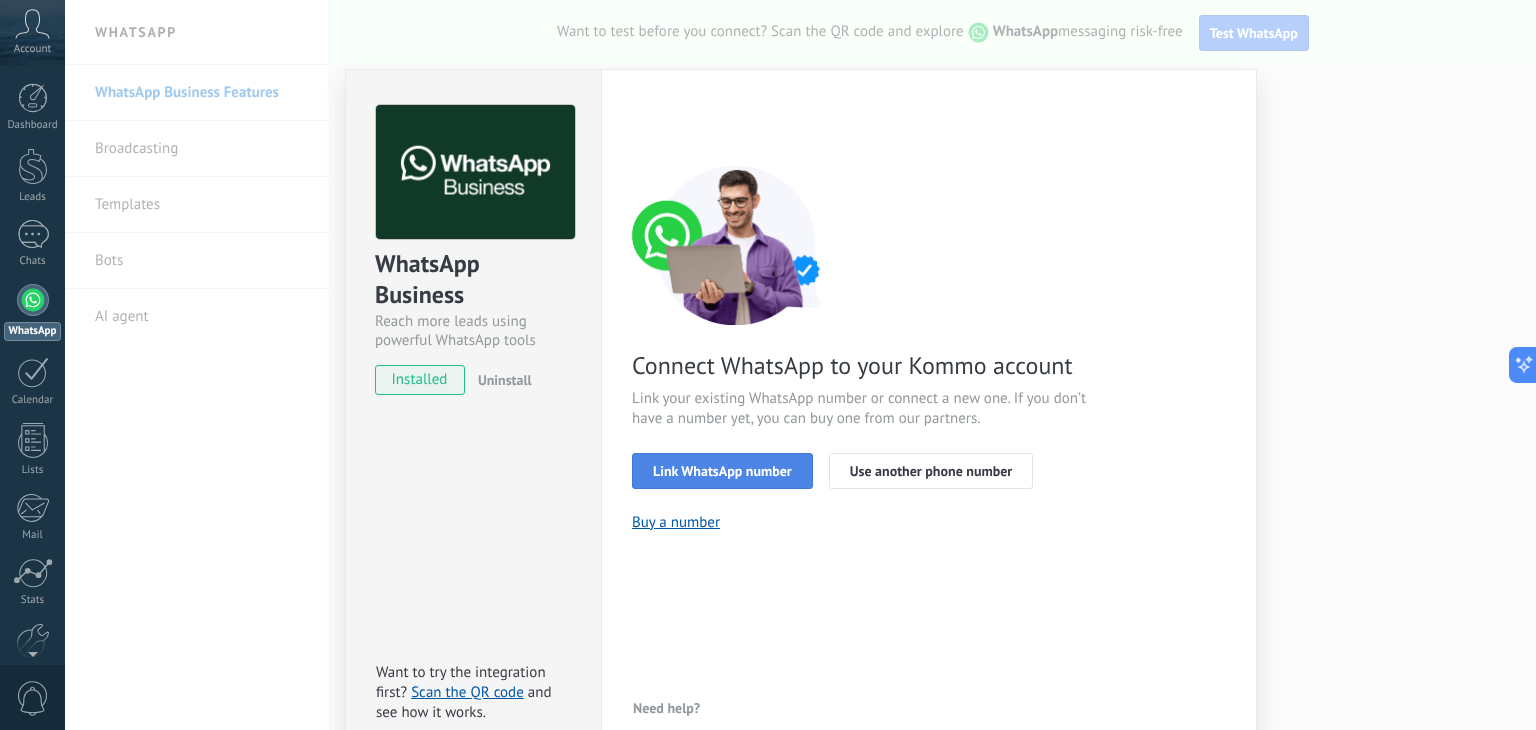 click on "Link WhatsApp number" at bounding box center [722, 471] 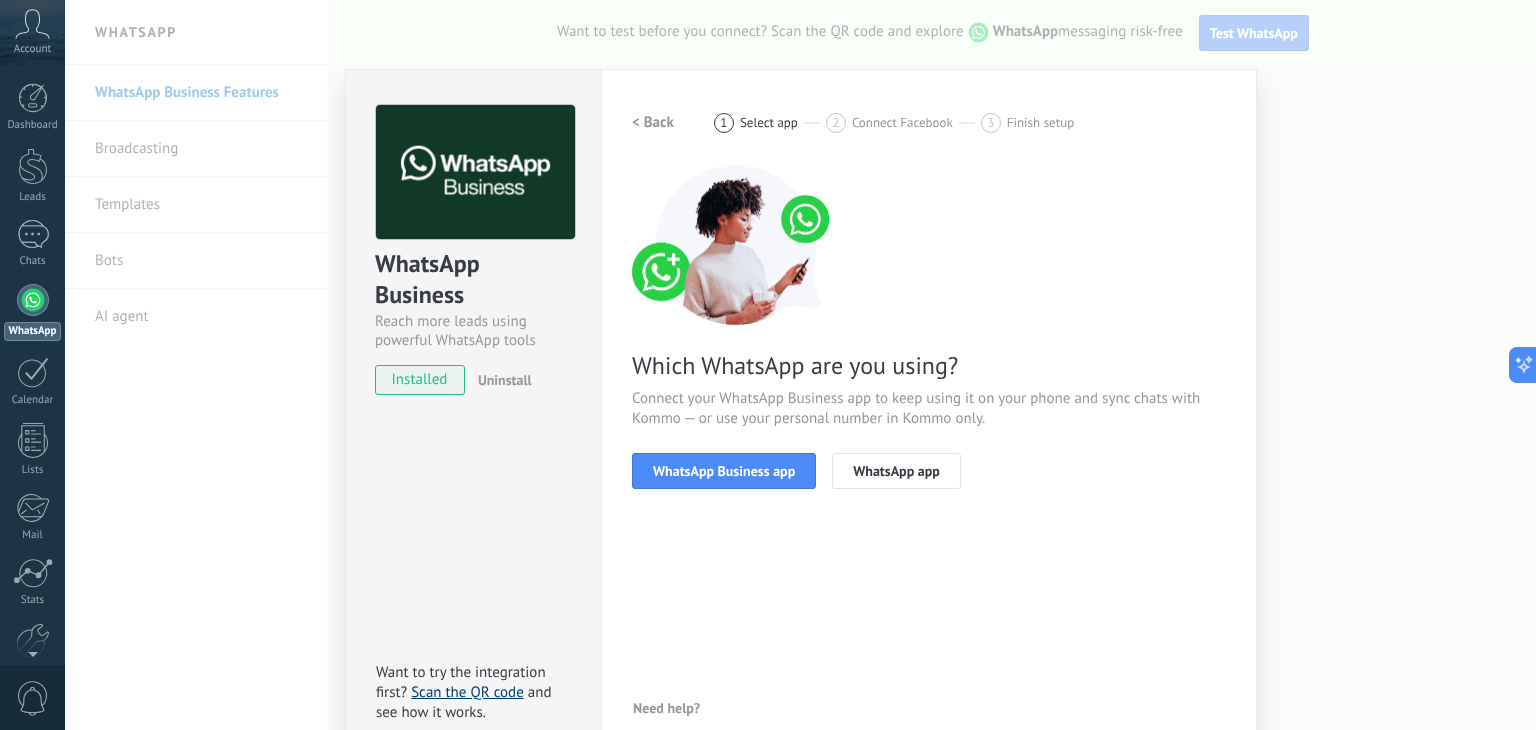 click on "Scan the QR code" at bounding box center (467, 692) 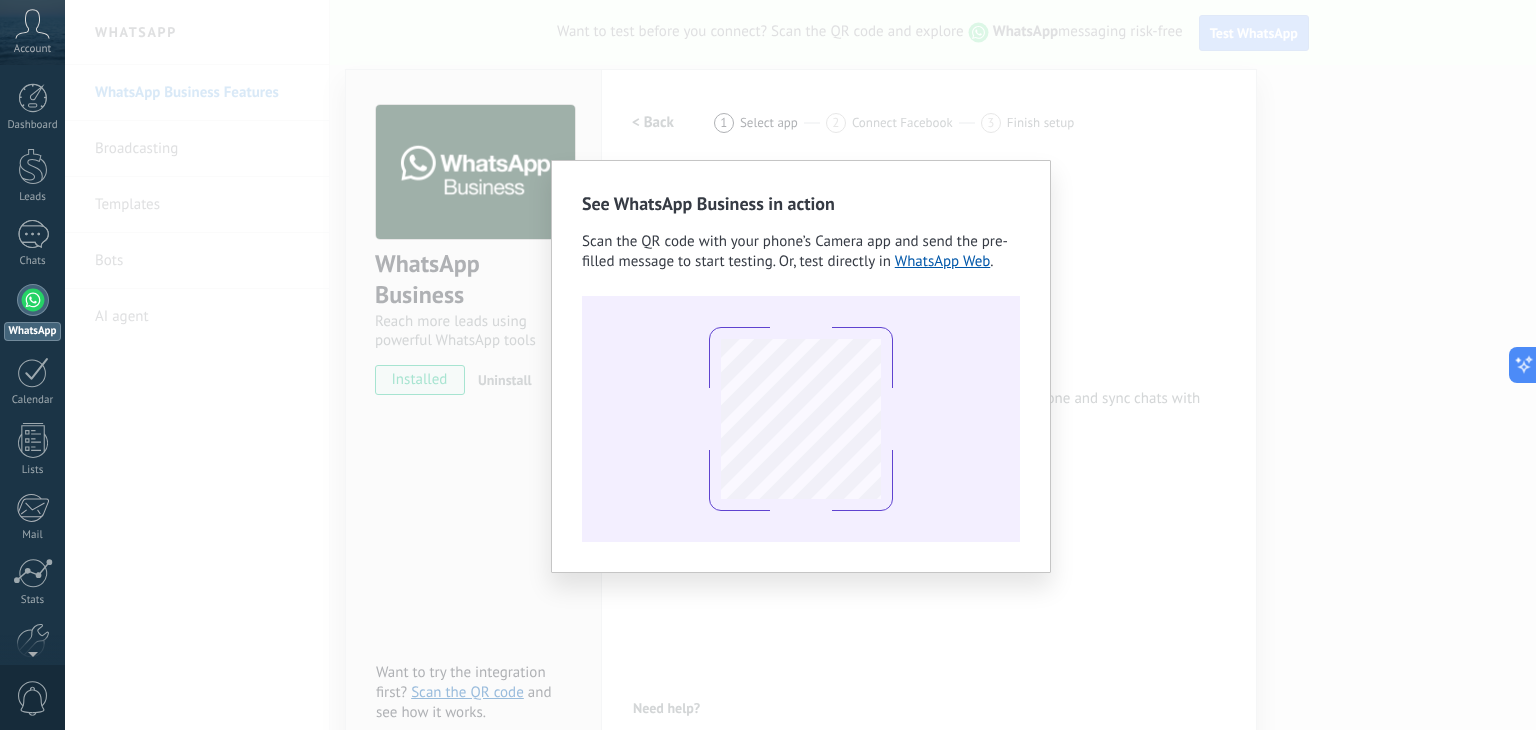 click on "See WhatsApp Business in action Scan the QR code with your phone’s Camera app and send the pre-filled message to start testing. Or, test directly in   WhatsApp Web ." at bounding box center (800, 365) 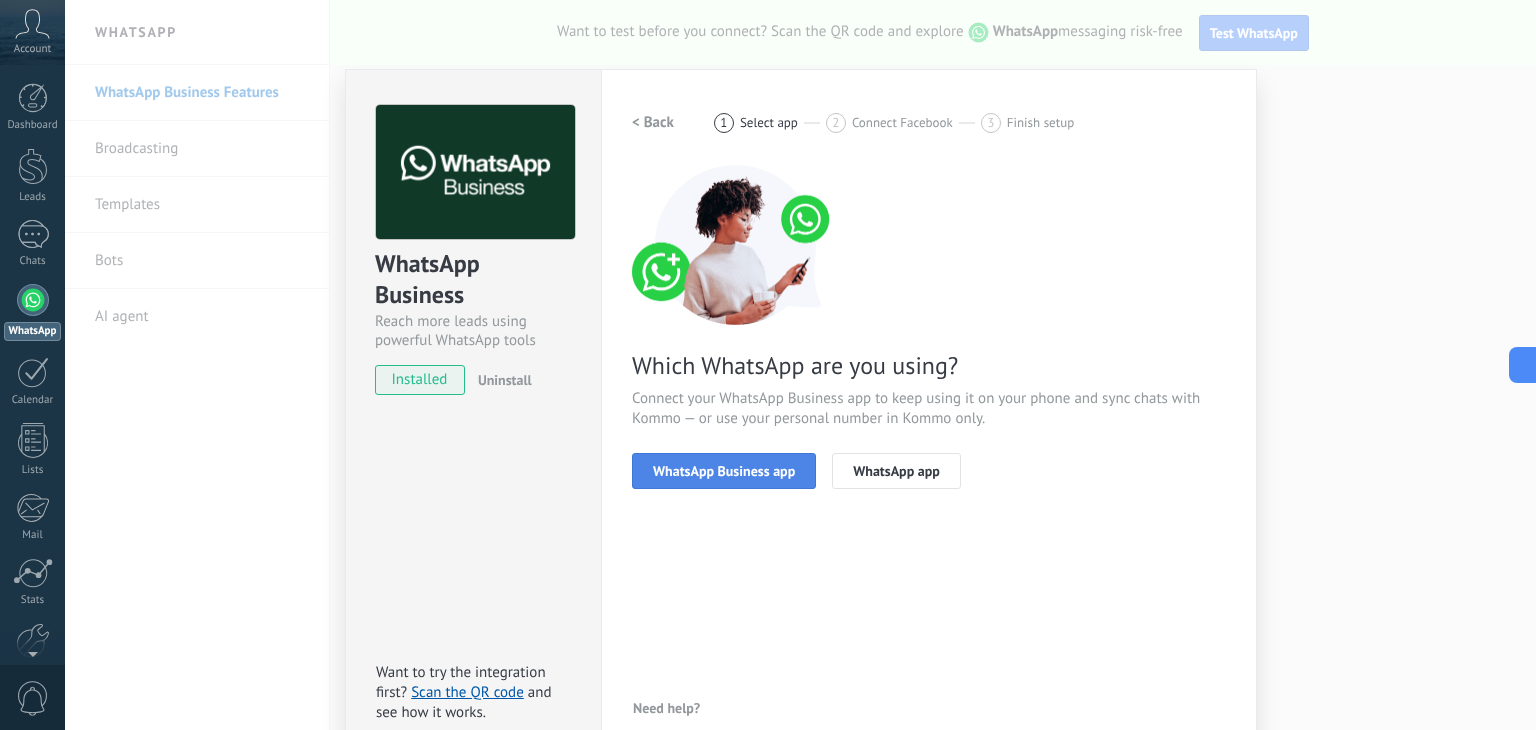 click on "WhatsApp Business app" at bounding box center [724, 471] 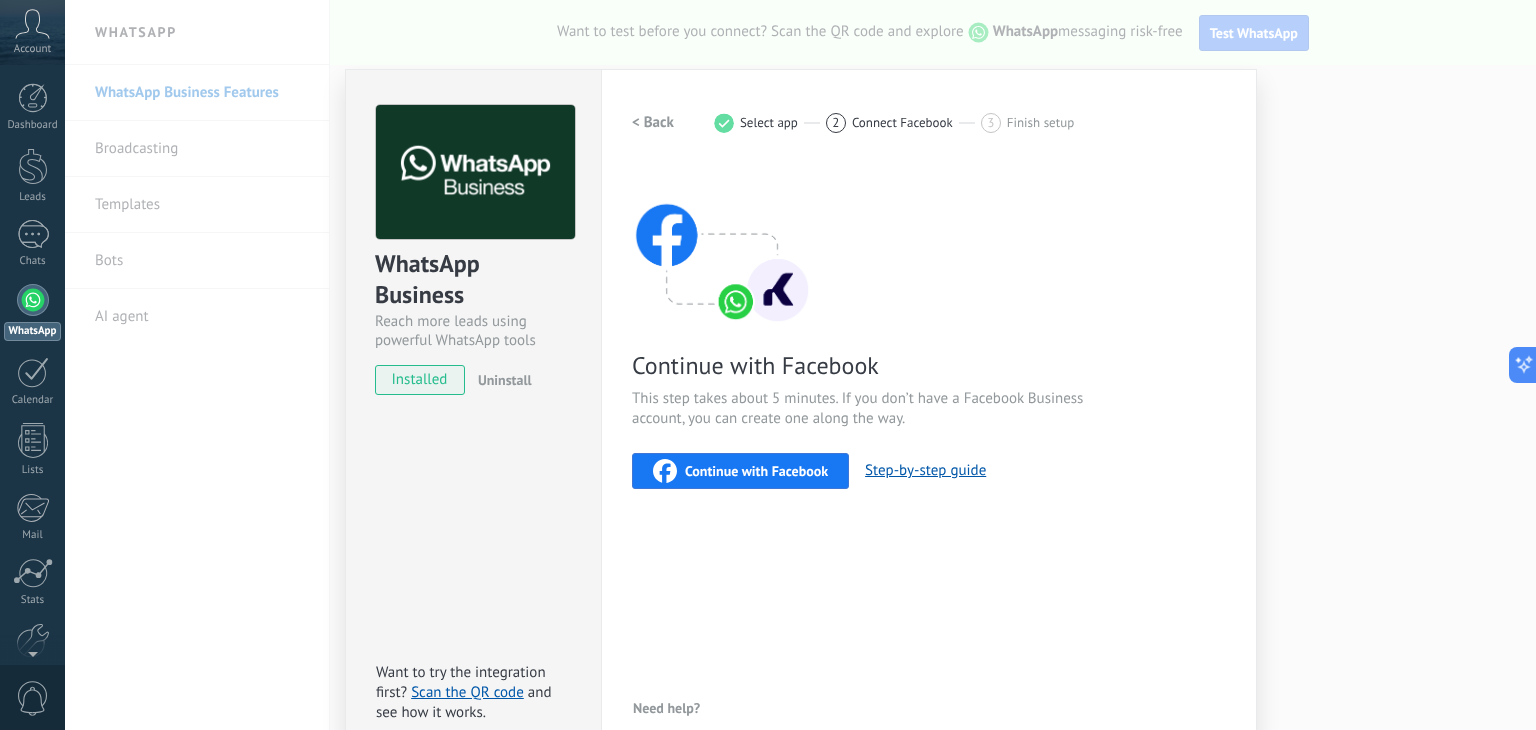 click at bounding box center [33, 300] 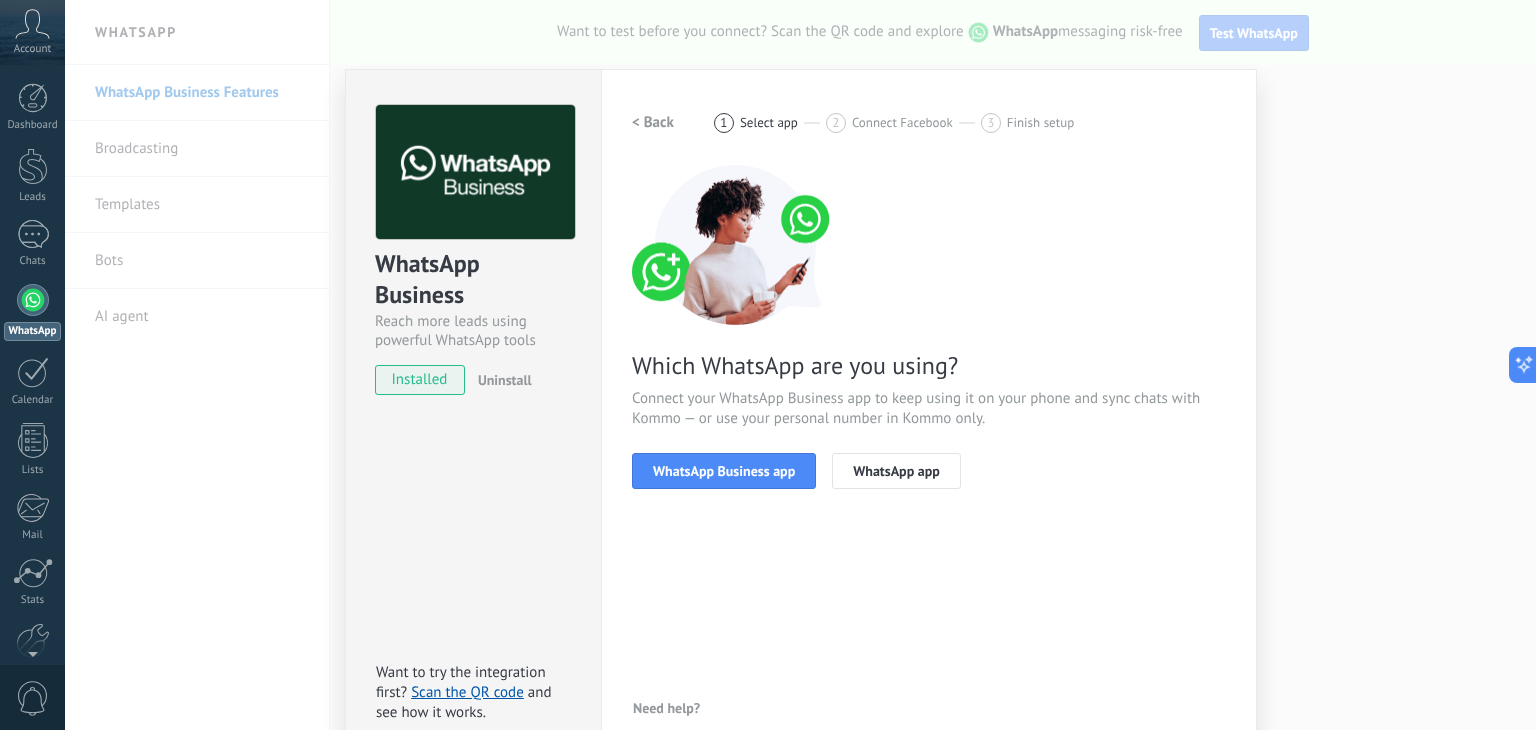 click on "< Back" at bounding box center (653, 123) 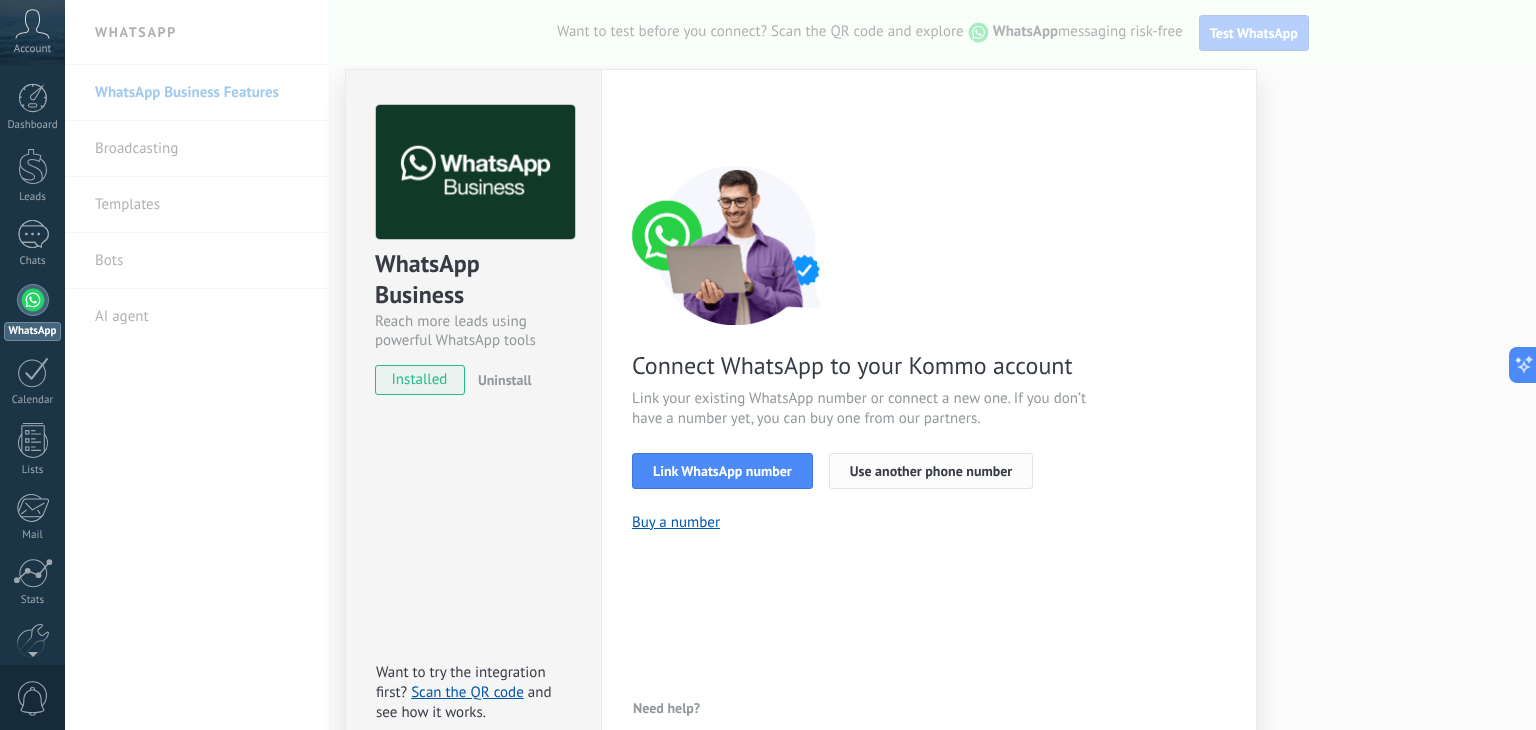click on "Use another phone number" at bounding box center [931, 471] 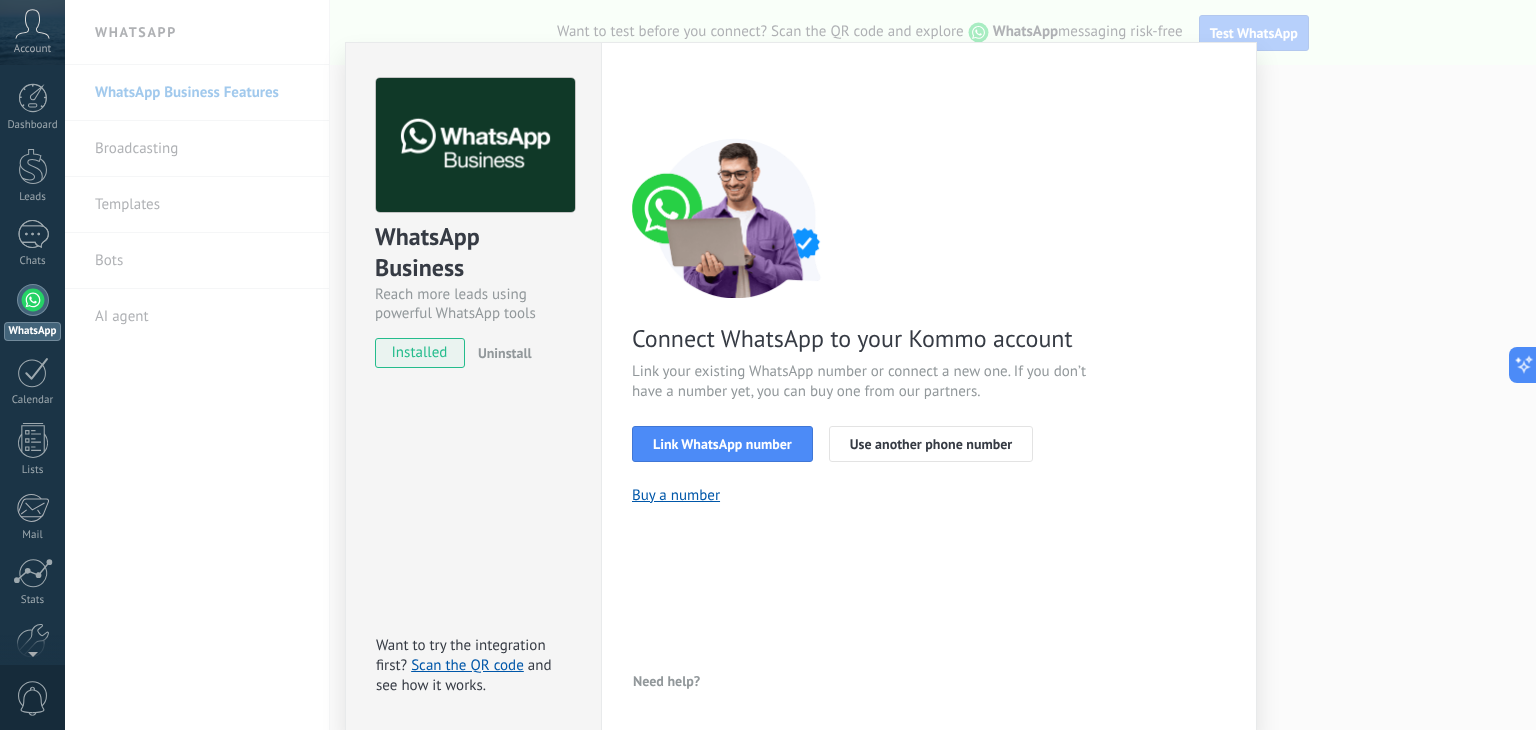scroll, scrollTop: 0, scrollLeft: 0, axis: both 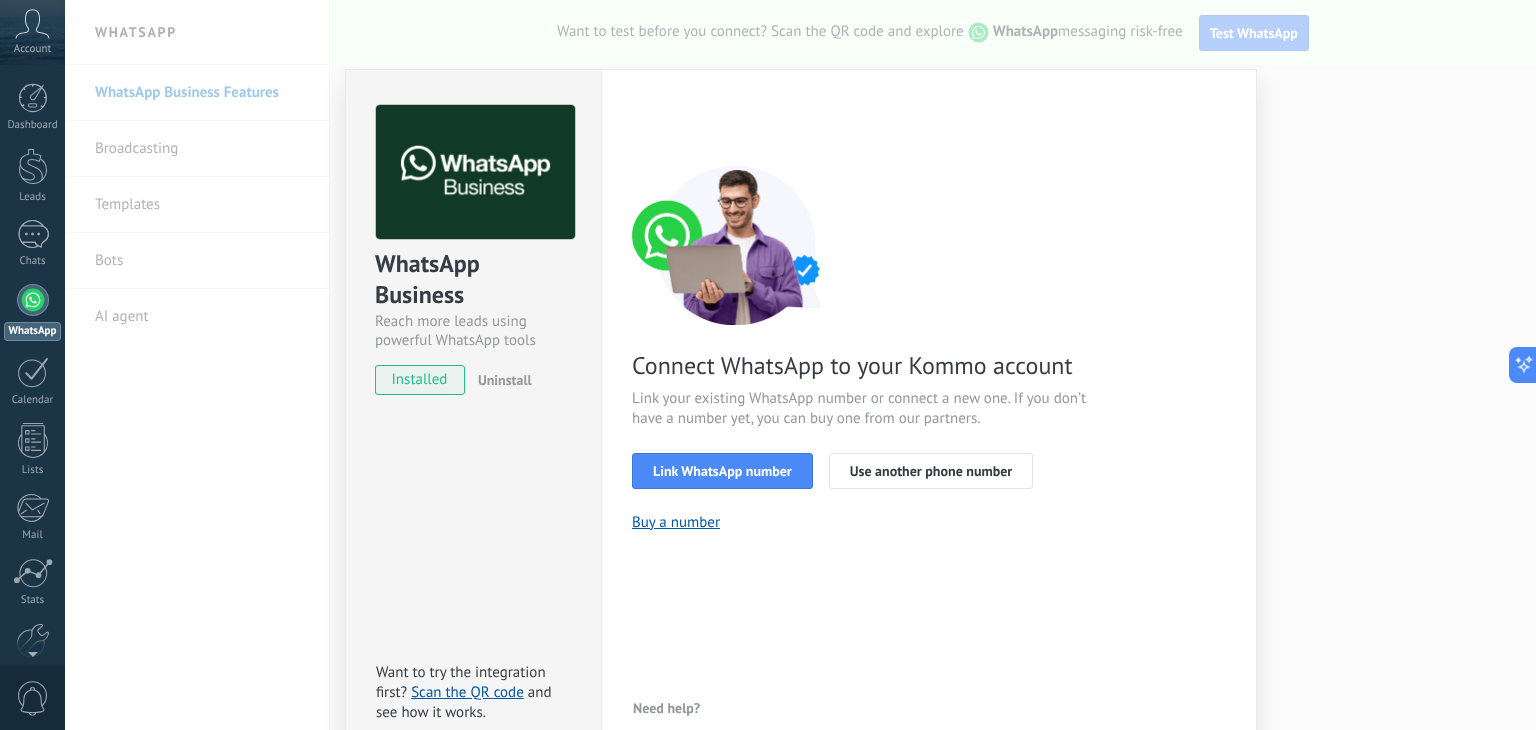 drag, startPoint x: 798, startPoint y: 645, endPoint x: 792, endPoint y: 615, distance: 30.594116 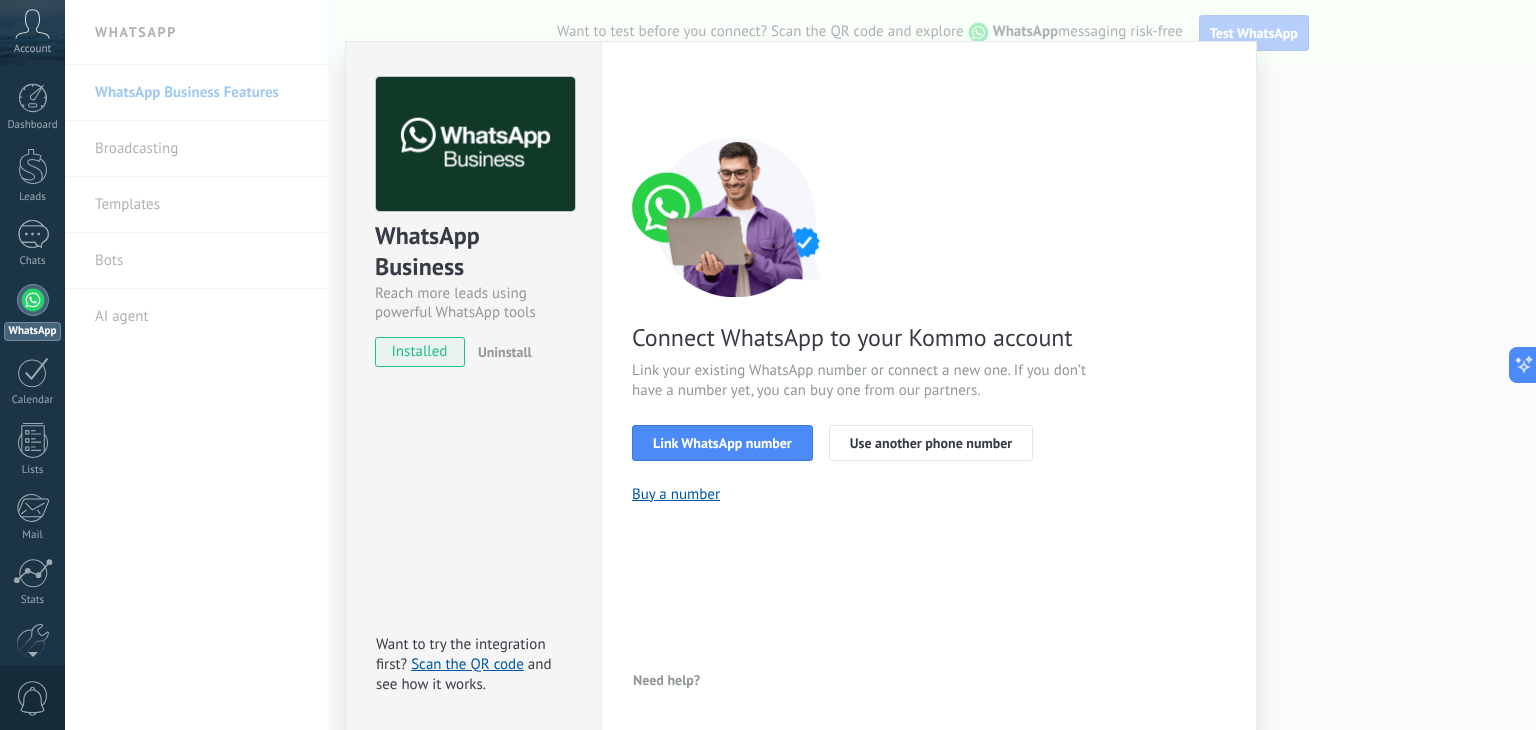 scroll, scrollTop: 0, scrollLeft: 0, axis: both 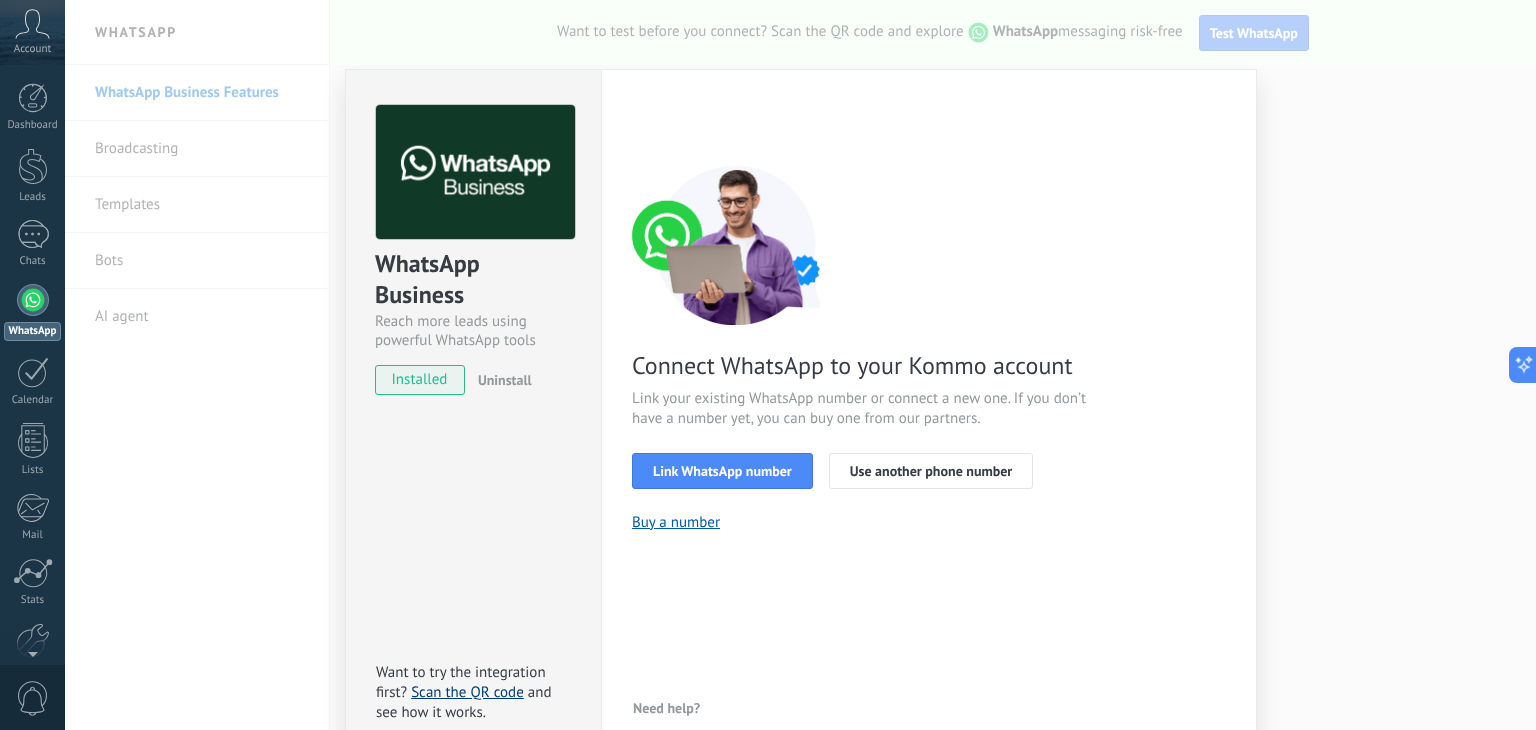 click on "Scan the QR code" at bounding box center (467, 692) 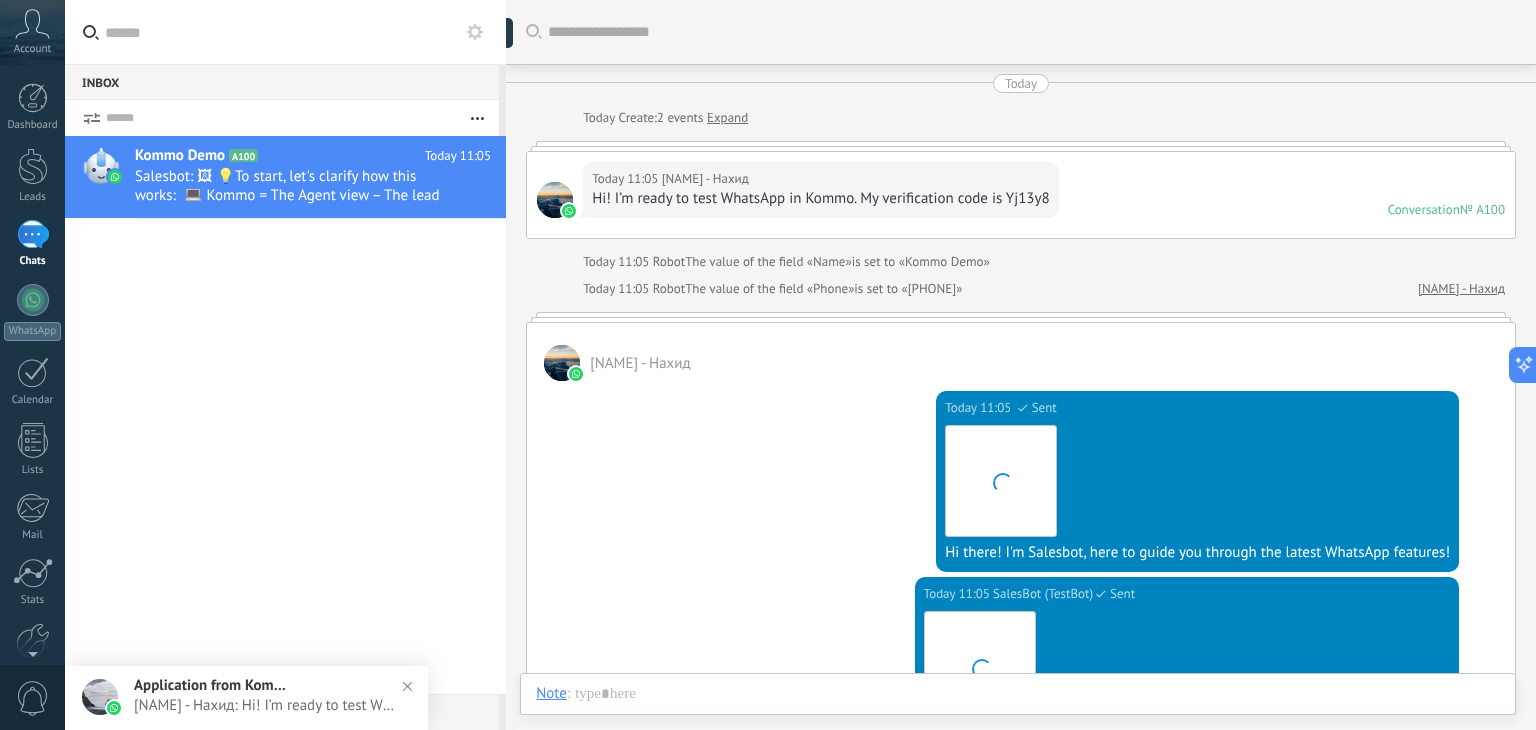 scroll, scrollTop: 592, scrollLeft: 0, axis: vertical 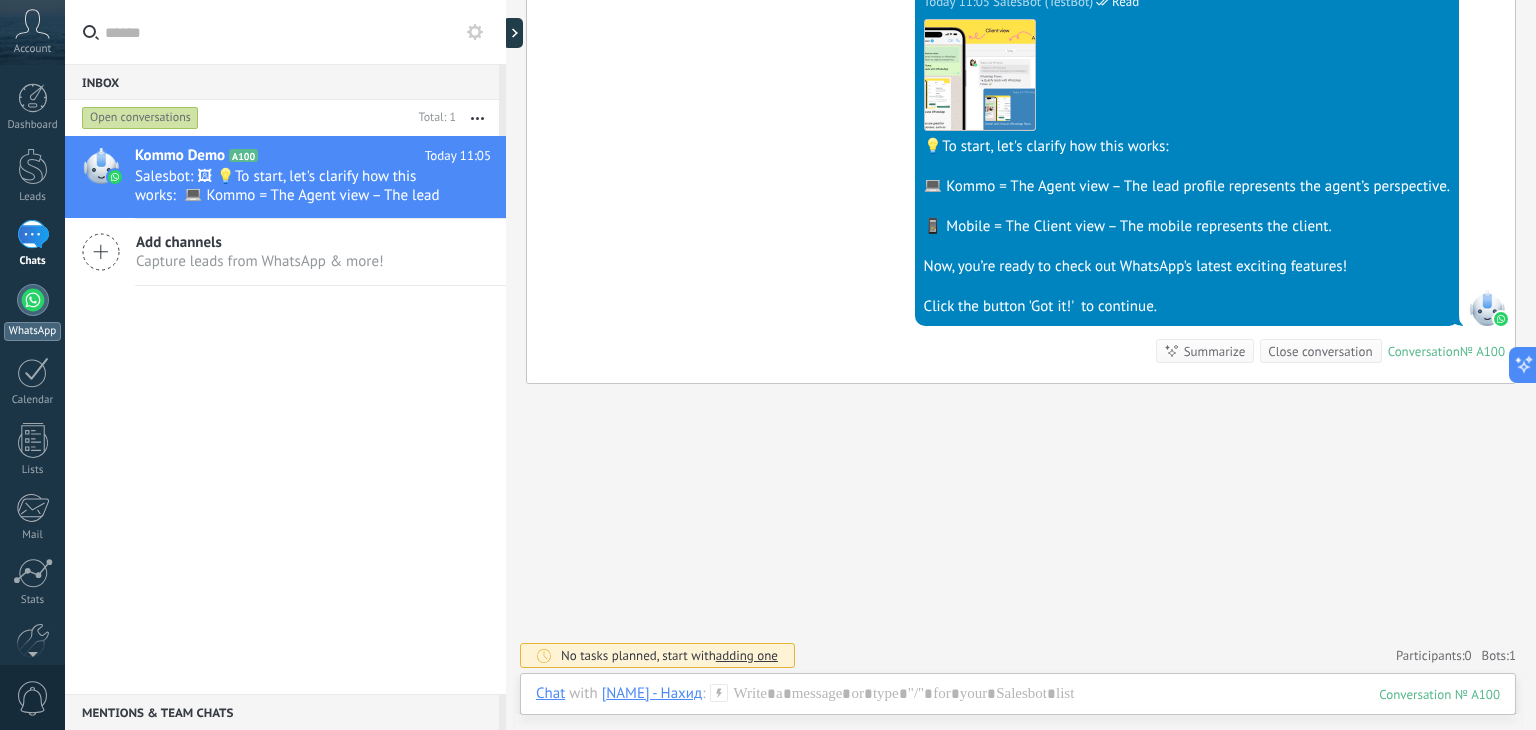 click at bounding box center (33, 300) 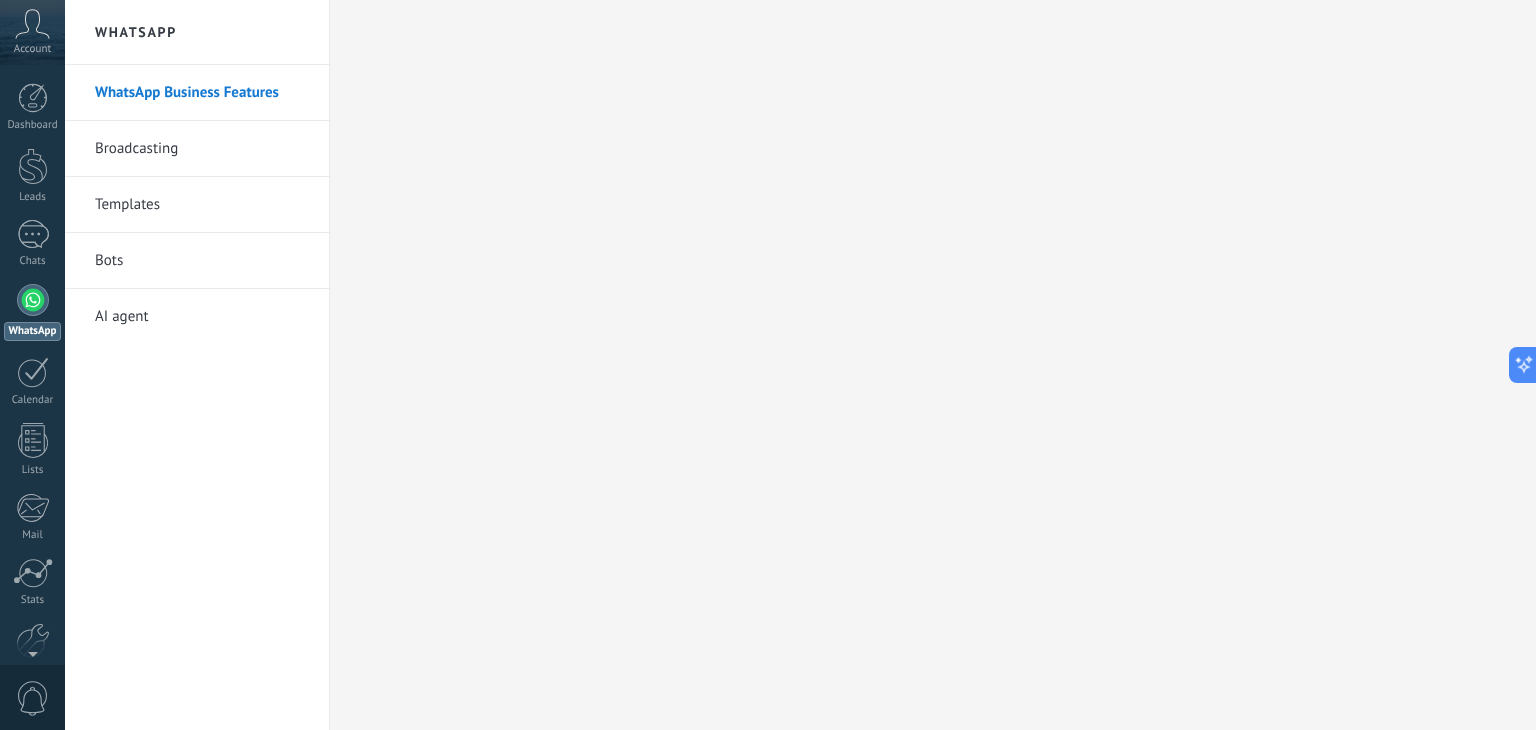 click on "Broadcasting" at bounding box center [202, 149] 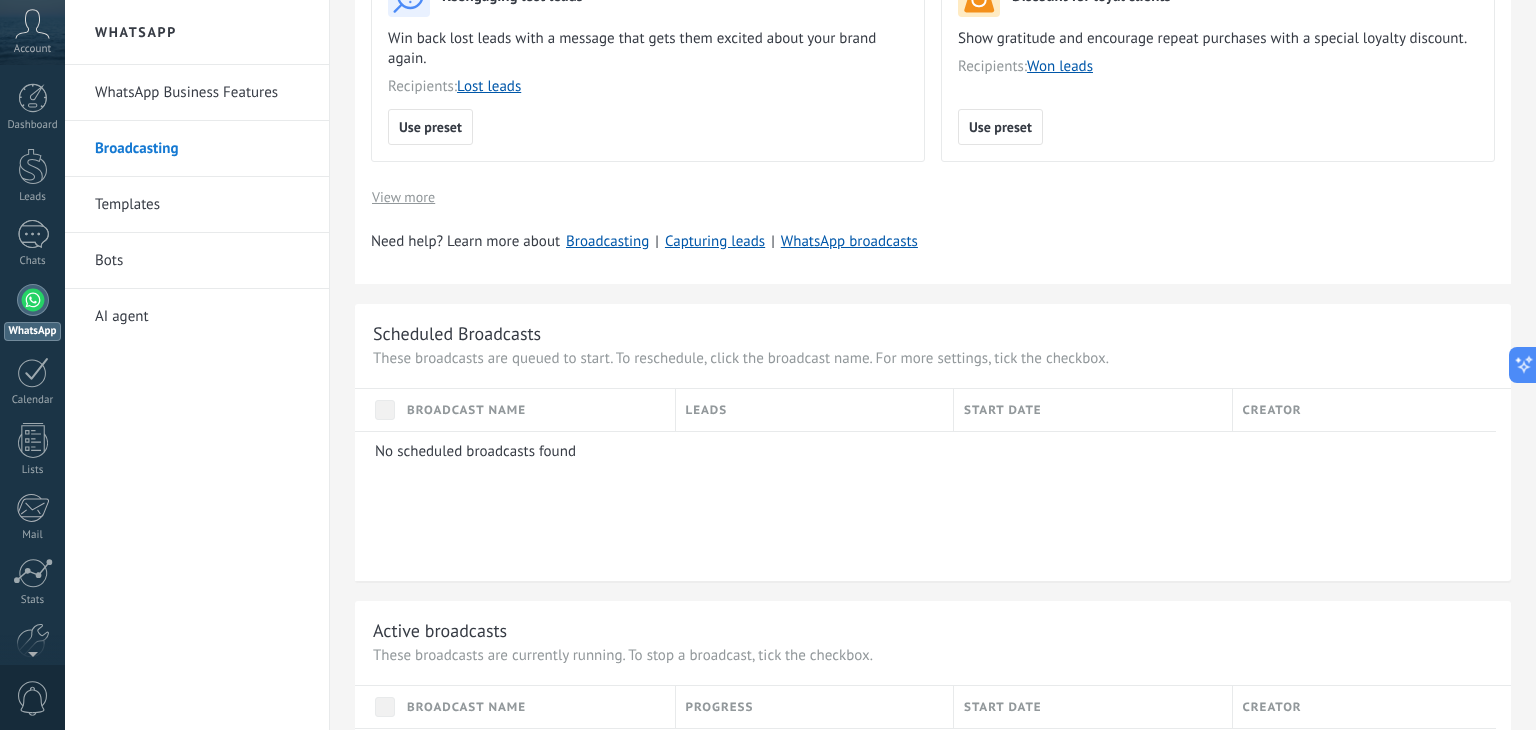 scroll, scrollTop: 0, scrollLeft: 0, axis: both 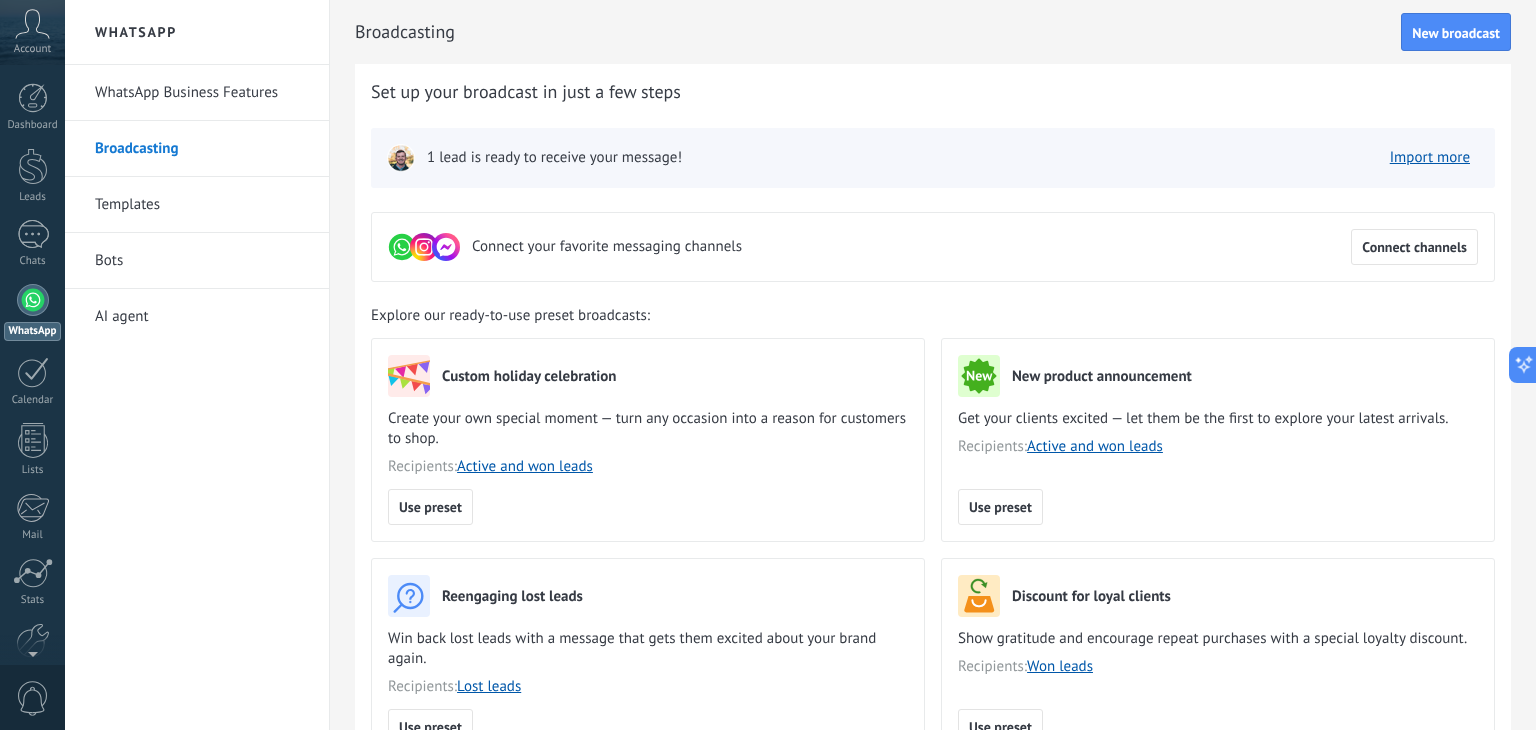 click on "Templates" at bounding box center (202, 205) 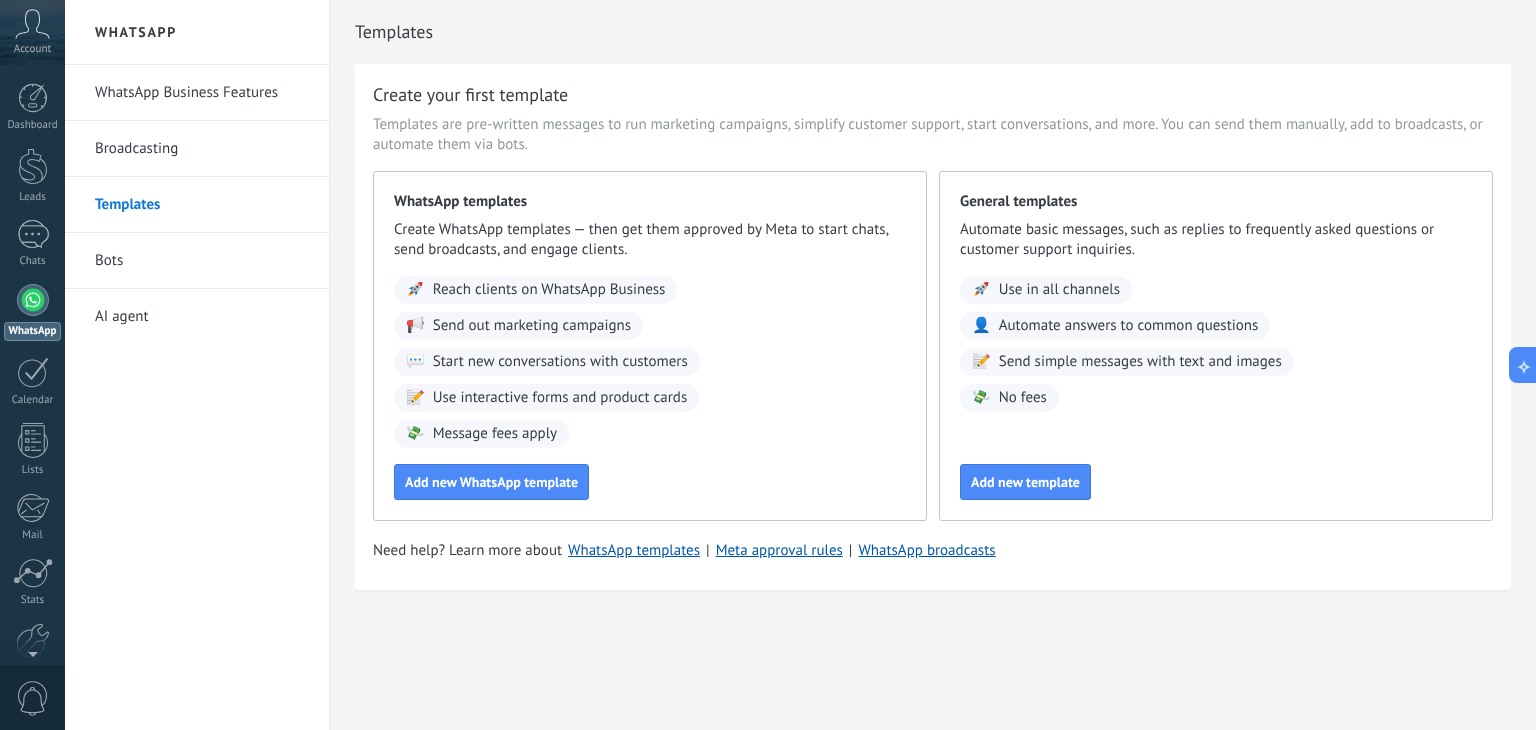 click at bounding box center (33, 300) 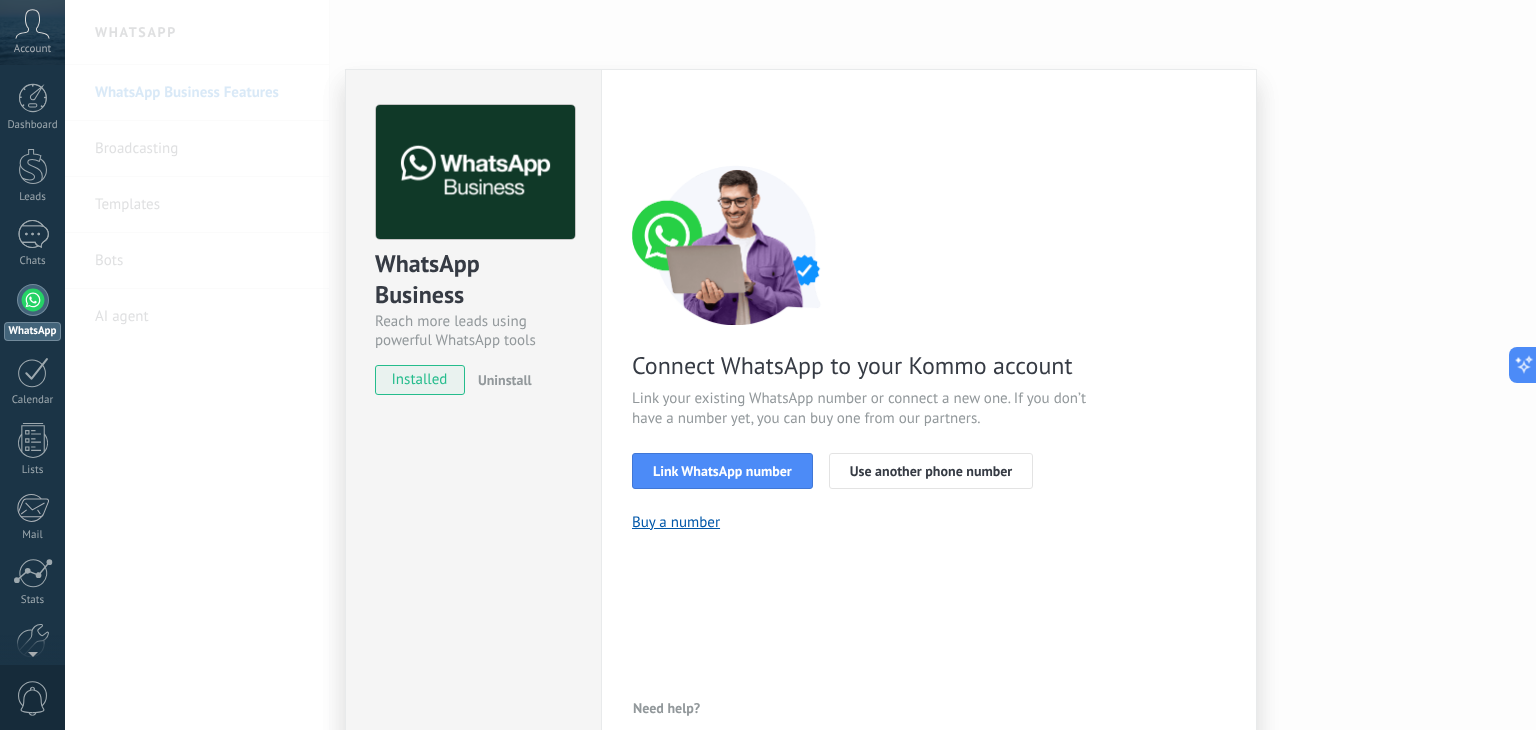 scroll, scrollTop: 28, scrollLeft: 0, axis: vertical 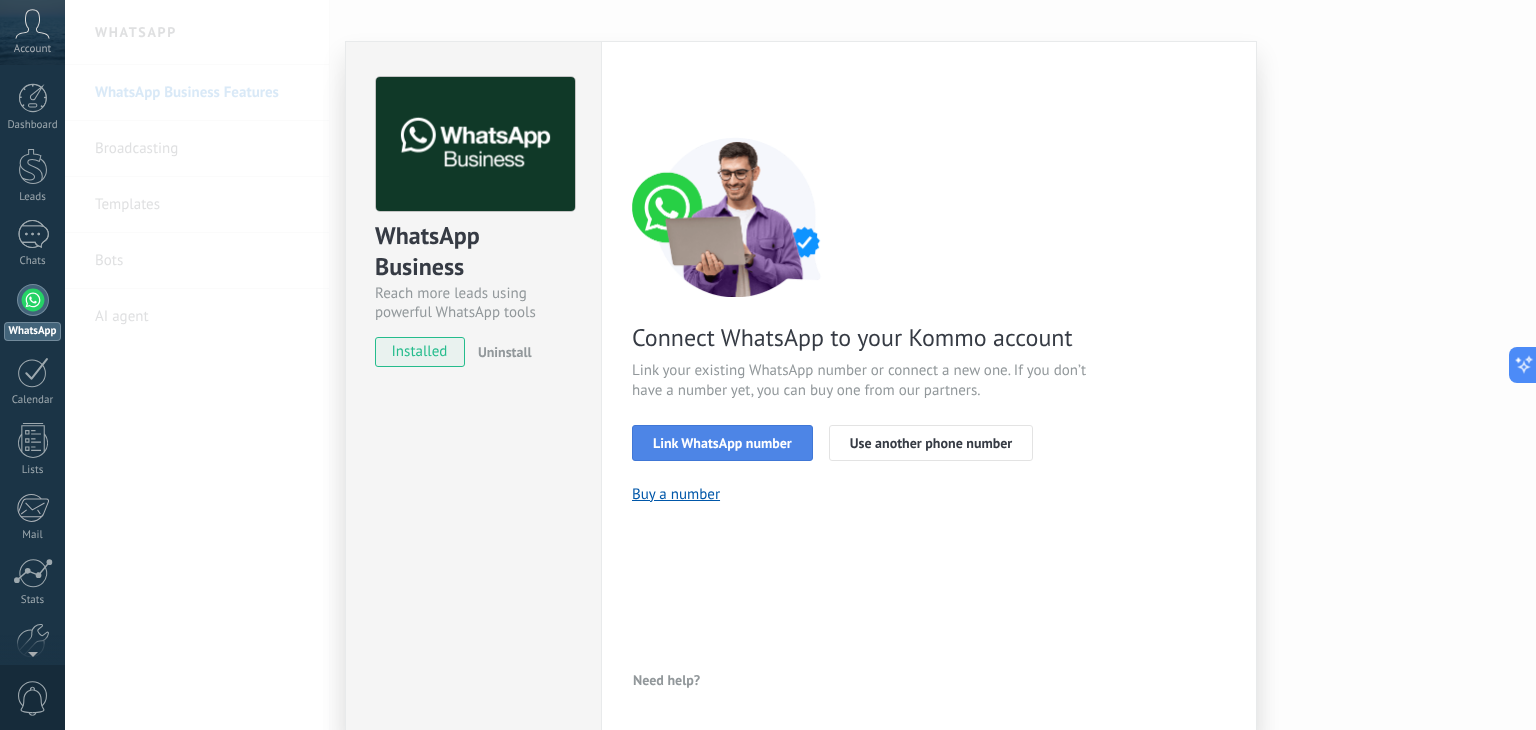 click on "Link WhatsApp number" at bounding box center (722, 443) 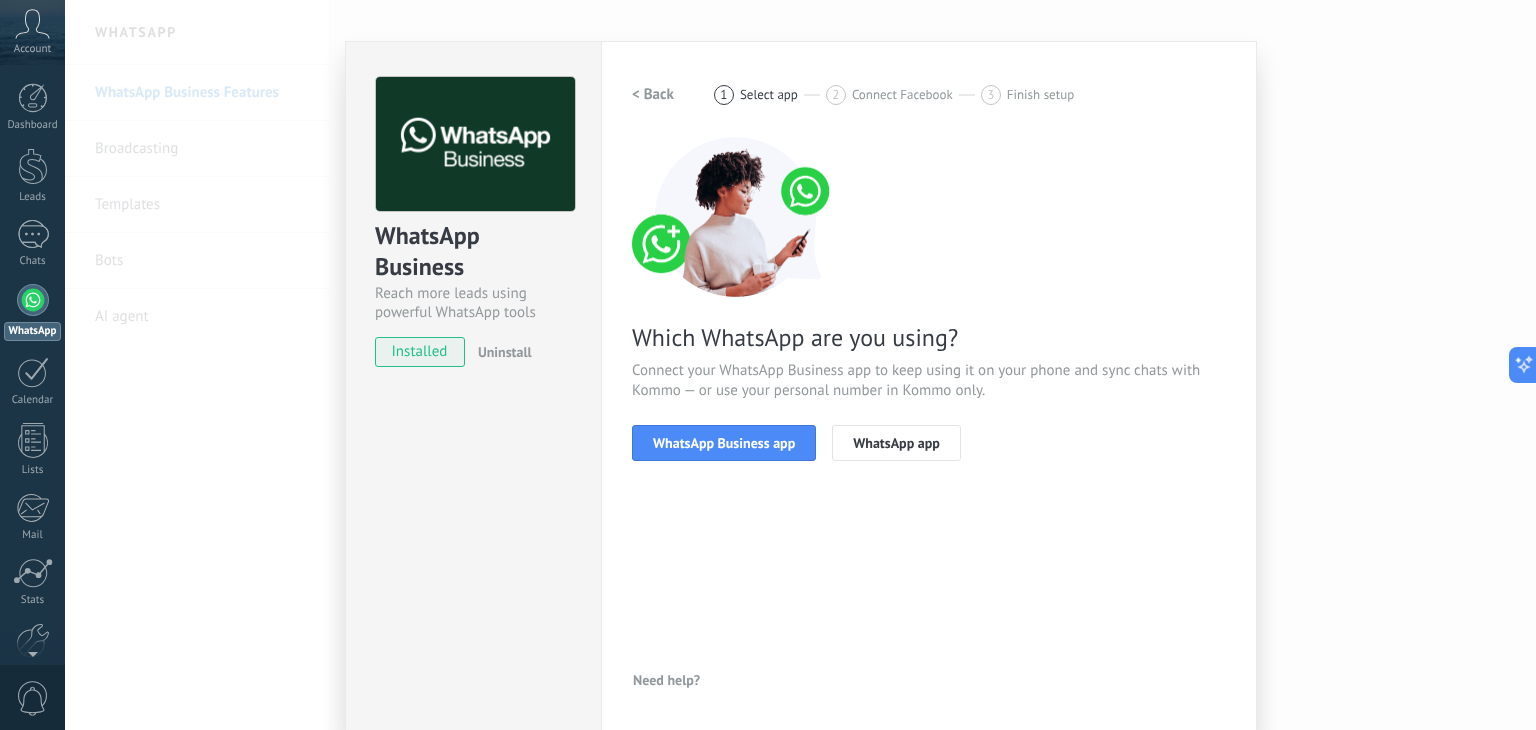 click on "< Back" at bounding box center (653, 94) 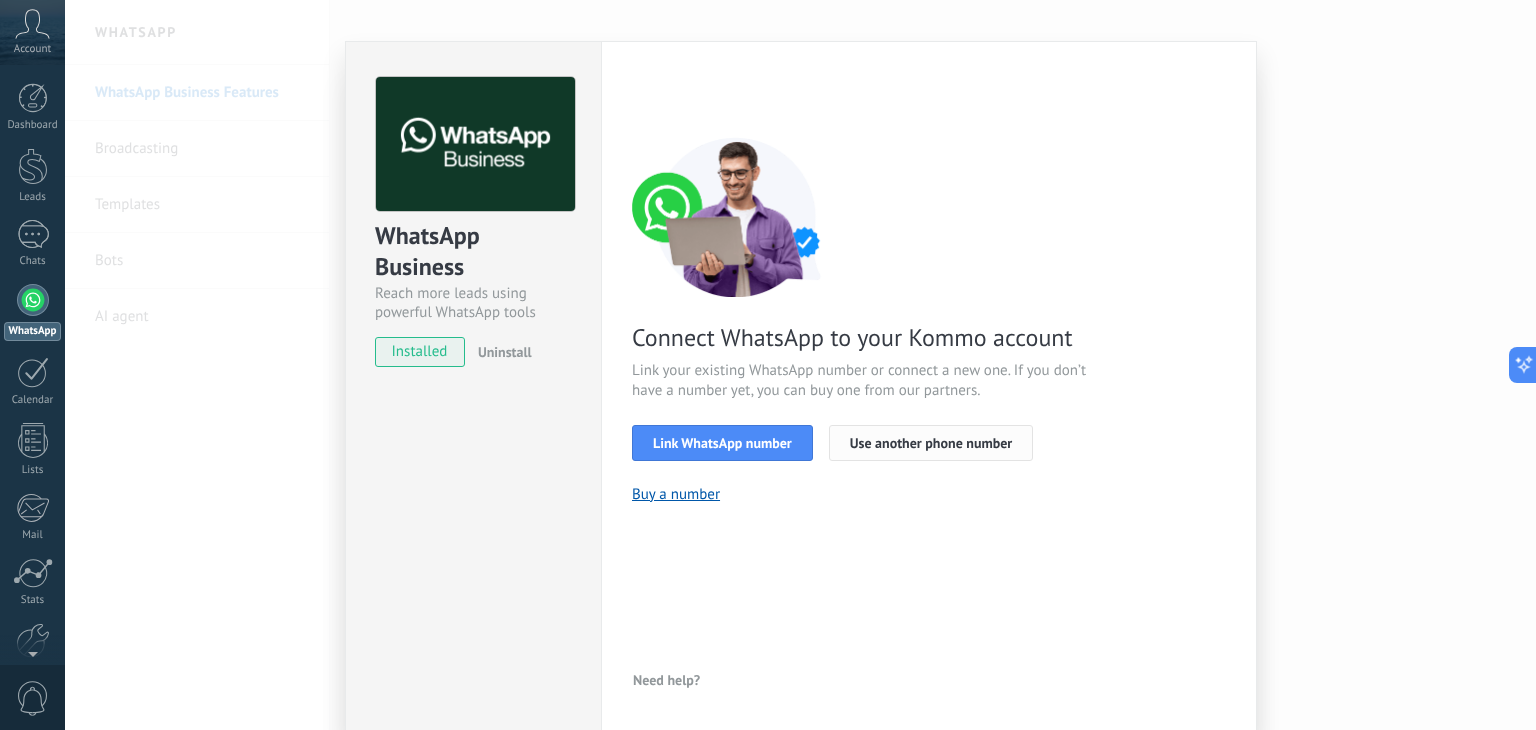 click on "Use another phone number" at bounding box center (931, 443) 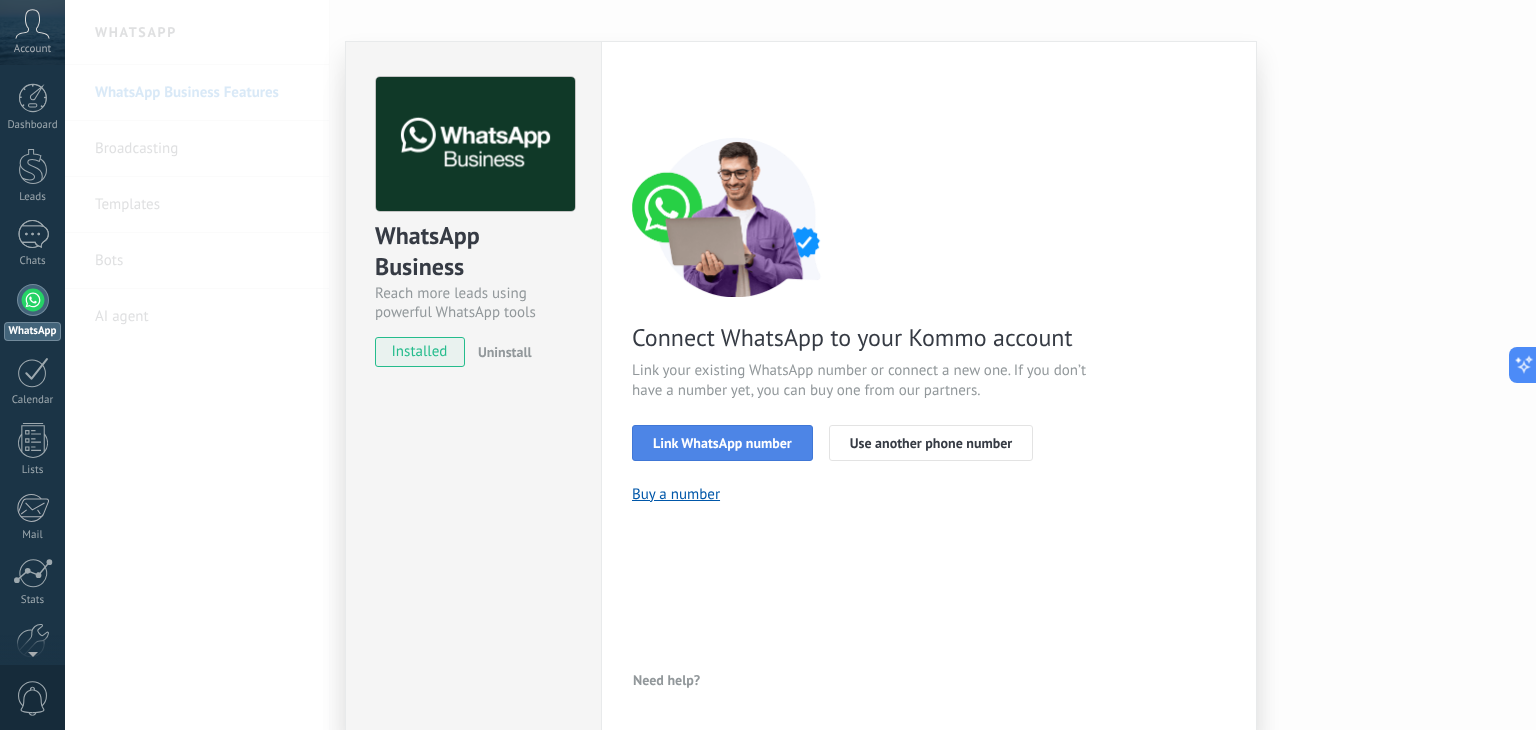 click on "Link WhatsApp number" at bounding box center [722, 443] 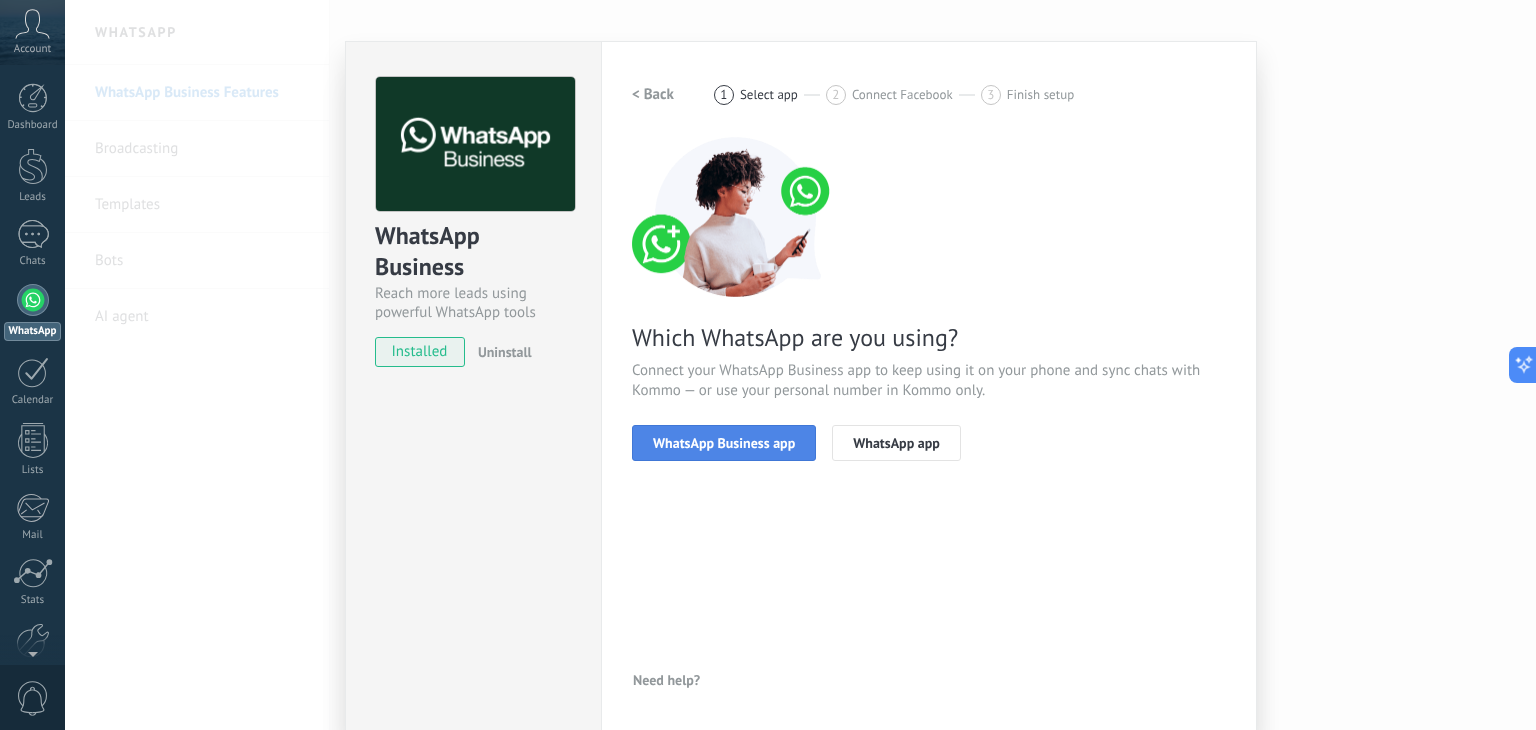 click on "WhatsApp Business app" at bounding box center [724, 443] 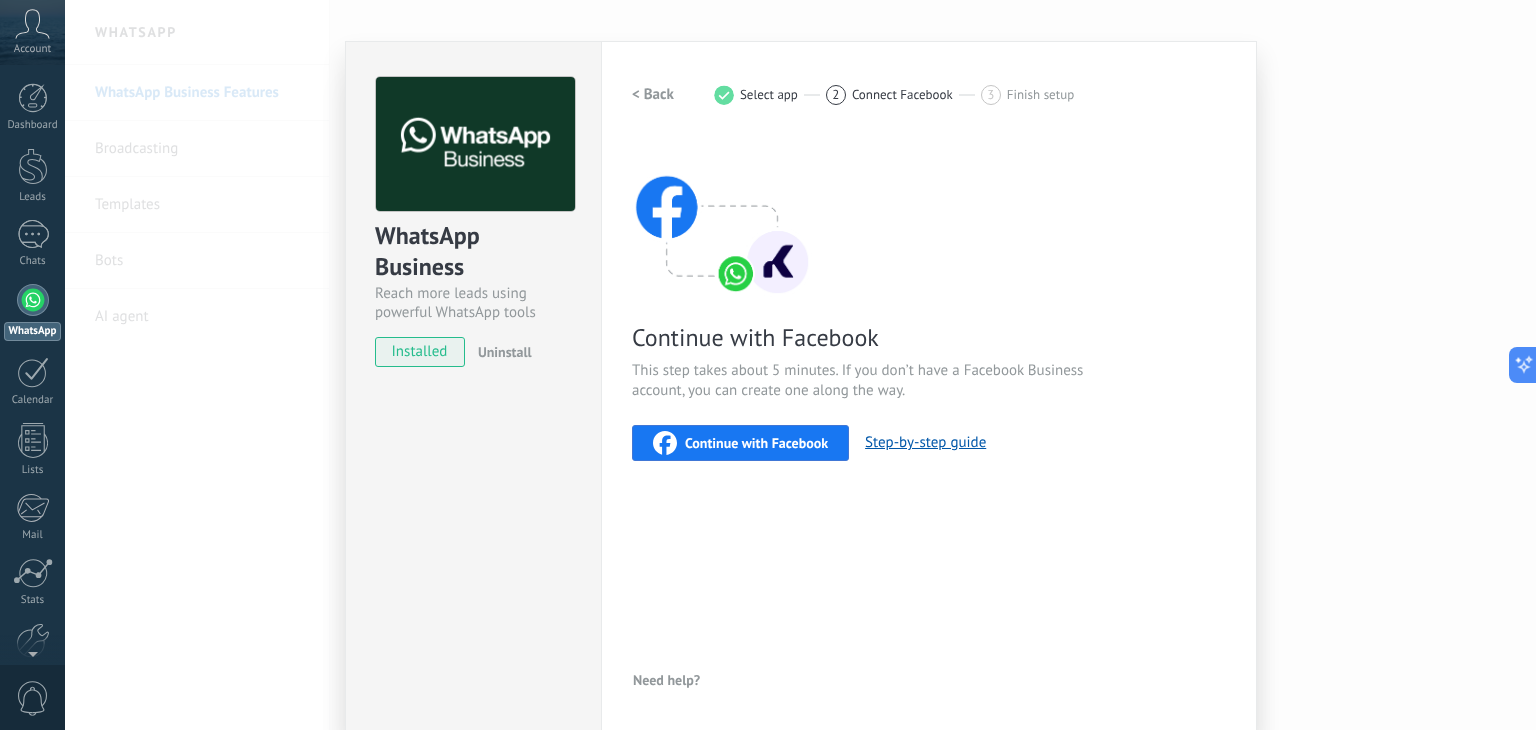 click on "< Back" at bounding box center [653, 94] 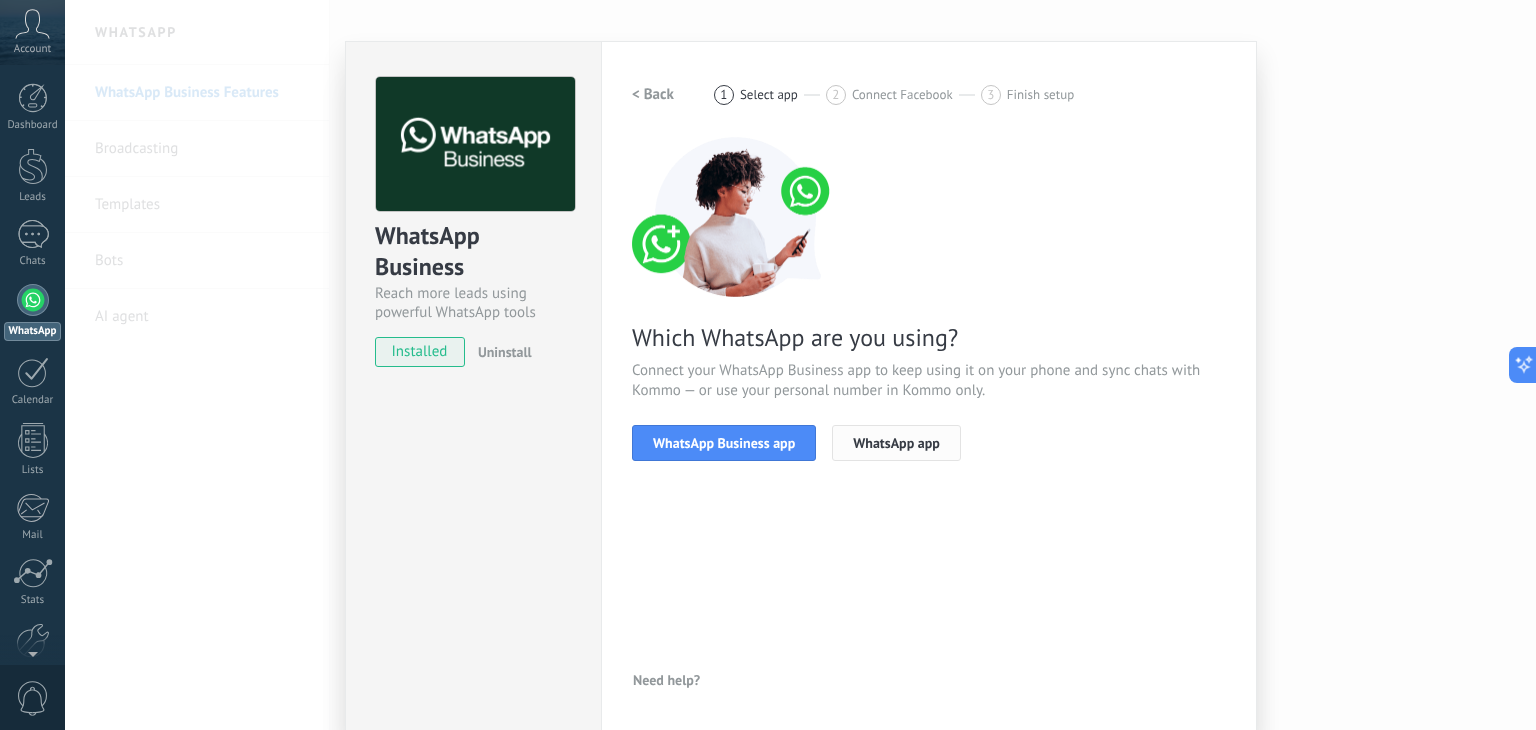 click on "WhatsApp app" at bounding box center [896, 443] 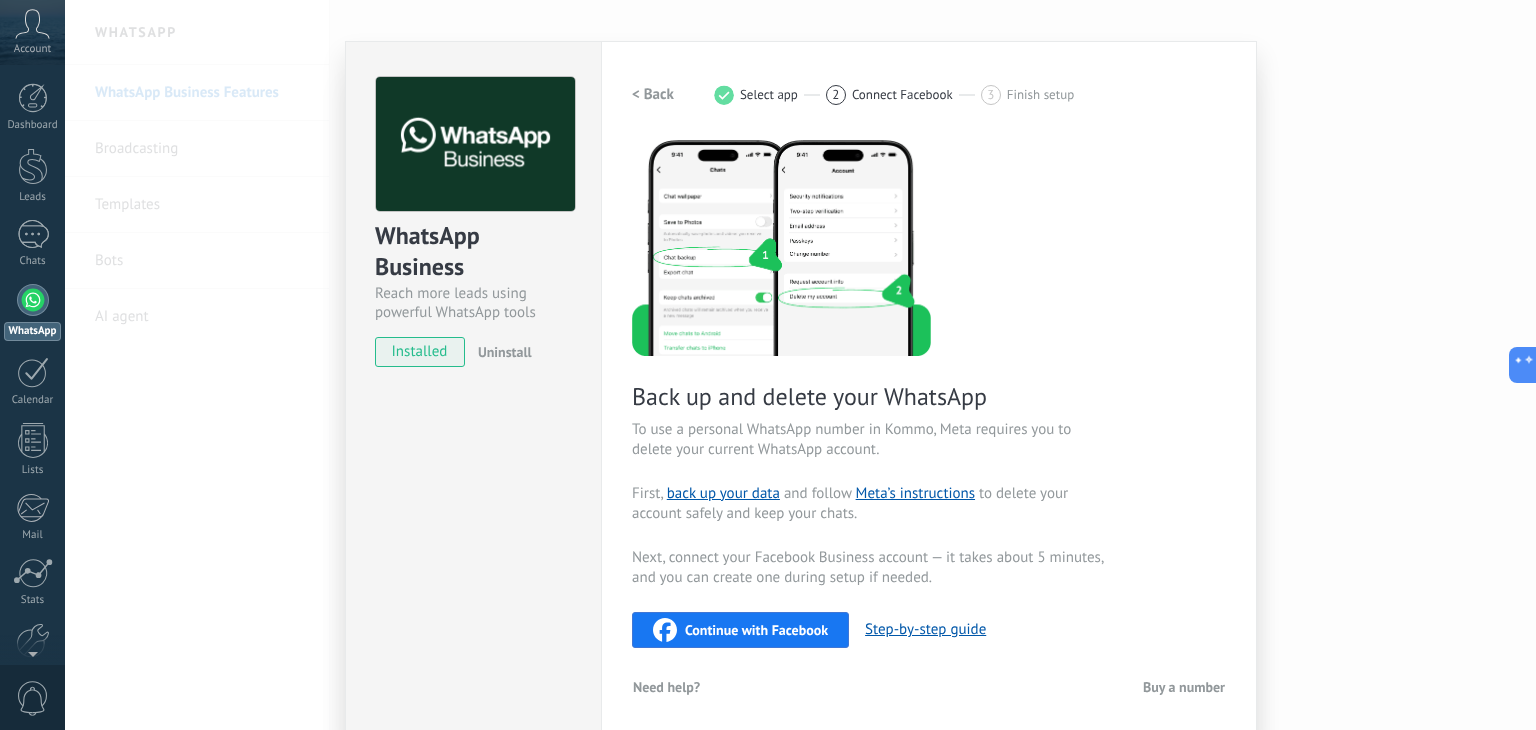 scroll, scrollTop: 34, scrollLeft: 0, axis: vertical 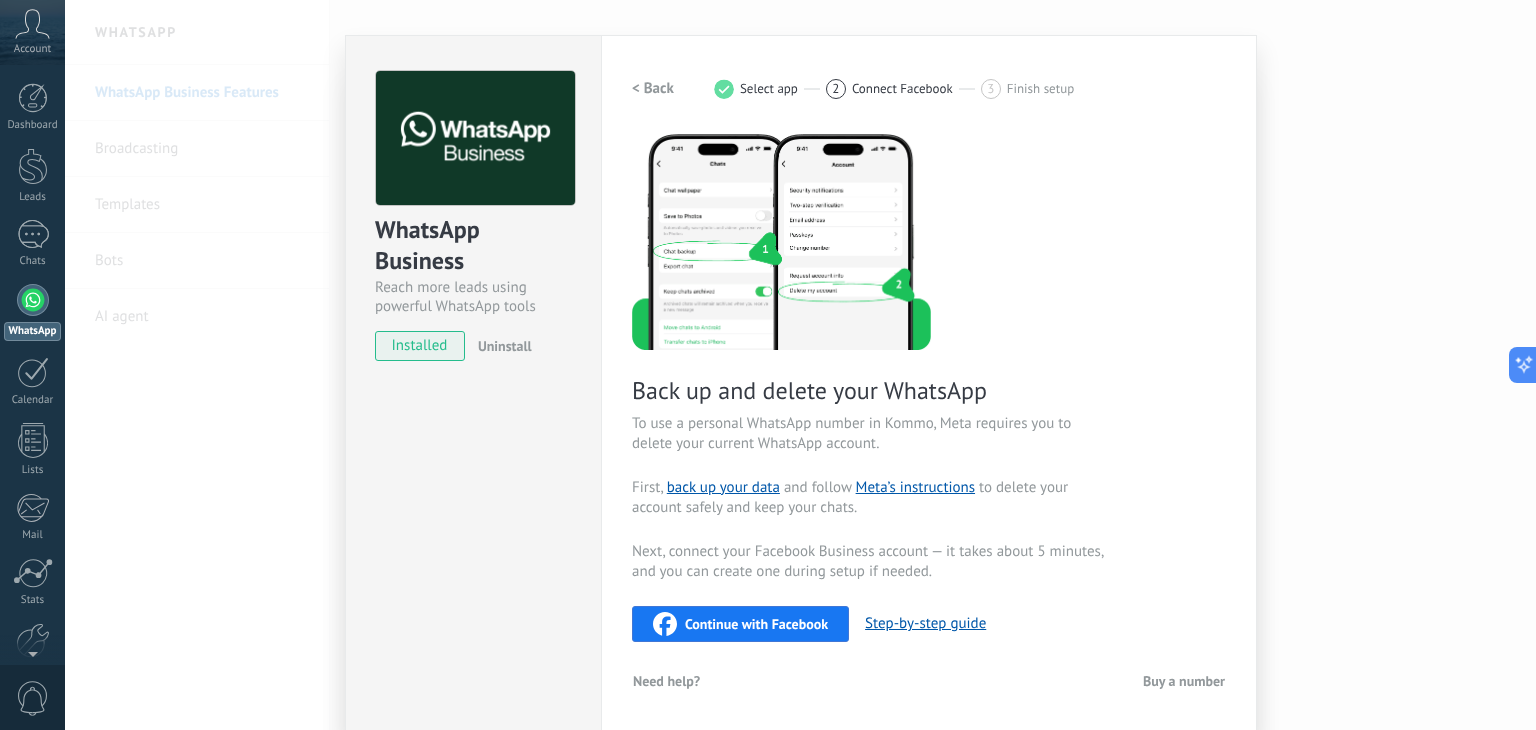 click on "WhatsApp Business Reach more leads using powerful WhatsApp tools installed Uninstall Settings Authorization This tab logs the users who have granted integration access to this account. If you want to to remove a user's ability to send requests to the account on behalf of this integration, you can revoke access. If access is revoked from all users, the integration will stop working. This app is installed, but no one has given it access yet. WhatsApp Cloud API more _:  Save < Back 1 Select app 2 Connect Facebook 3 Finish setup Back up and delete your WhatsApp To use a personal WhatsApp number in Kommo, Meta requires you to delete your current WhatsApp account. First,   back up your data   and follow   Meta’s instructions   to delete your account safely and keep your chats. Next, connect your Facebook Business account — it takes about 5 minutes, and you can create one during setup if needed. Continue with Facebook Step-by-step guide Need help? Buy a number" at bounding box center (800, 365) 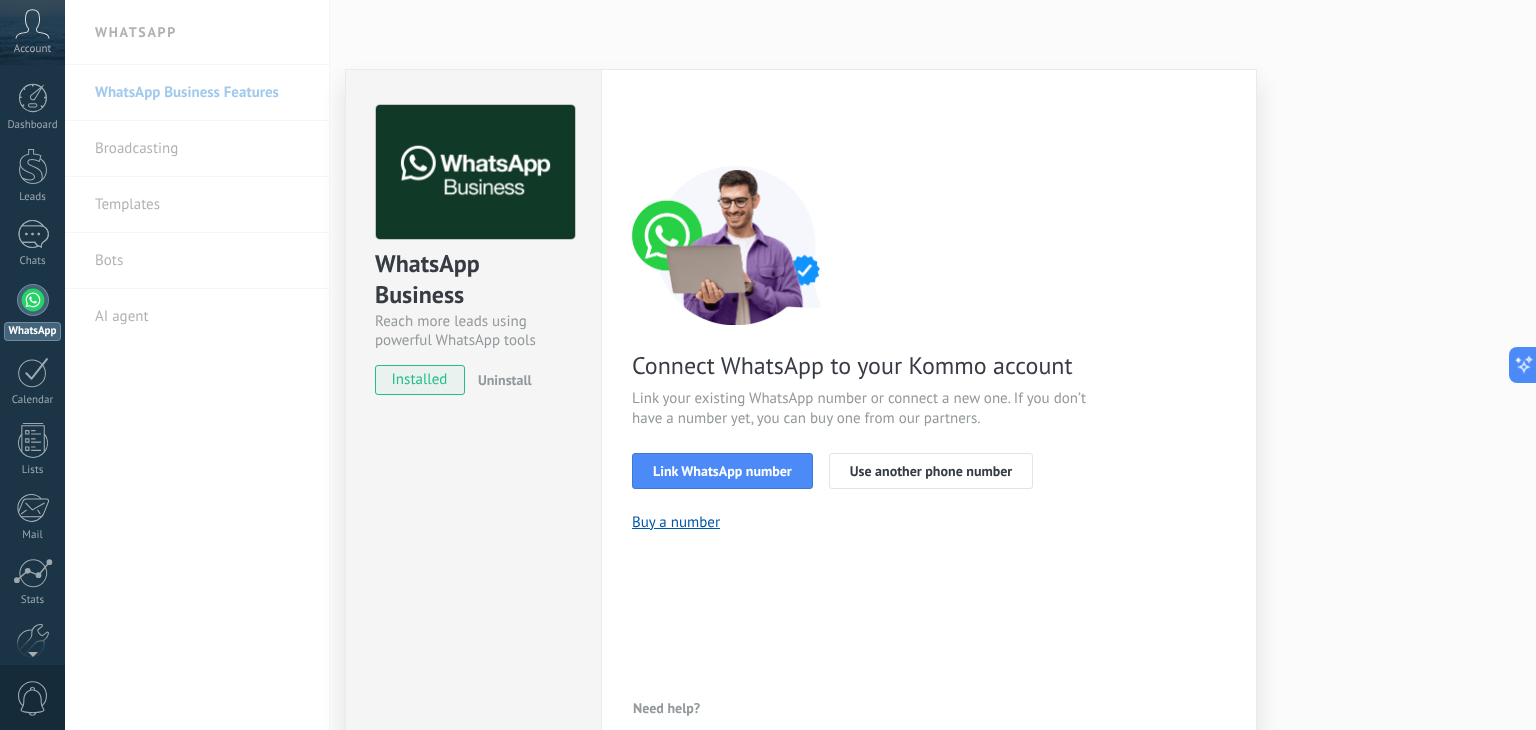 click 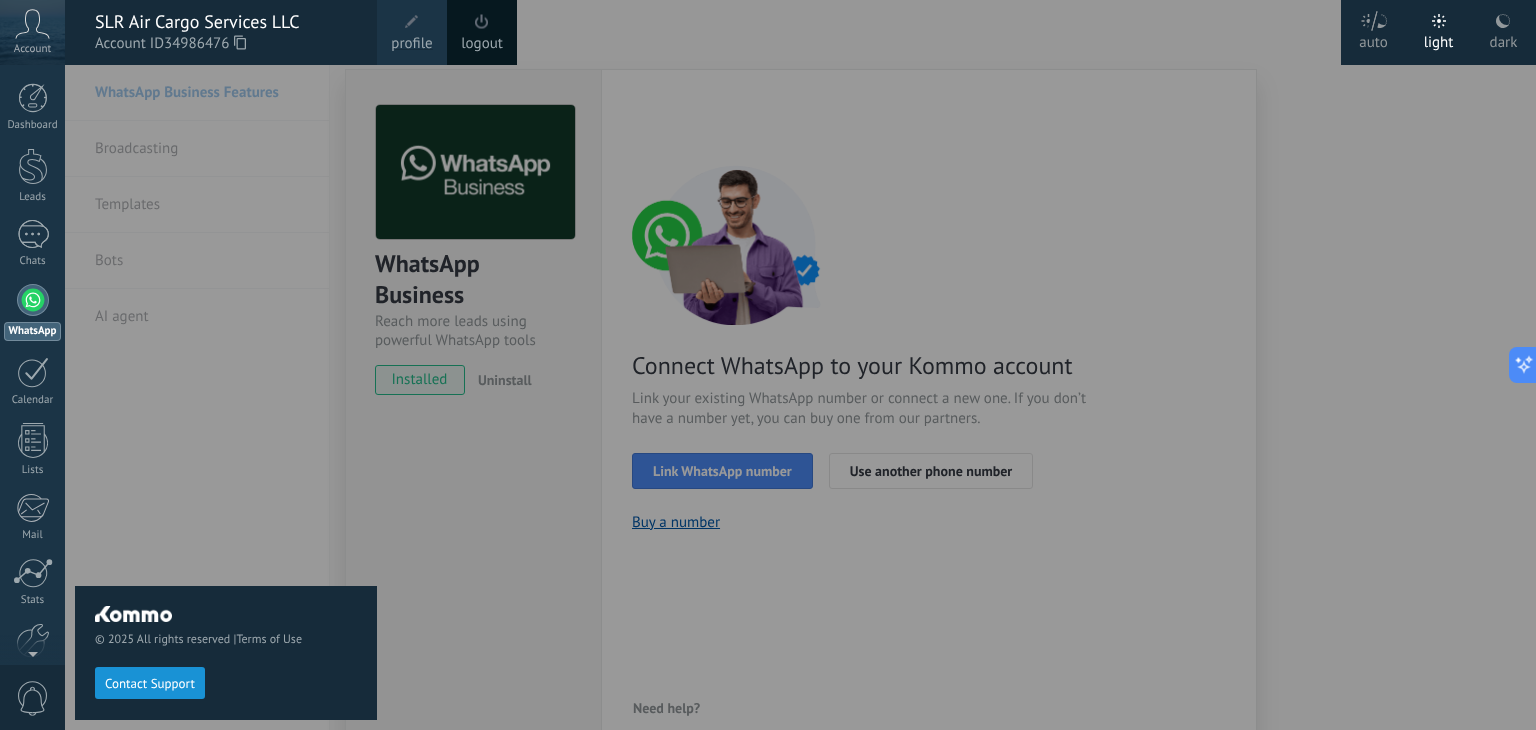 click on "logout" at bounding box center (482, 44) 